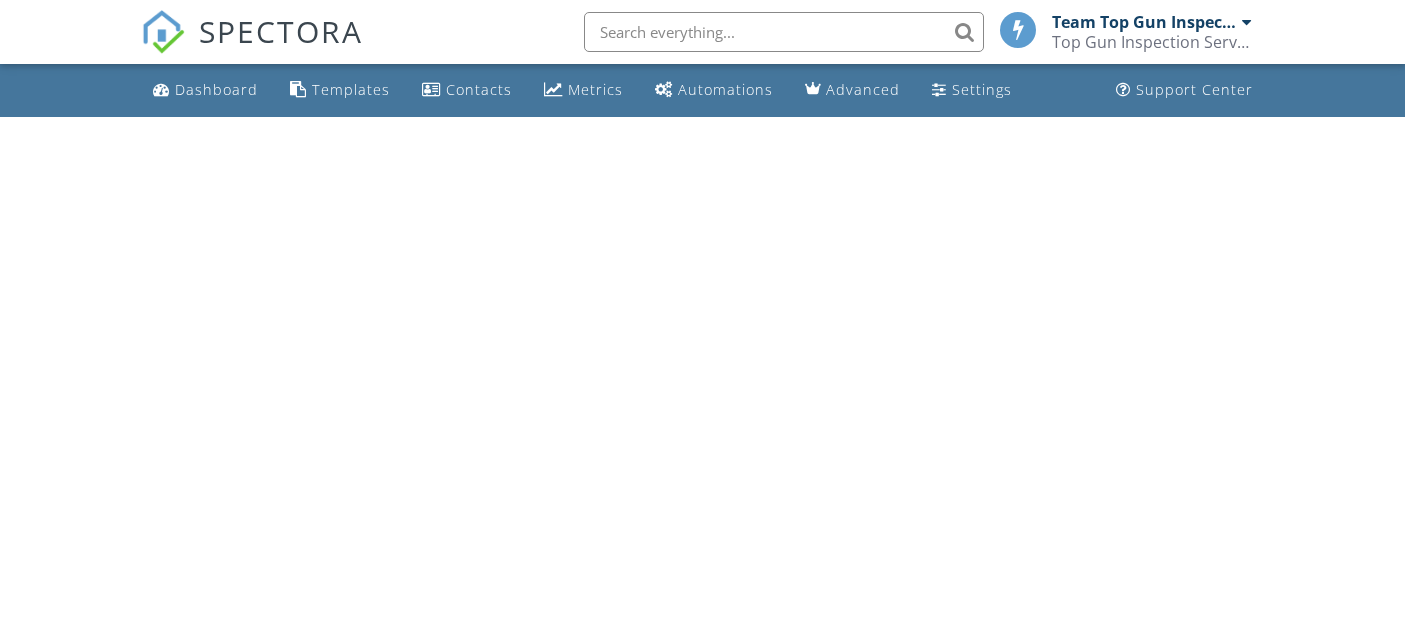scroll, scrollTop: 0, scrollLeft: 0, axis: both 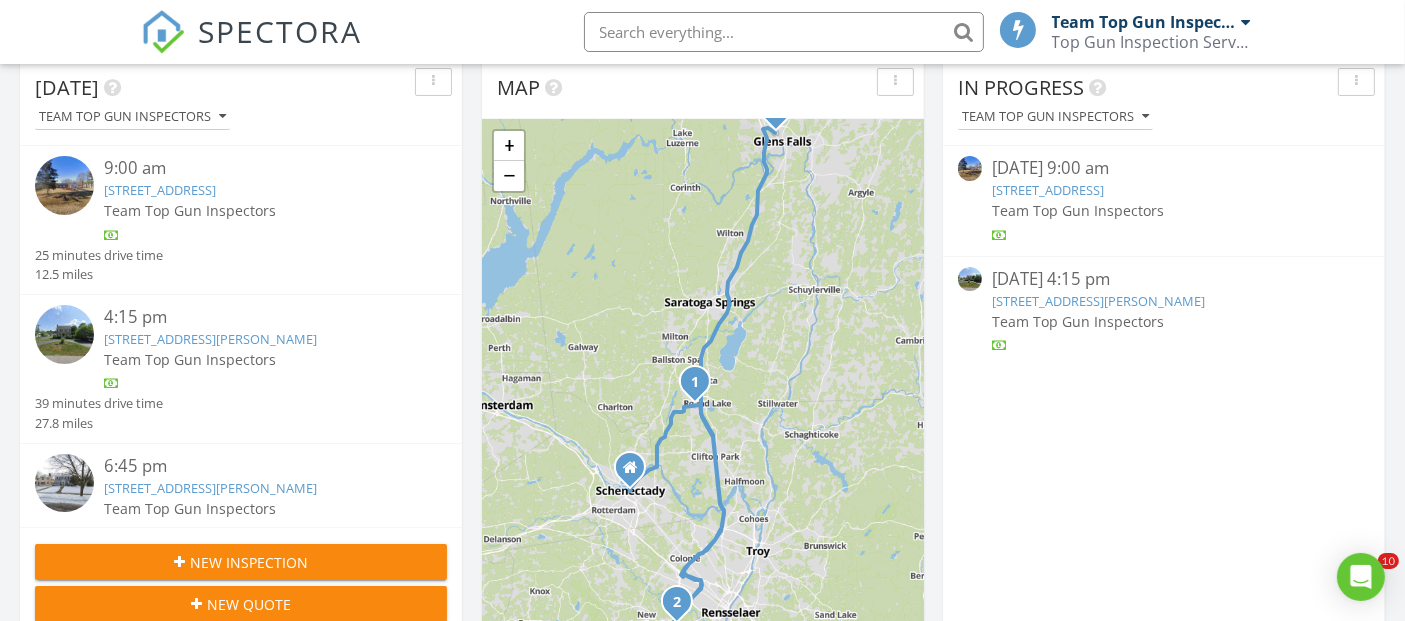 click on "[STREET_ADDRESS][PERSON_NAME]" at bounding box center [210, 339] 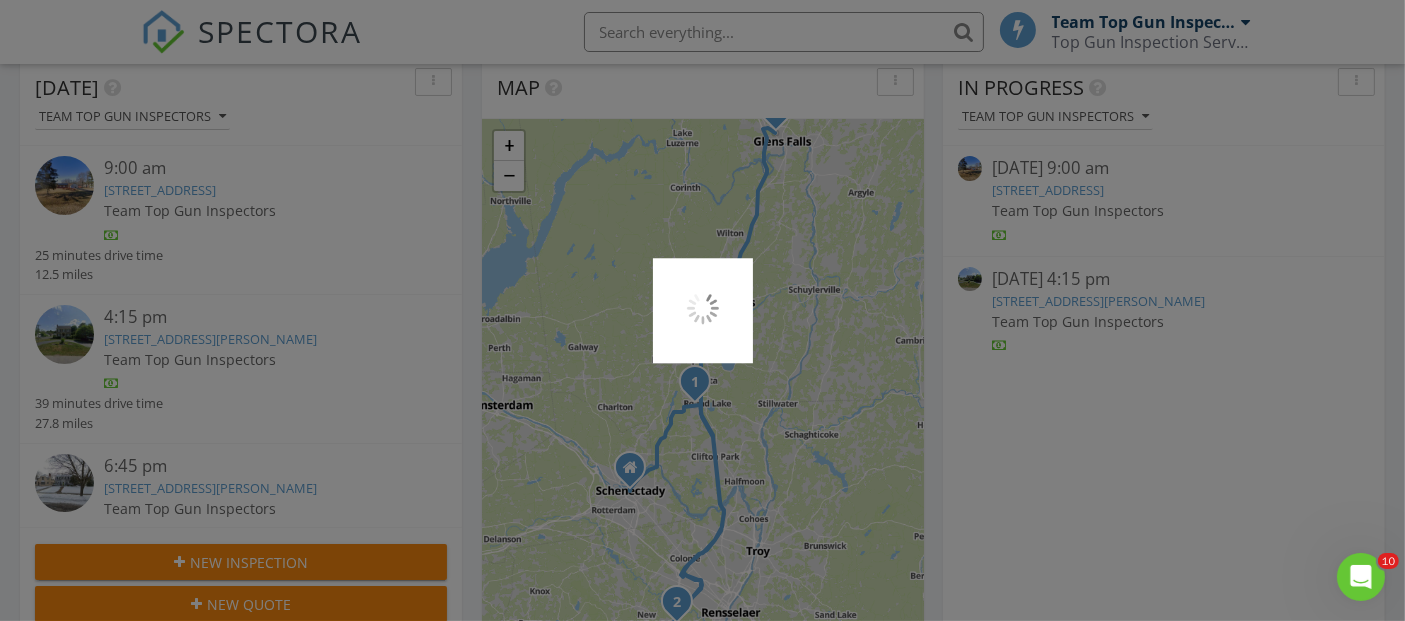 scroll, scrollTop: 0, scrollLeft: 0, axis: both 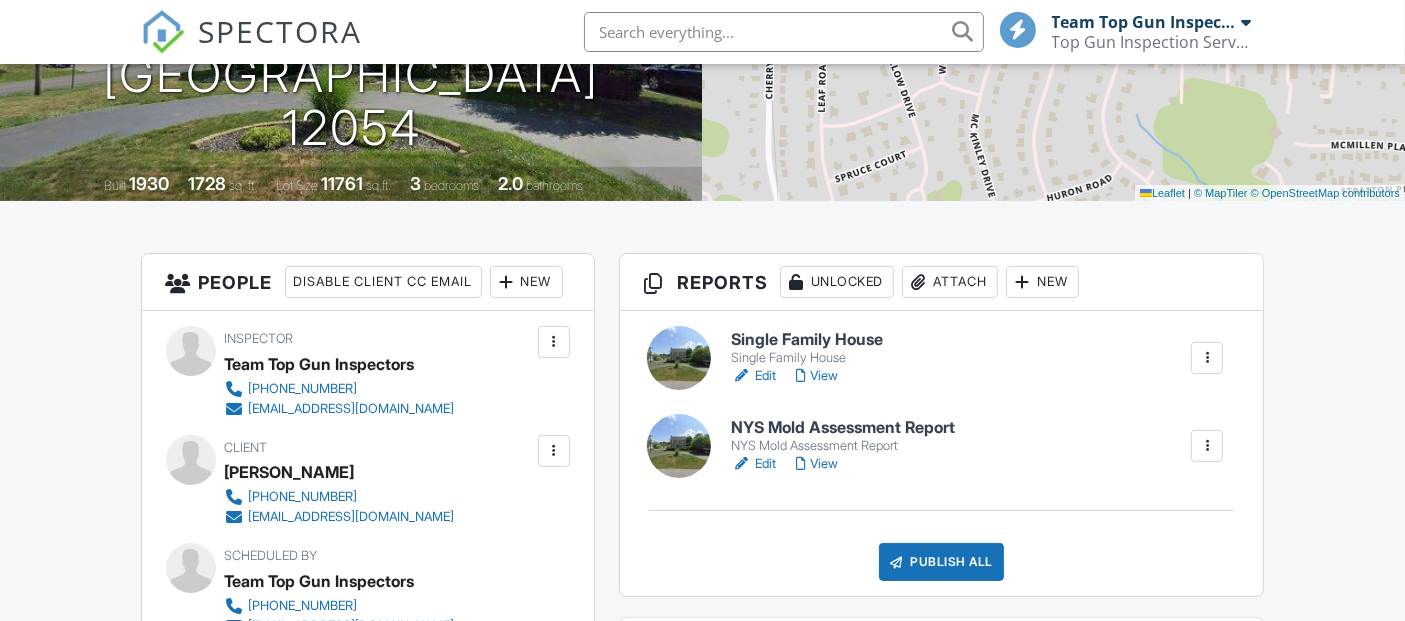 click on "Edit" at bounding box center (753, 376) 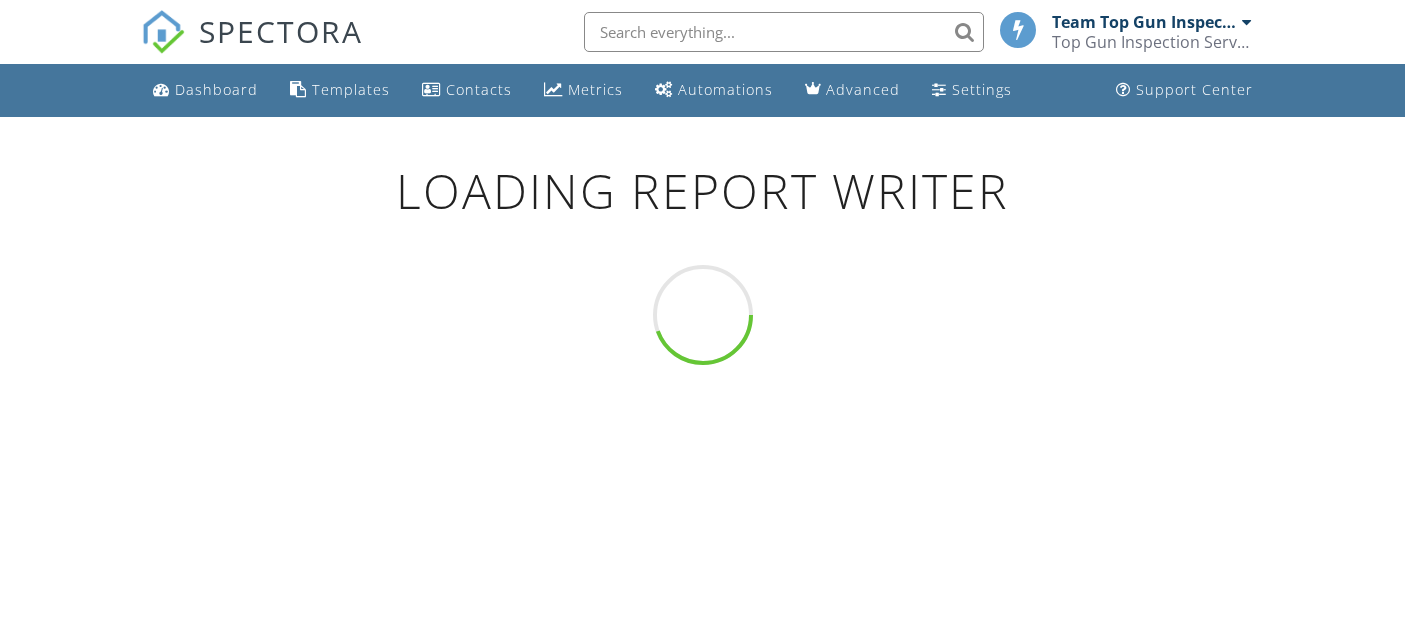 scroll, scrollTop: 0, scrollLeft: 0, axis: both 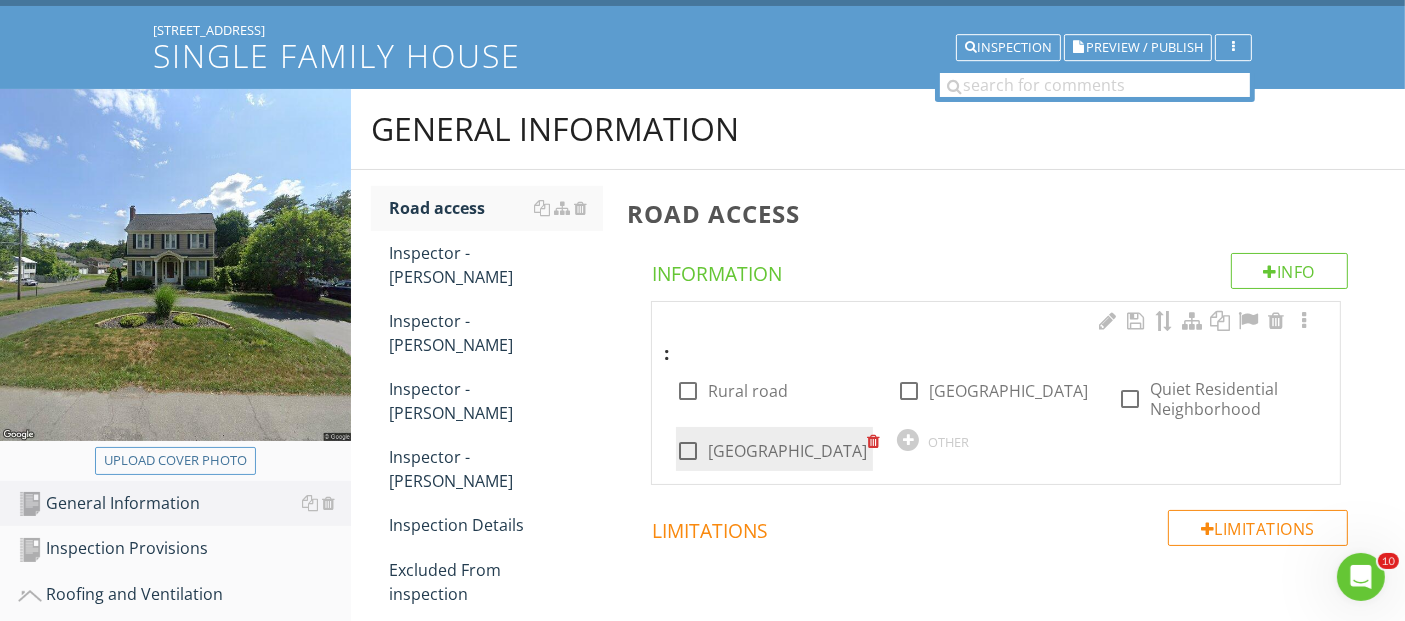 click at bounding box center [688, 451] 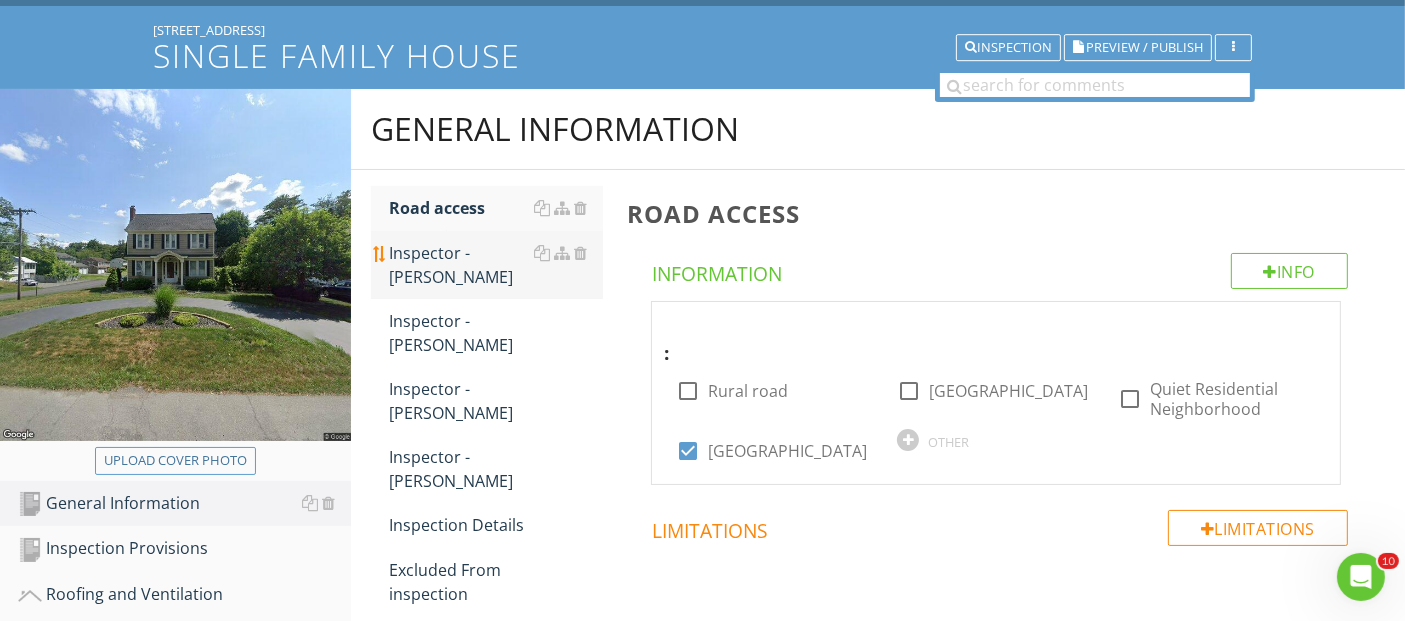 click on "Inspector - Joe" at bounding box center (495, 265) 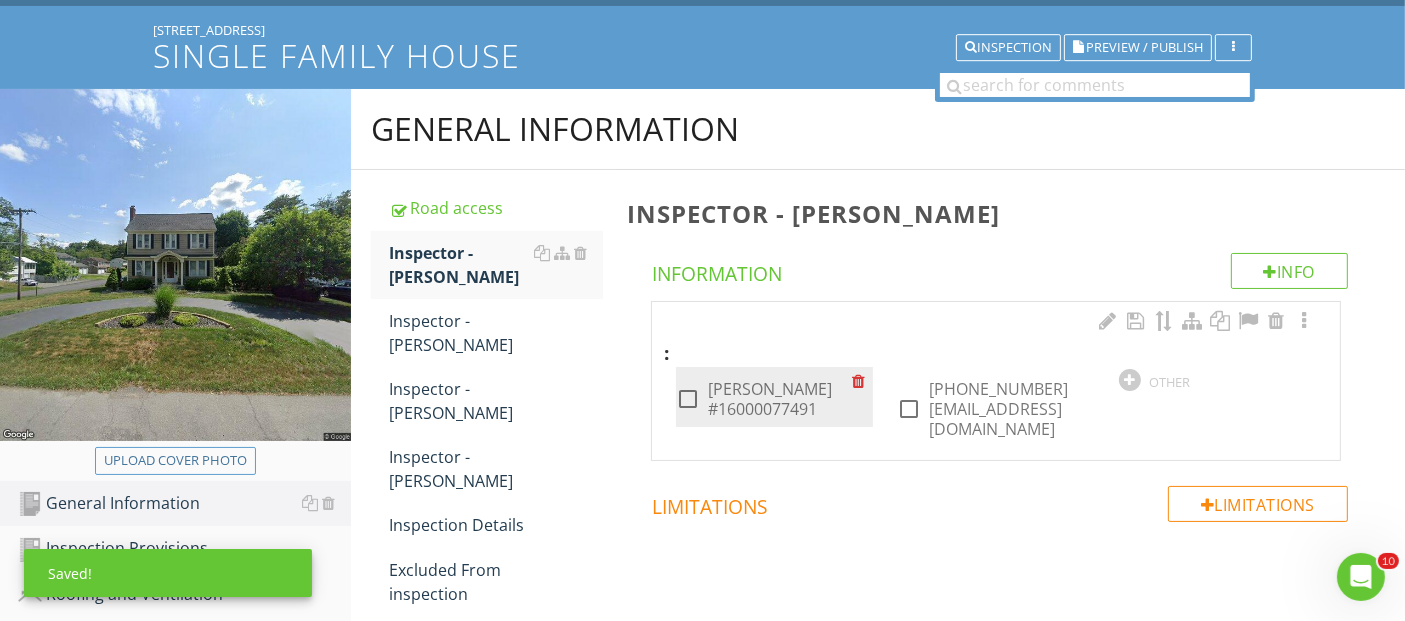 click at bounding box center [688, 399] 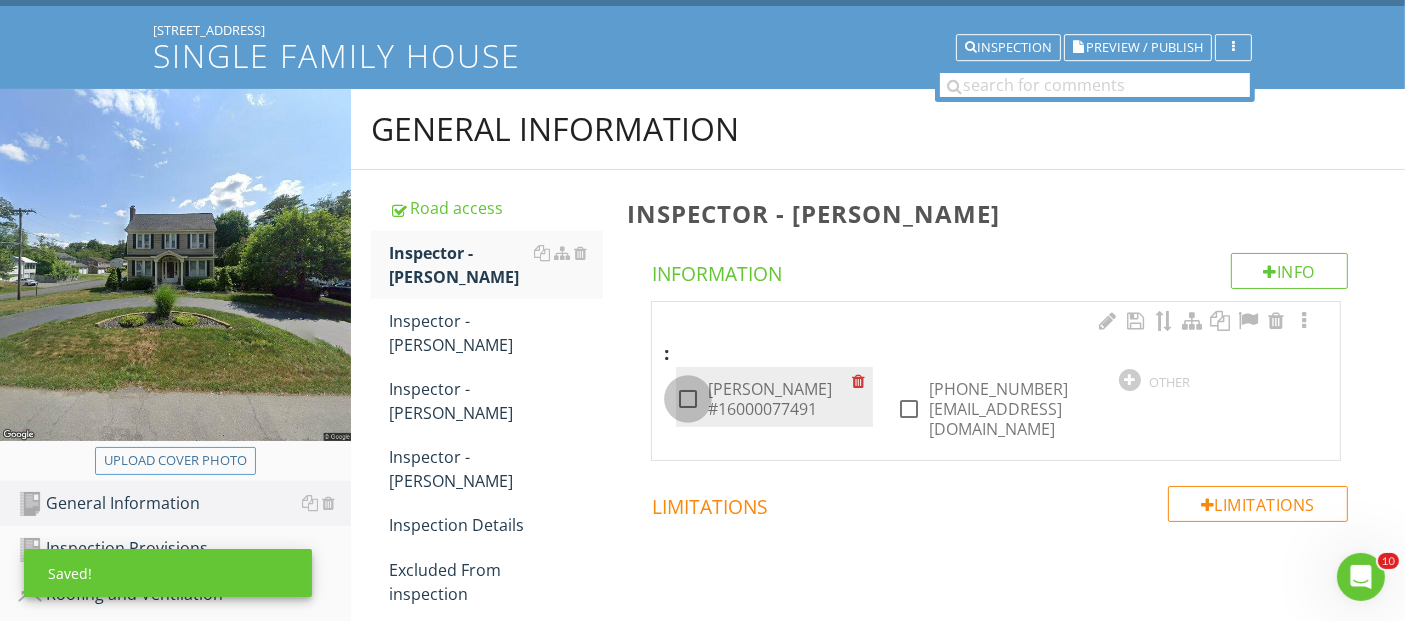 click at bounding box center (688, 399) 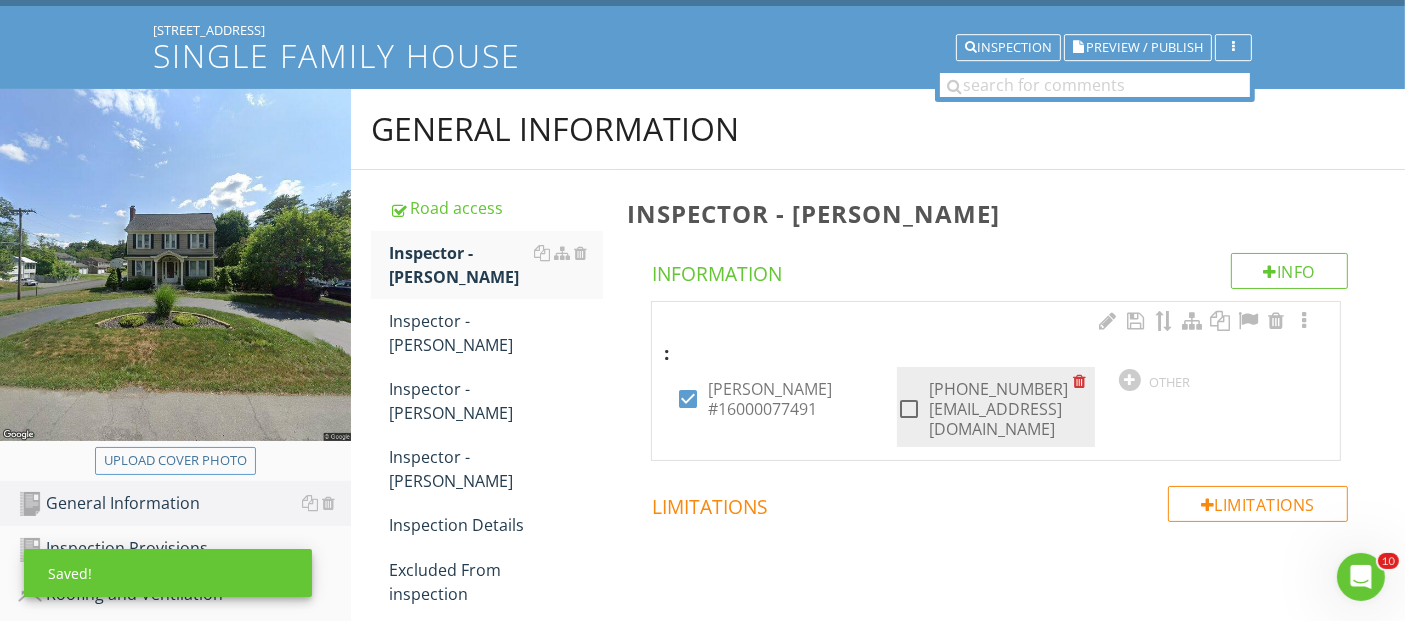 click at bounding box center [909, 409] 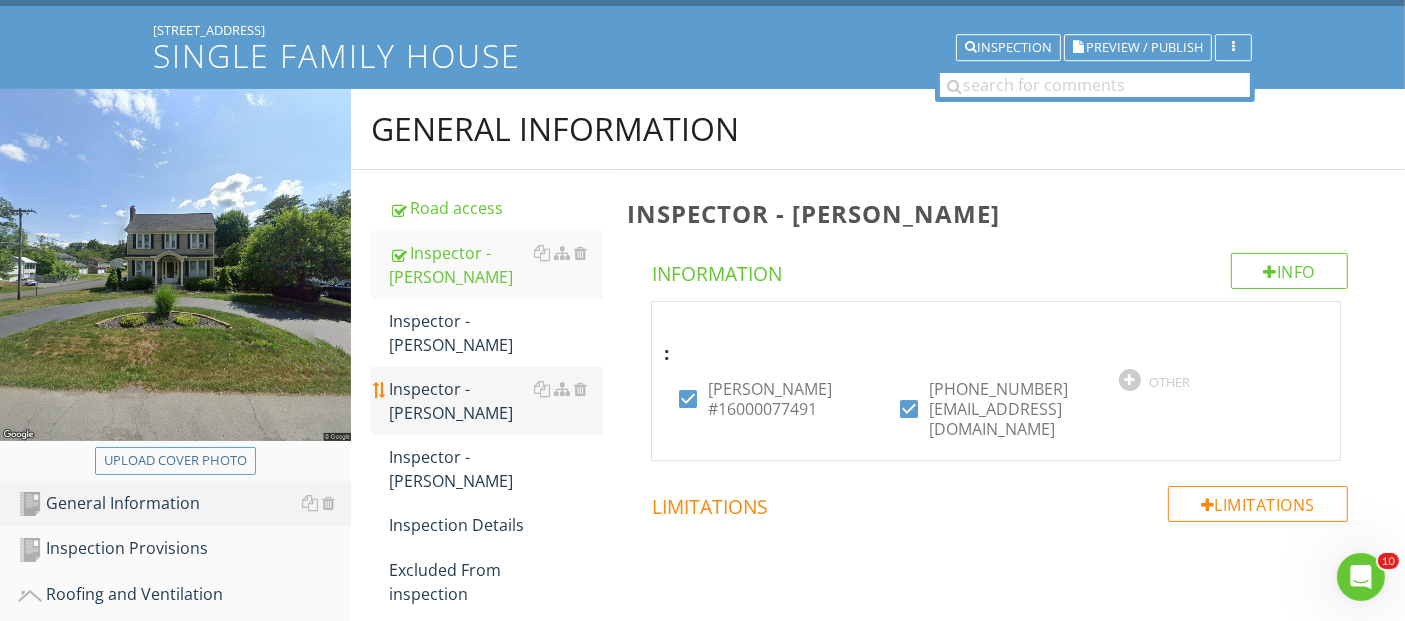 click on "Inspector - Theresa" at bounding box center (495, 401) 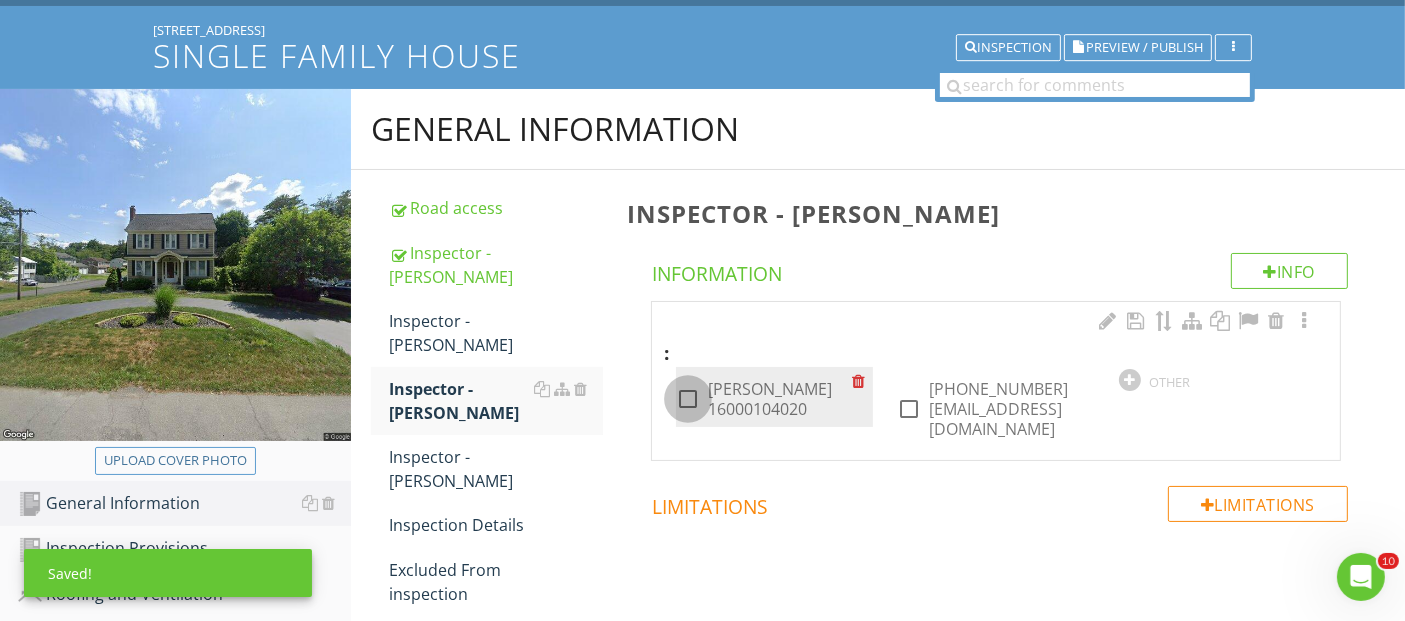 click at bounding box center (688, 399) 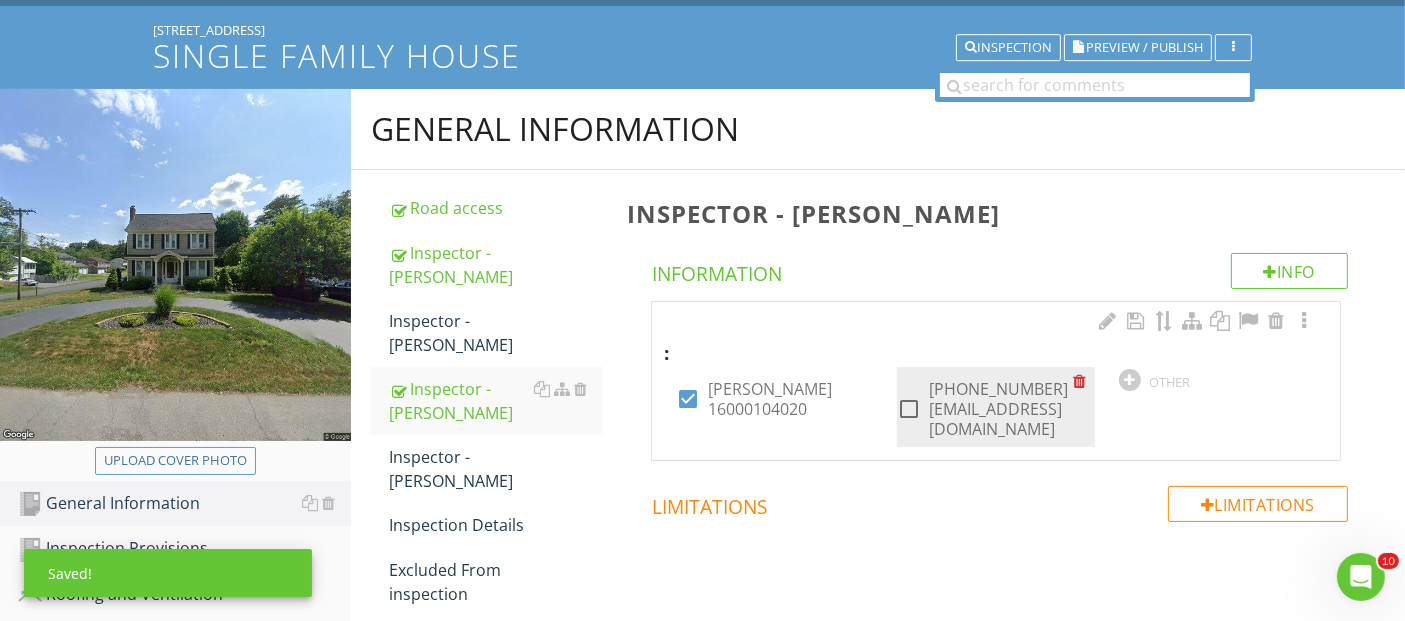 click at bounding box center [909, 409] 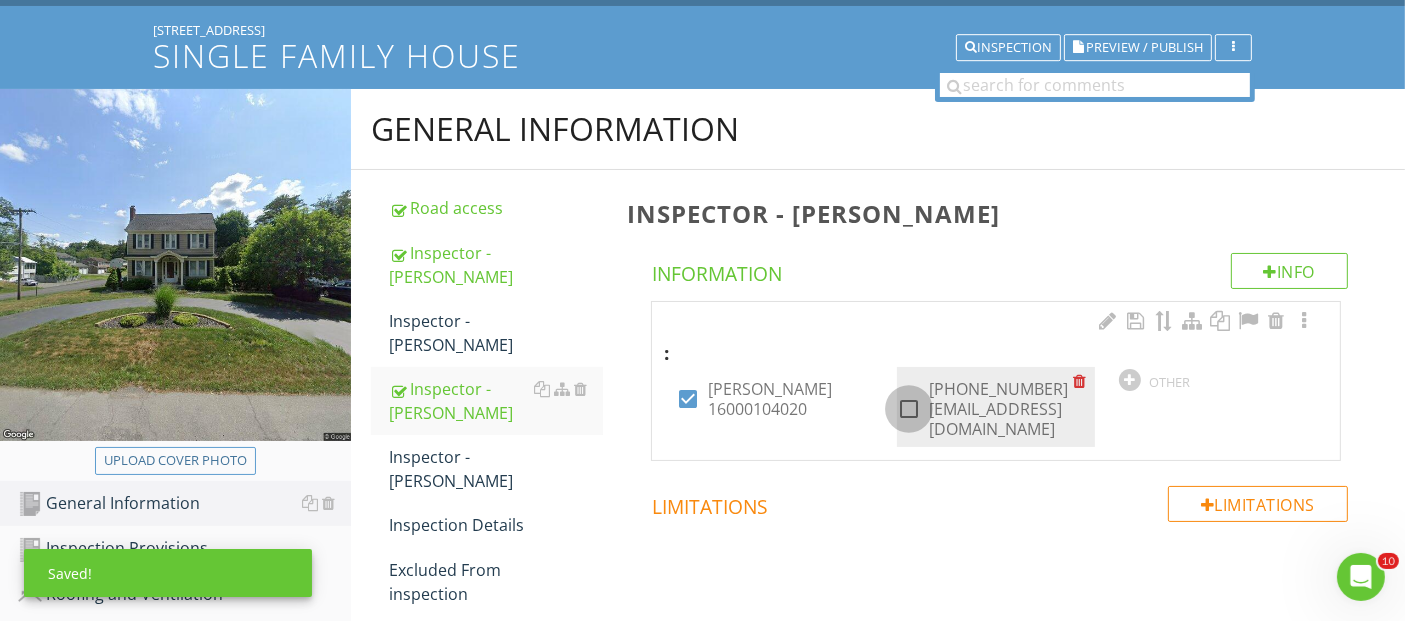 click at bounding box center [909, 409] 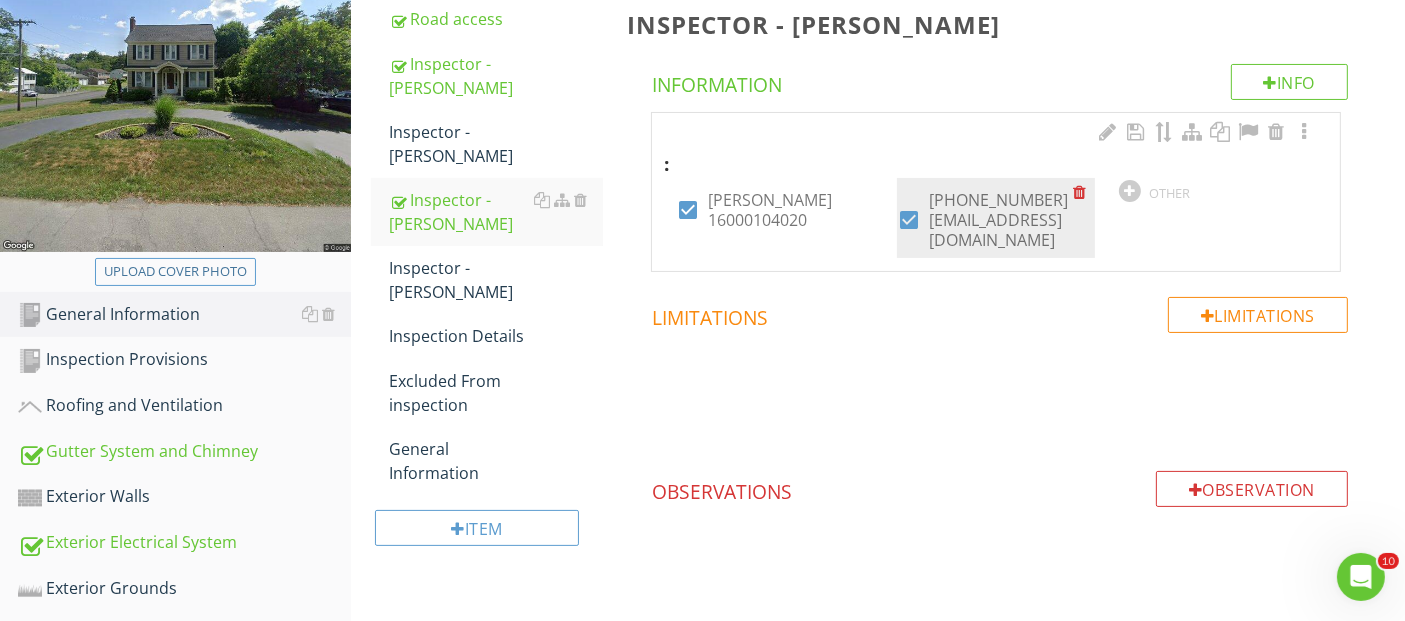 scroll, scrollTop: 333, scrollLeft: 0, axis: vertical 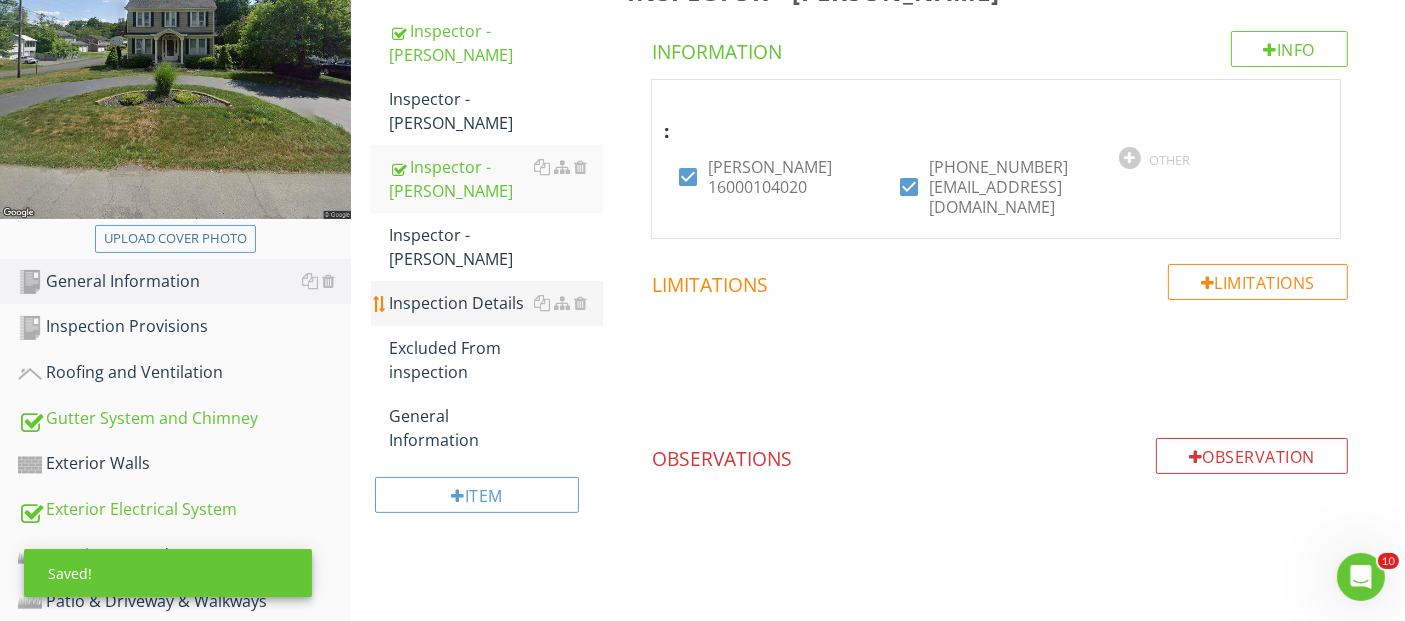 click on "Inspection Details" at bounding box center [495, 303] 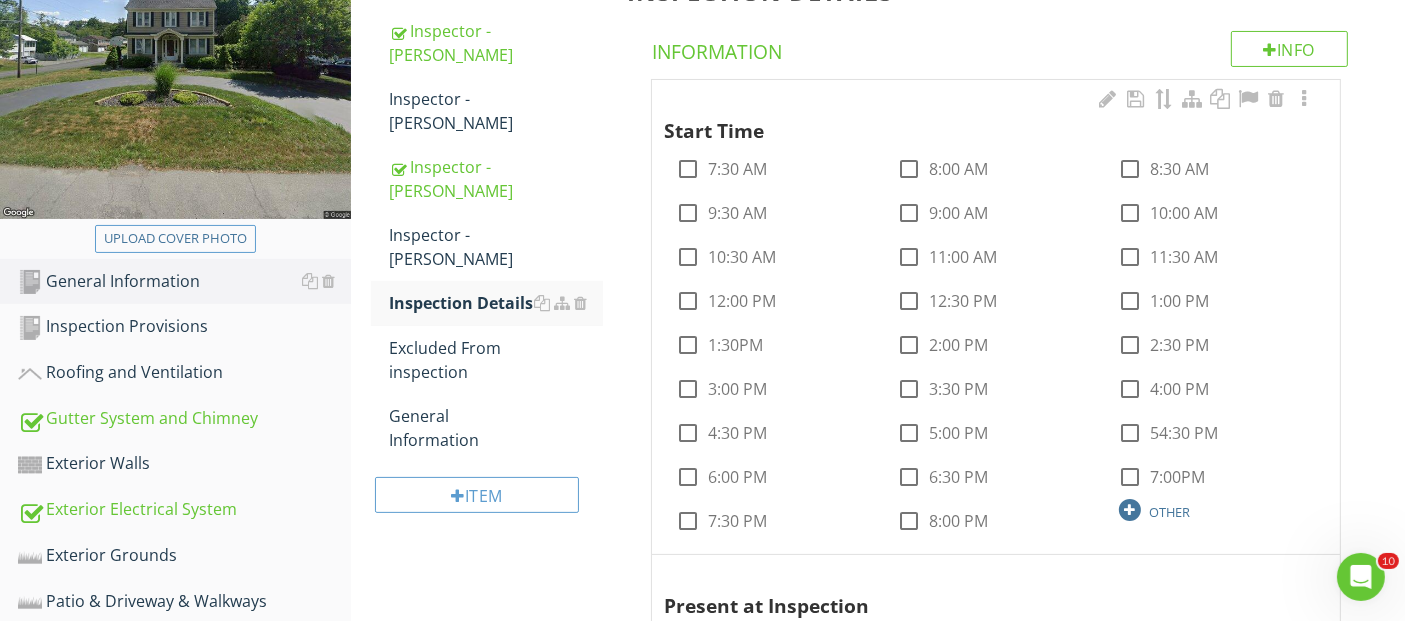 click at bounding box center [1130, 510] 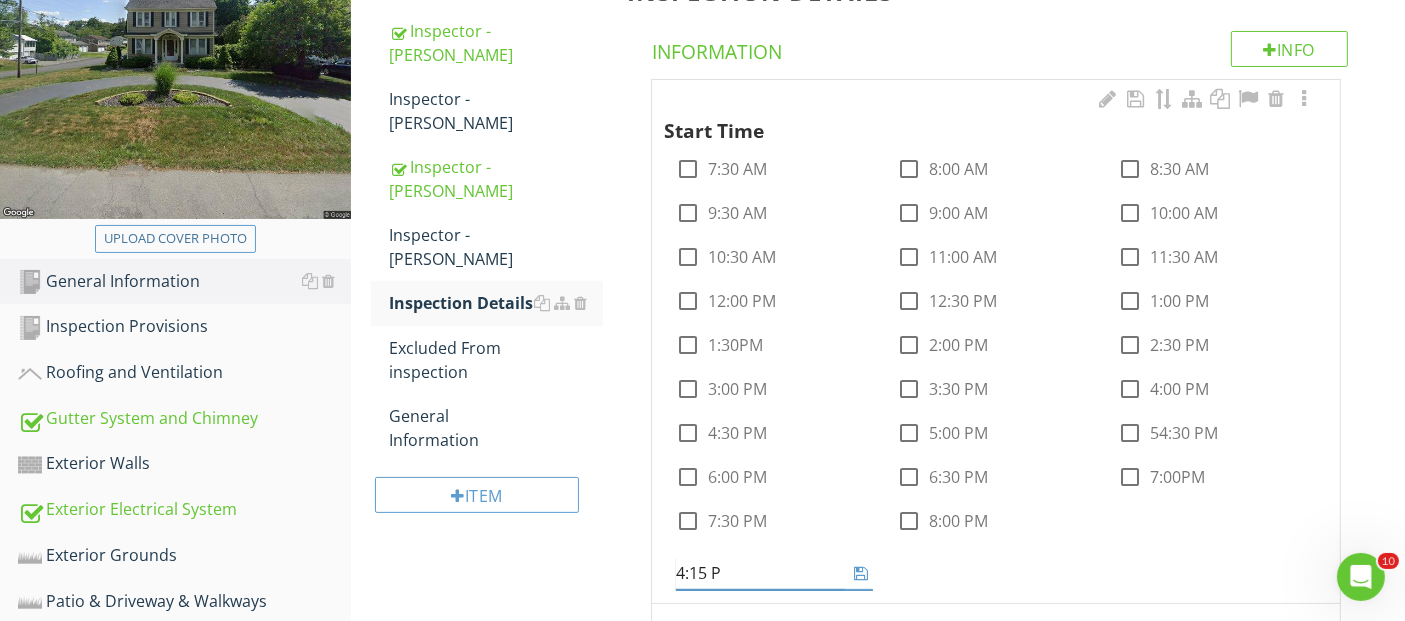 type on "4:15 PM" 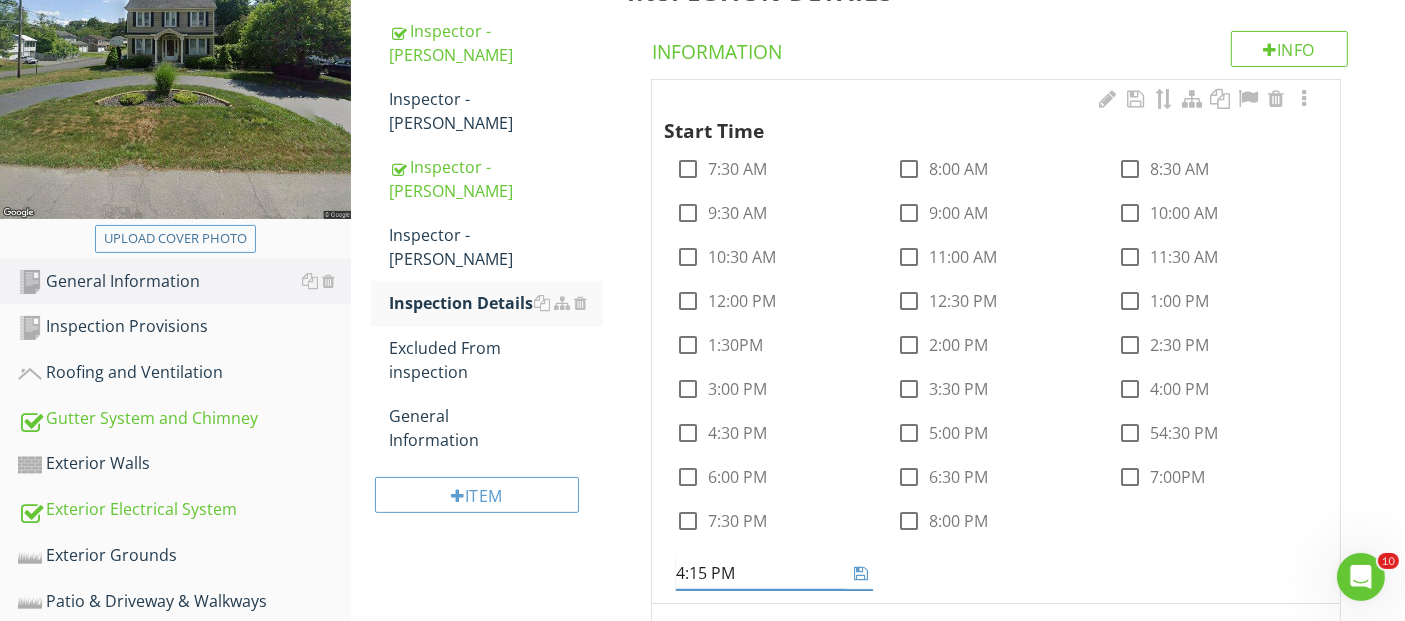 click at bounding box center (861, 573) 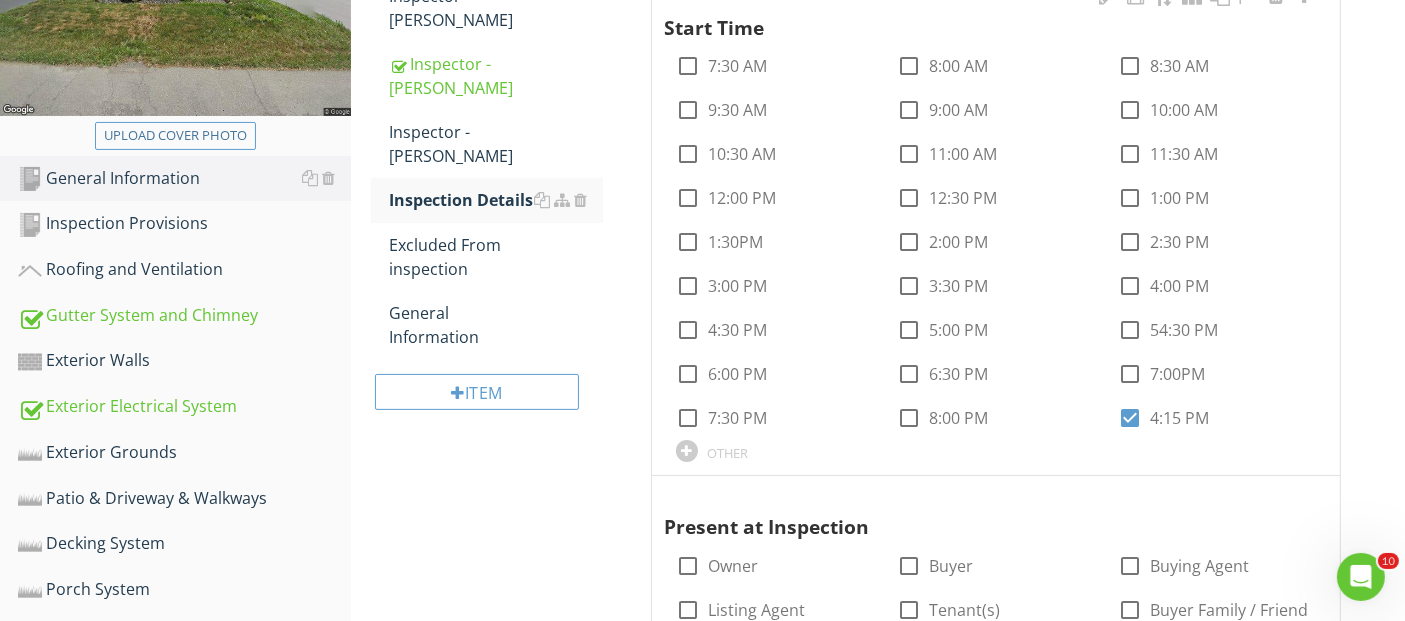 scroll, scrollTop: 666, scrollLeft: 0, axis: vertical 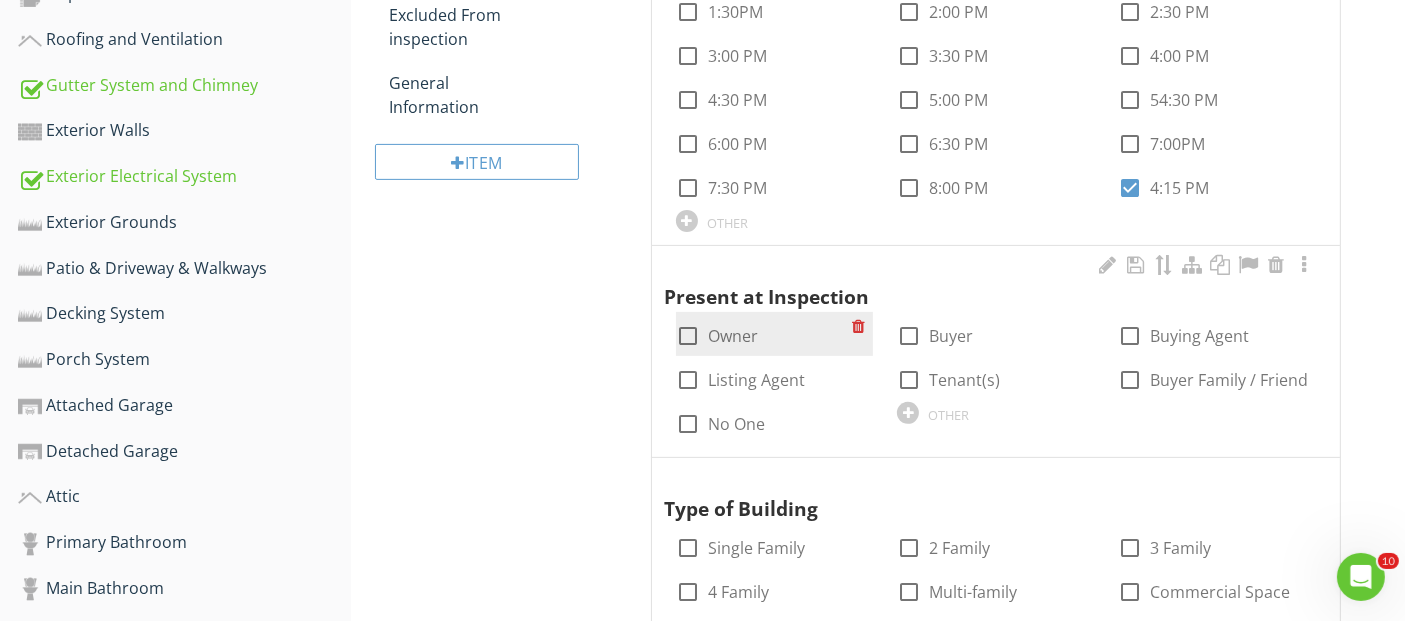click at bounding box center (688, 336) 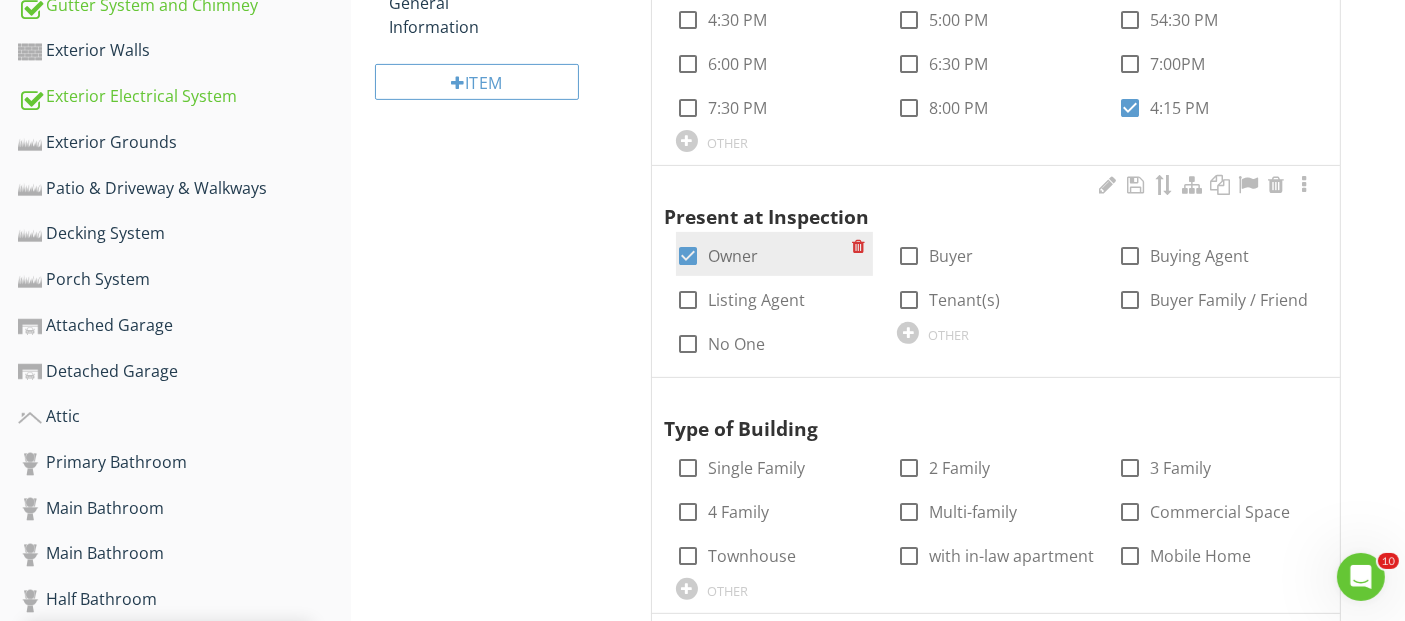 scroll, scrollTop: 888, scrollLeft: 0, axis: vertical 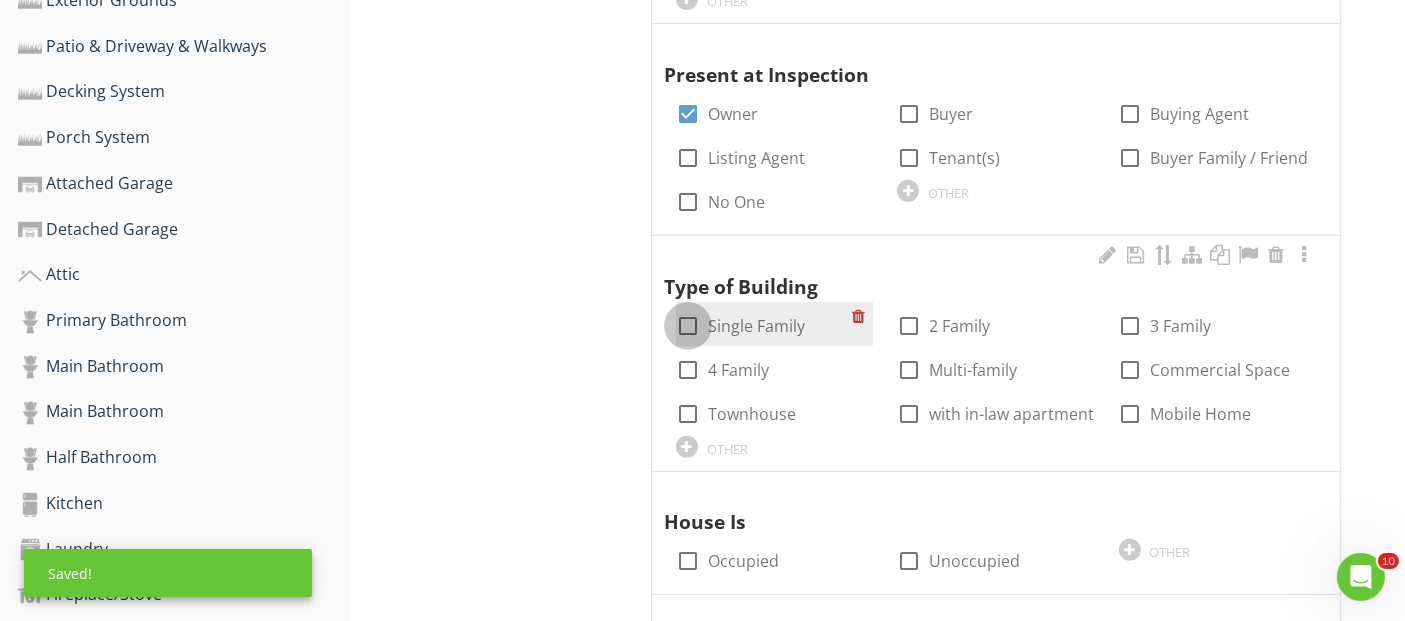 click at bounding box center (688, 326) 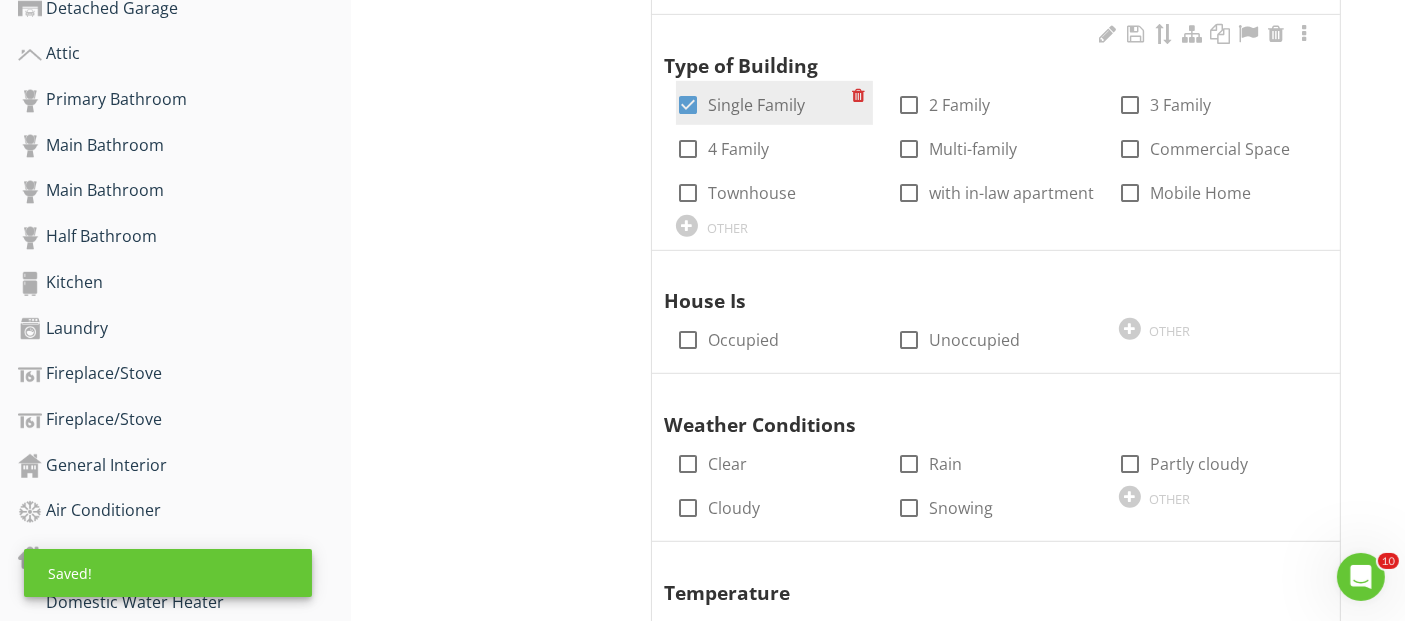 scroll, scrollTop: 1111, scrollLeft: 0, axis: vertical 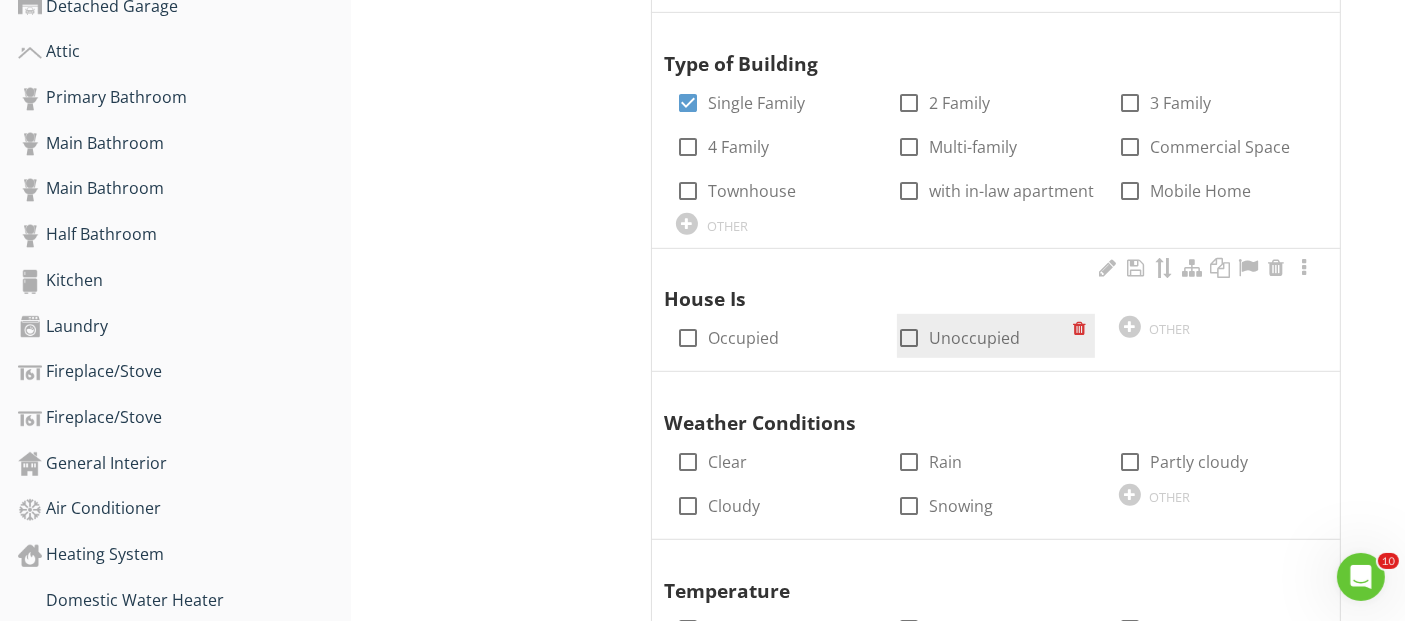 click at bounding box center [909, 338] 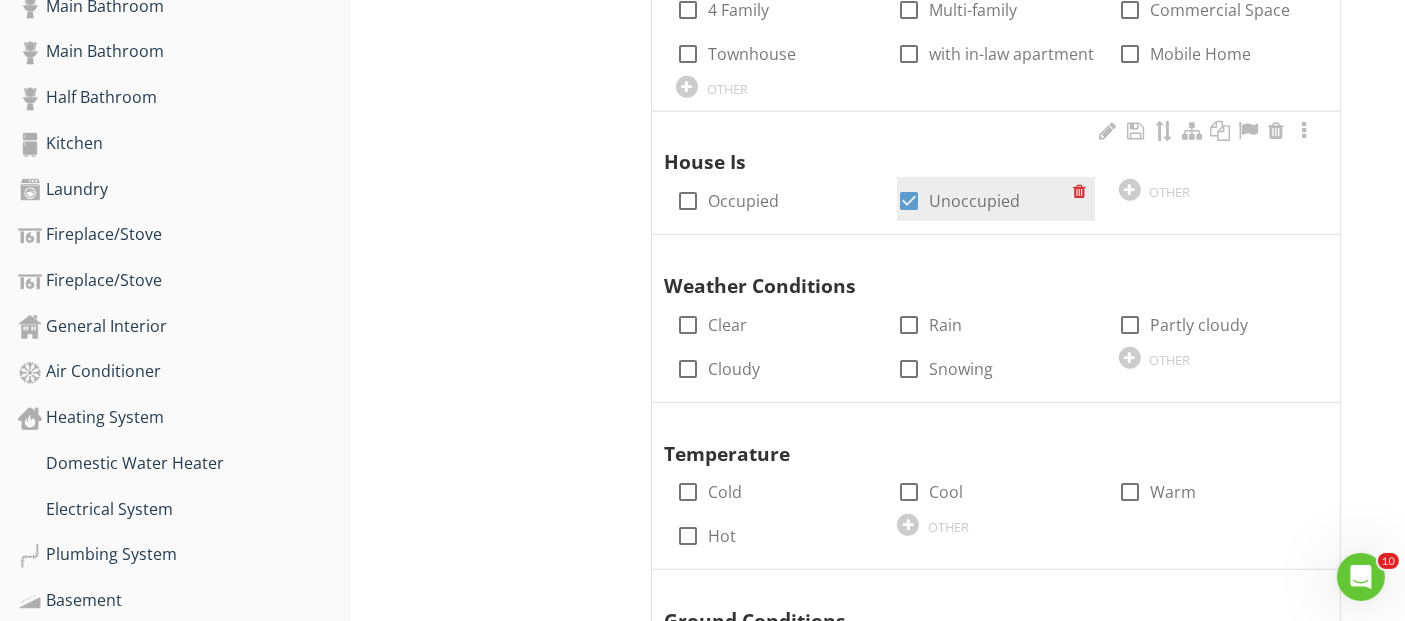 scroll, scrollTop: 1333, scrollLeft: 0, axis: vertical 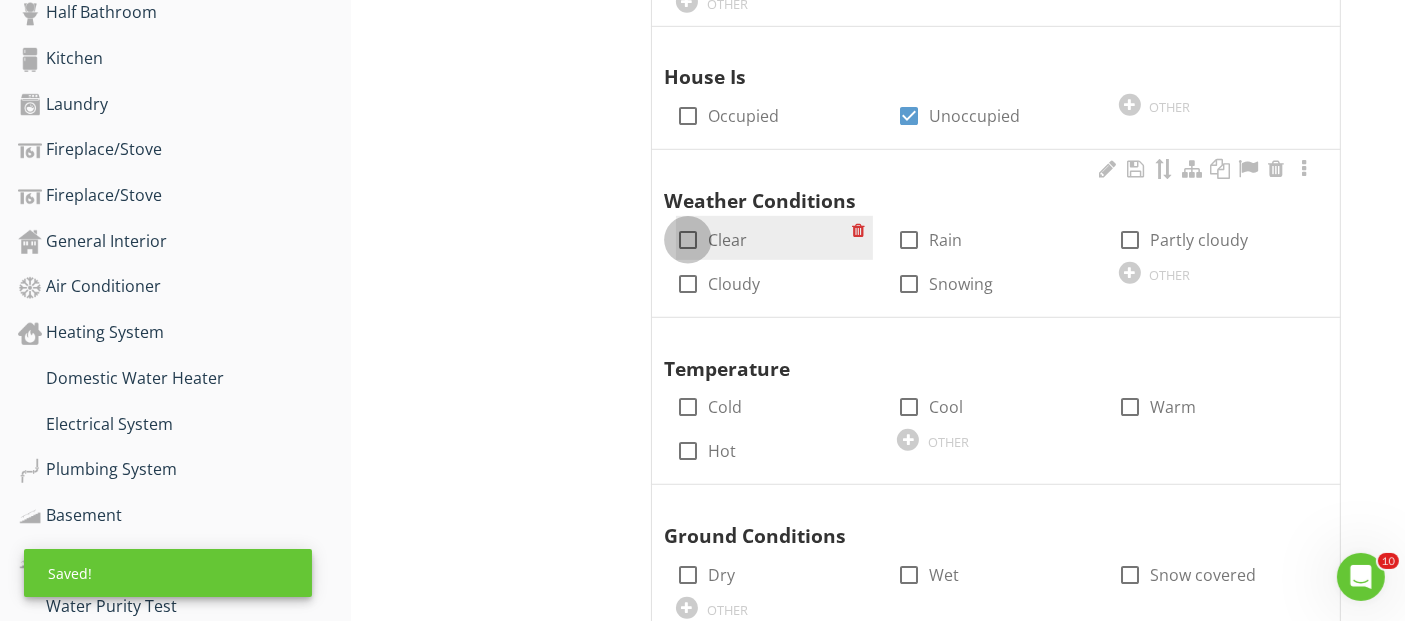 click at bounding box center [688, 240] 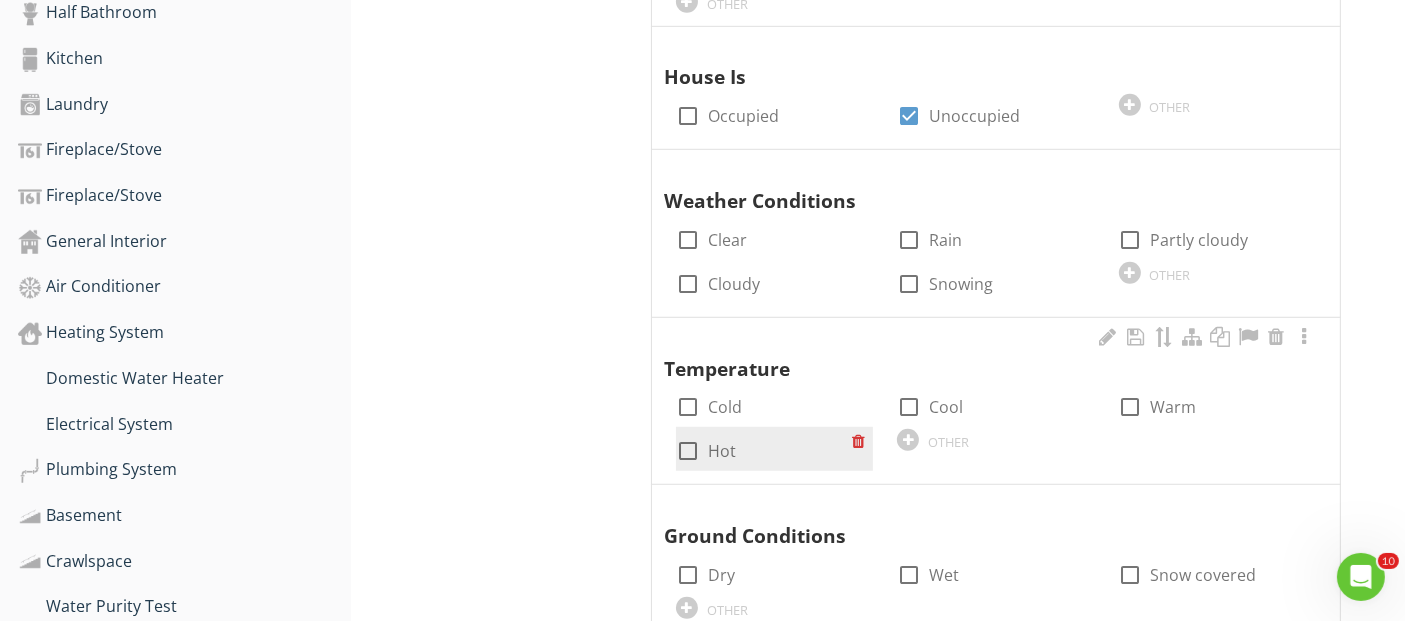 click at bounding box center [688, 451] 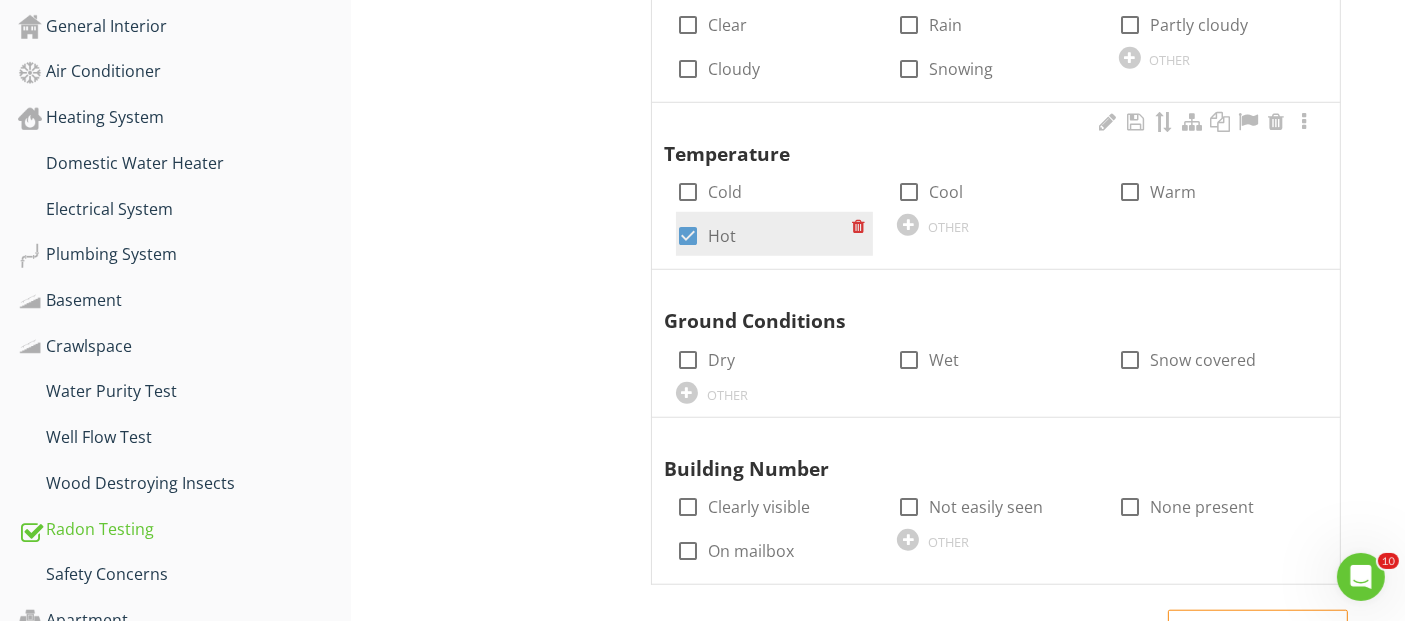 scroll, scrollTop: 1555, scrollLeft: 0, axis: vertical 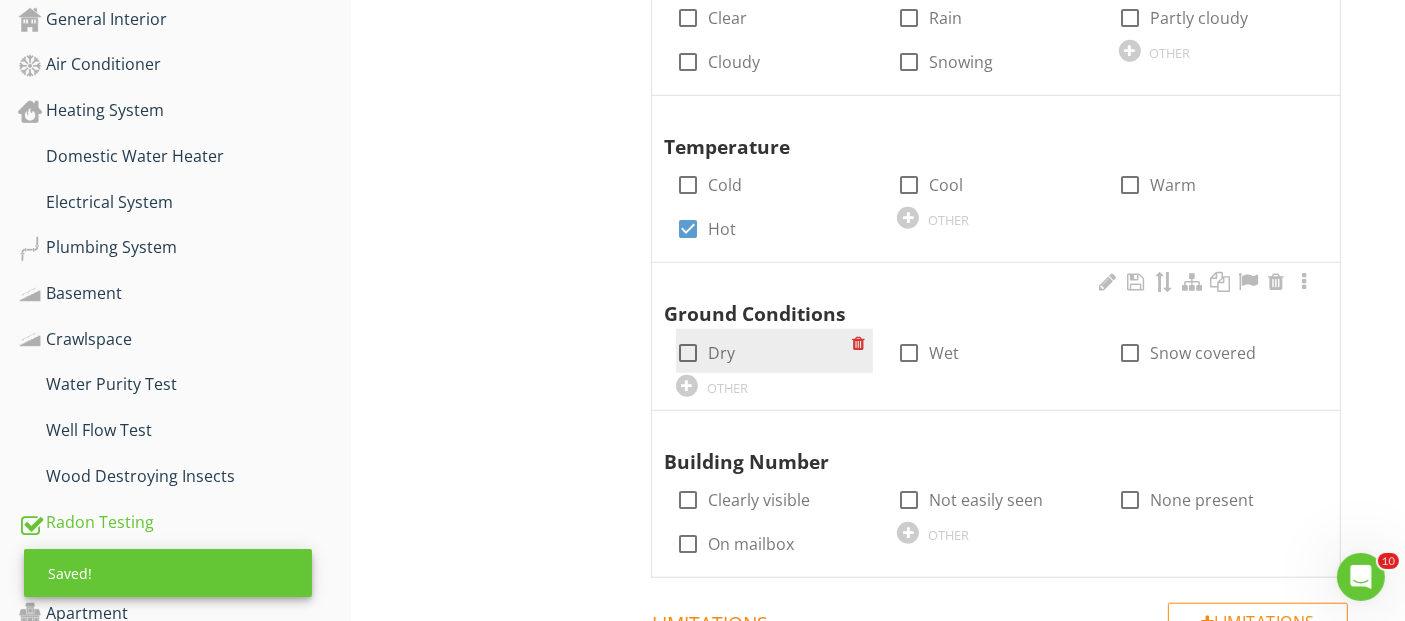click at bounding box center (688, 353) 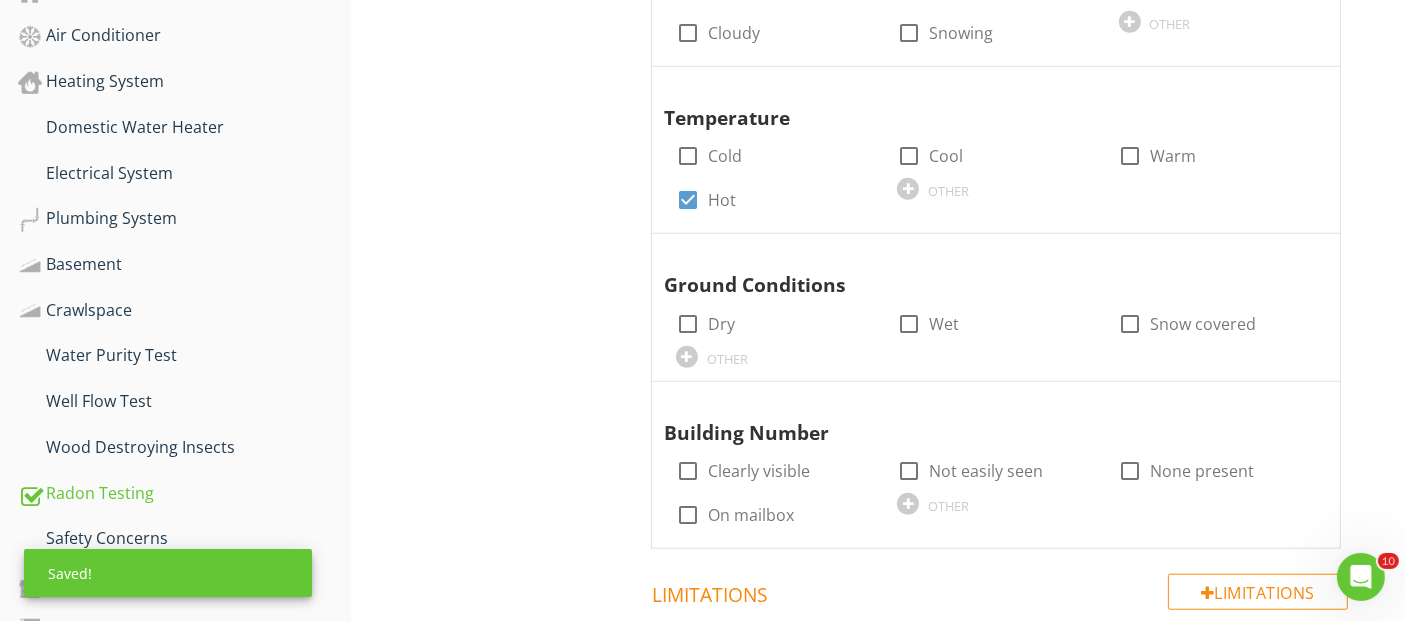 scroll, scrollTop: 1666, scrollLeft: 0, axis: vertical 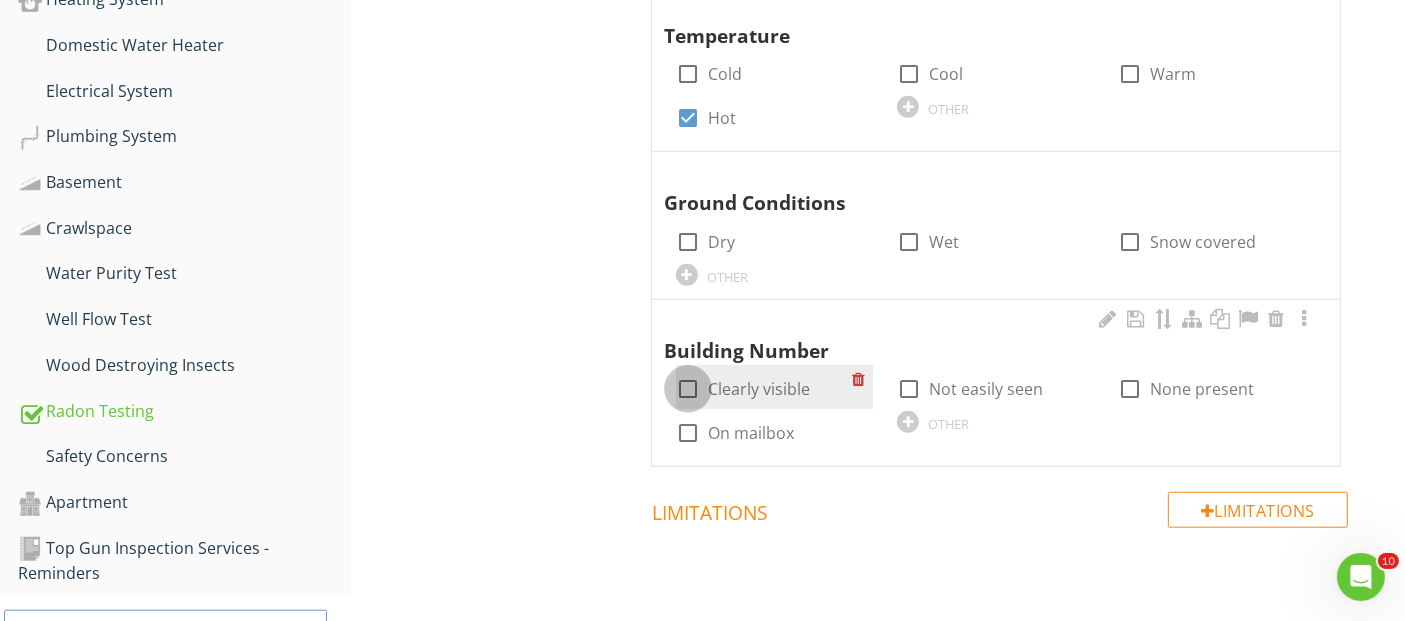 click at bounding box center (688, 389) 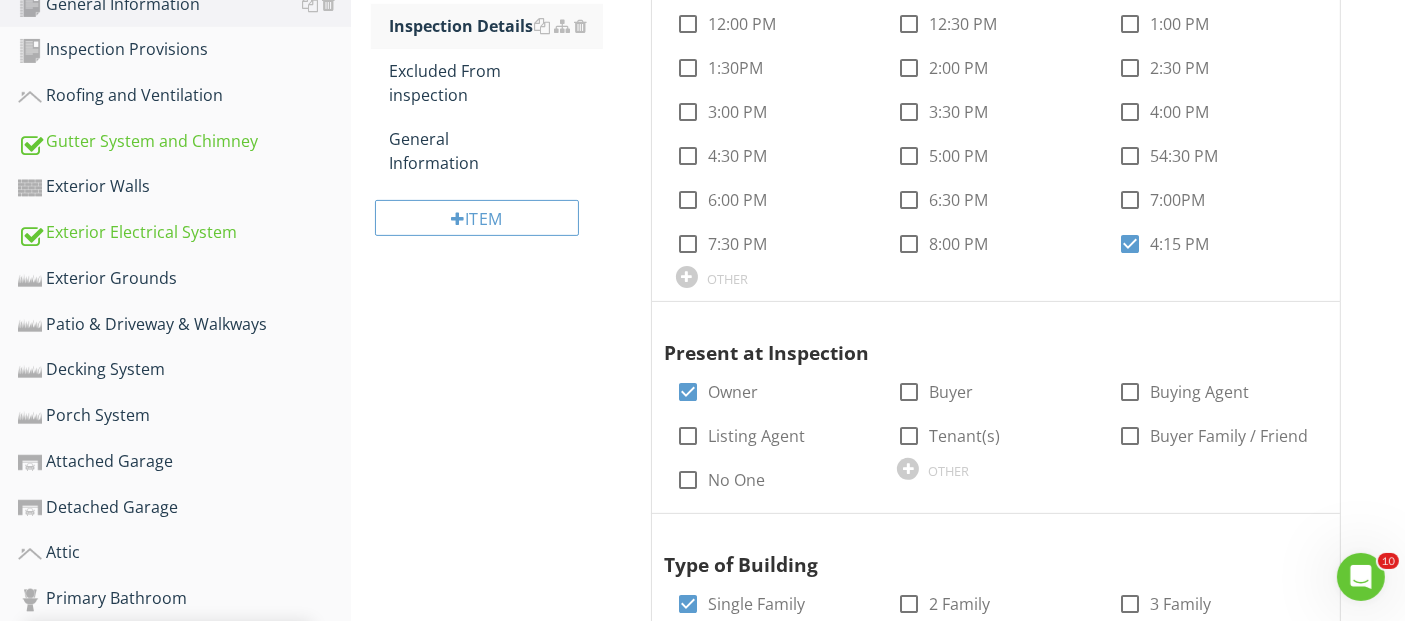 scroll, scrollTop: 460, scrollLeft: 0, axis: vertical 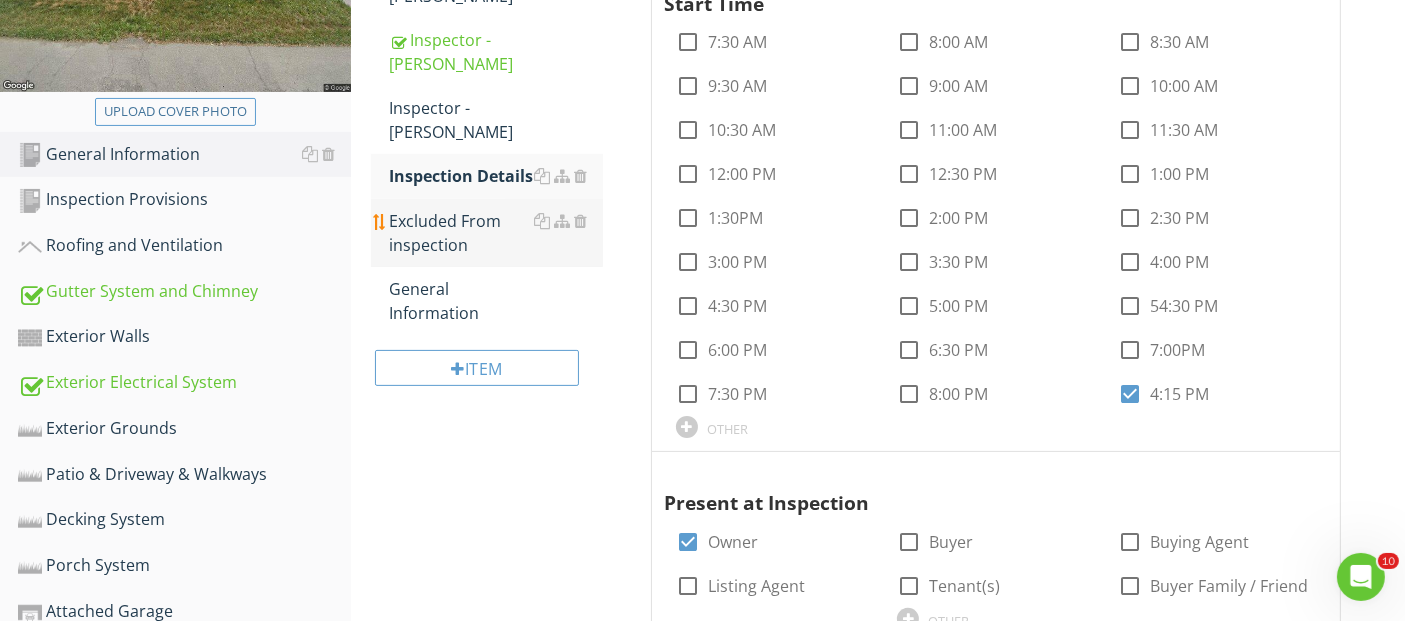 click on "Excluded From inspection" at bounding box center [495, 233] 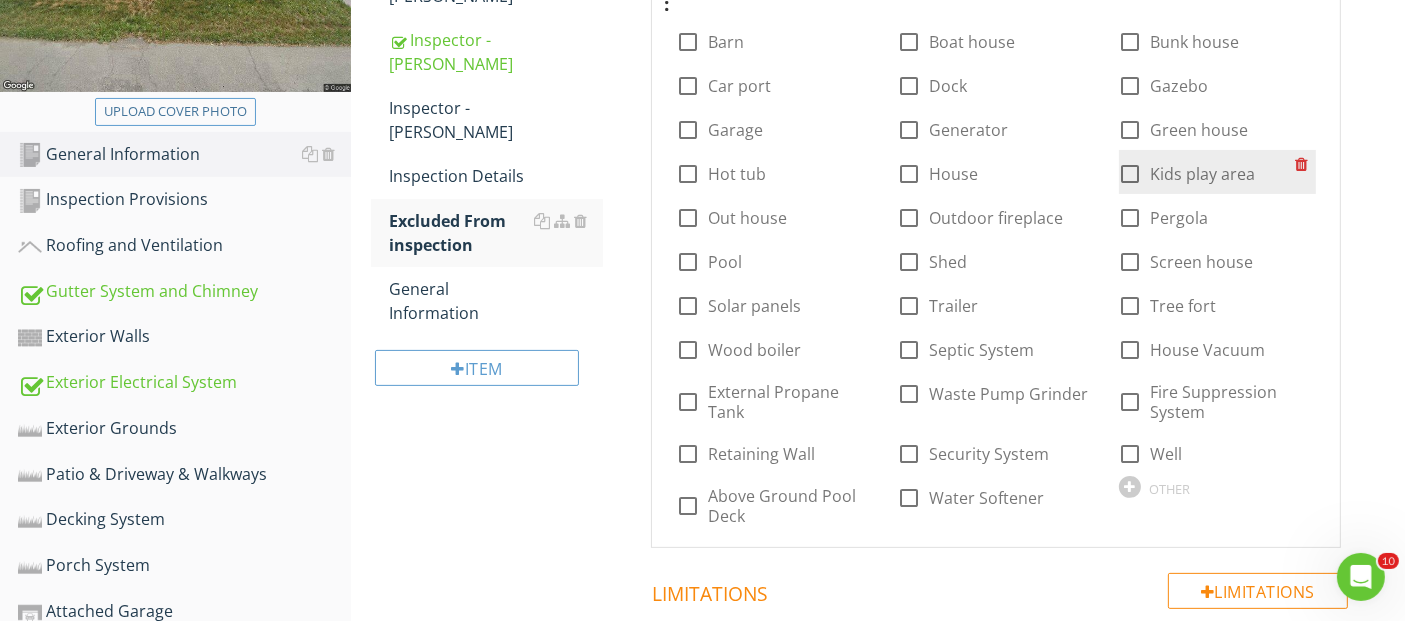 click at bounding box center [1131, 174] 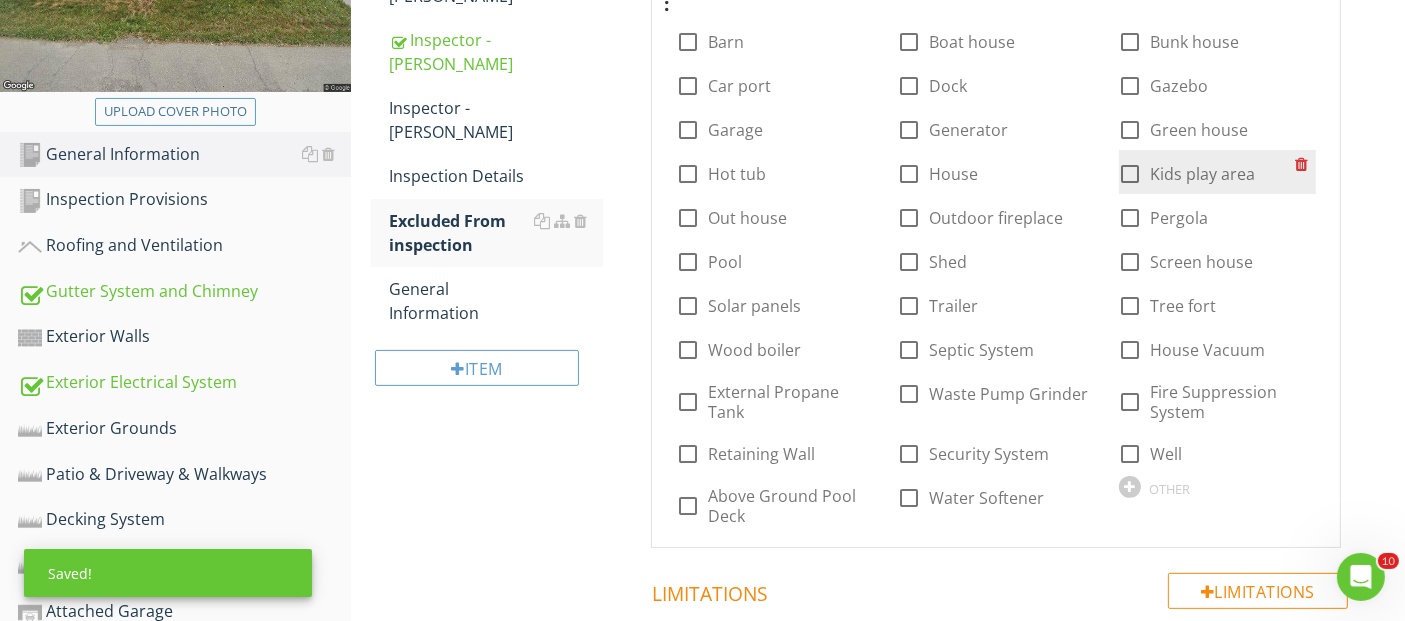 click at bounding box center [1131, 174] 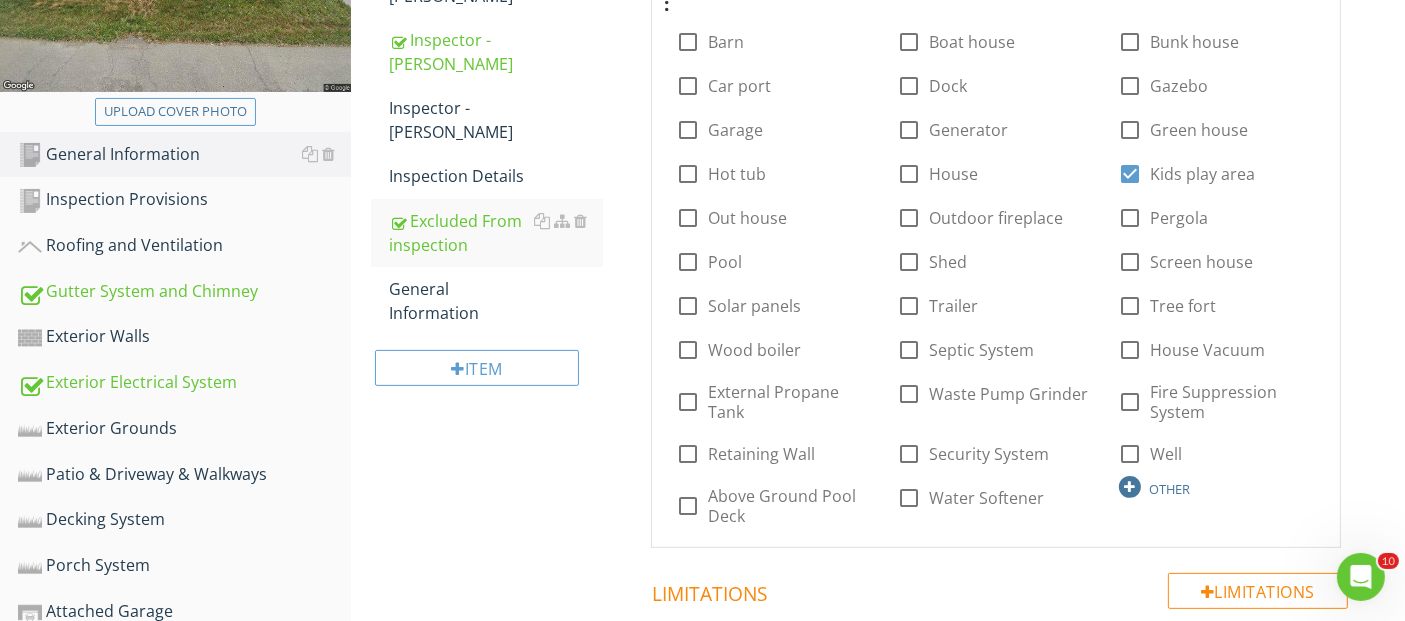 click at bounding box center [1130, 487] 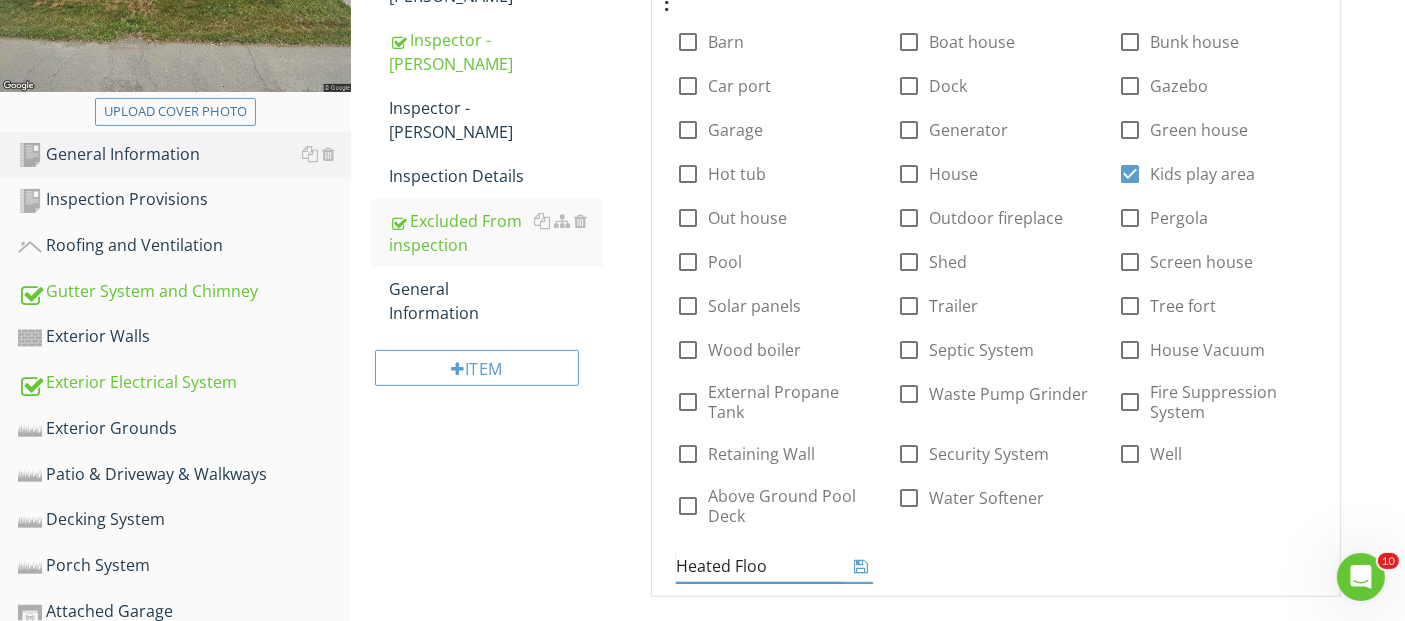 type on "Heated Floor" 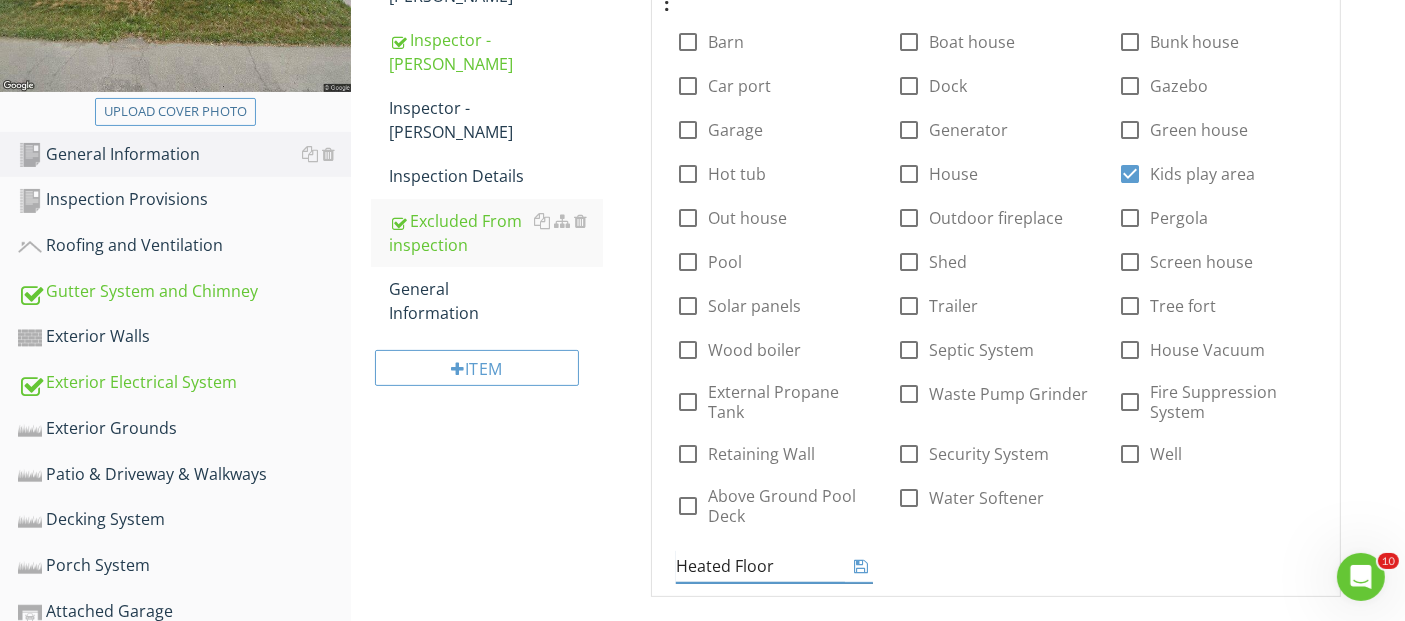 click at bounding box center [861, 566] 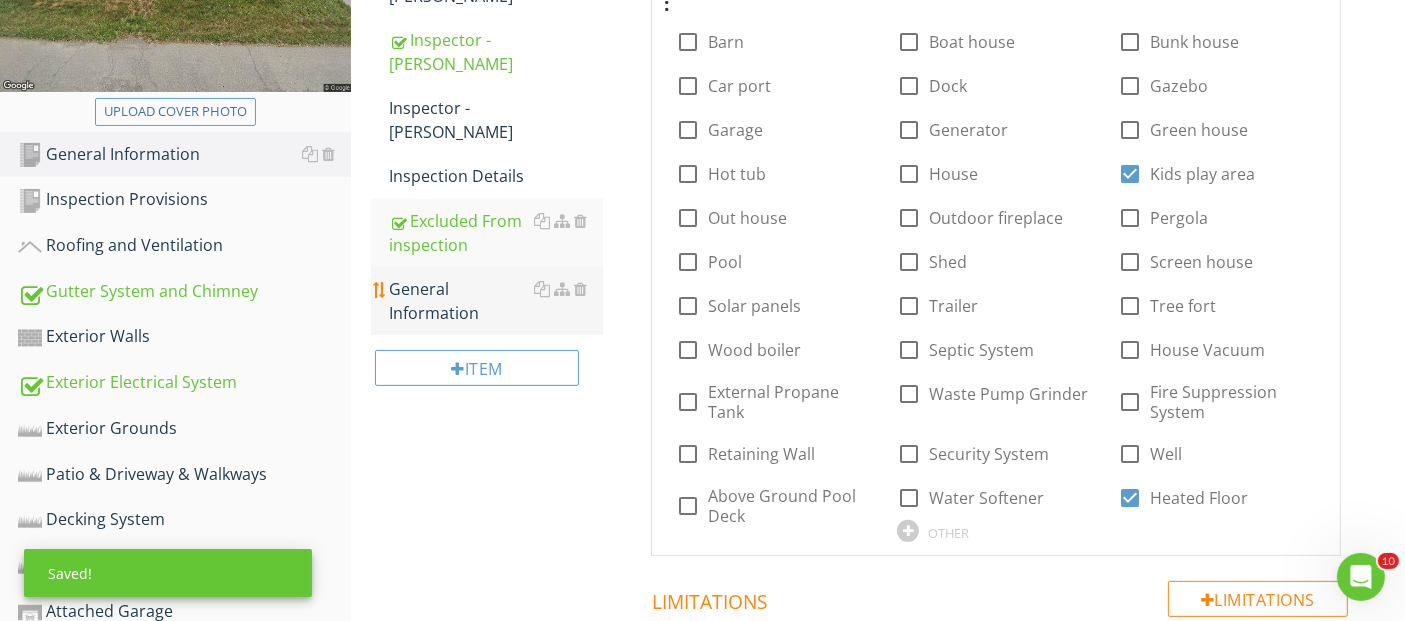 click on "General Information" at bounding box center [495, 301] 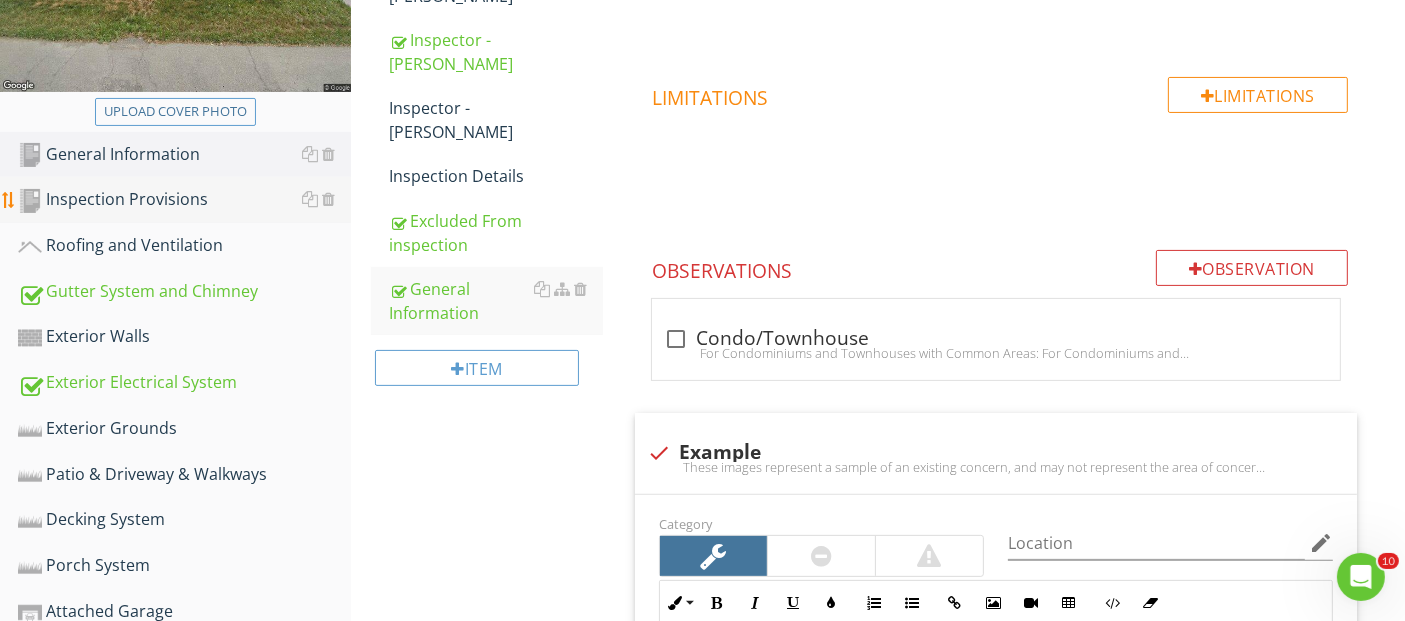 click on "Inspection Provisions" at bounding box center (184, 200) 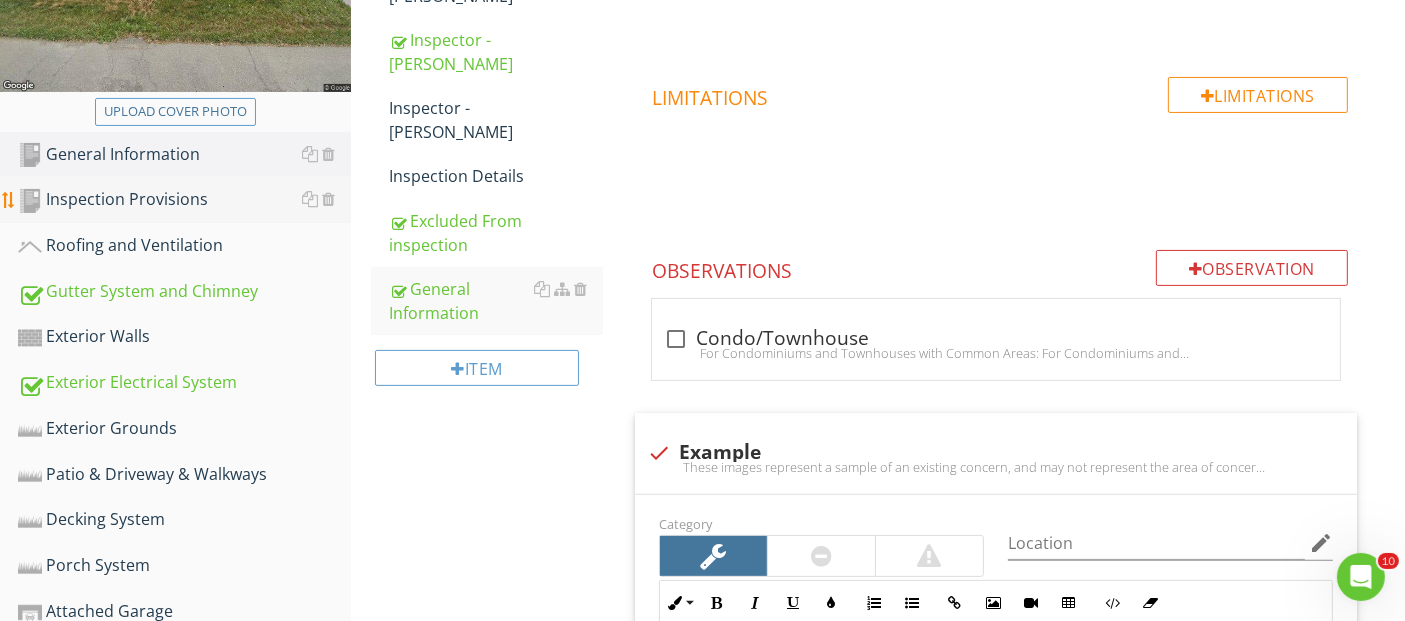 click on "Inspection Provisions" at bounding box center [184, 200] 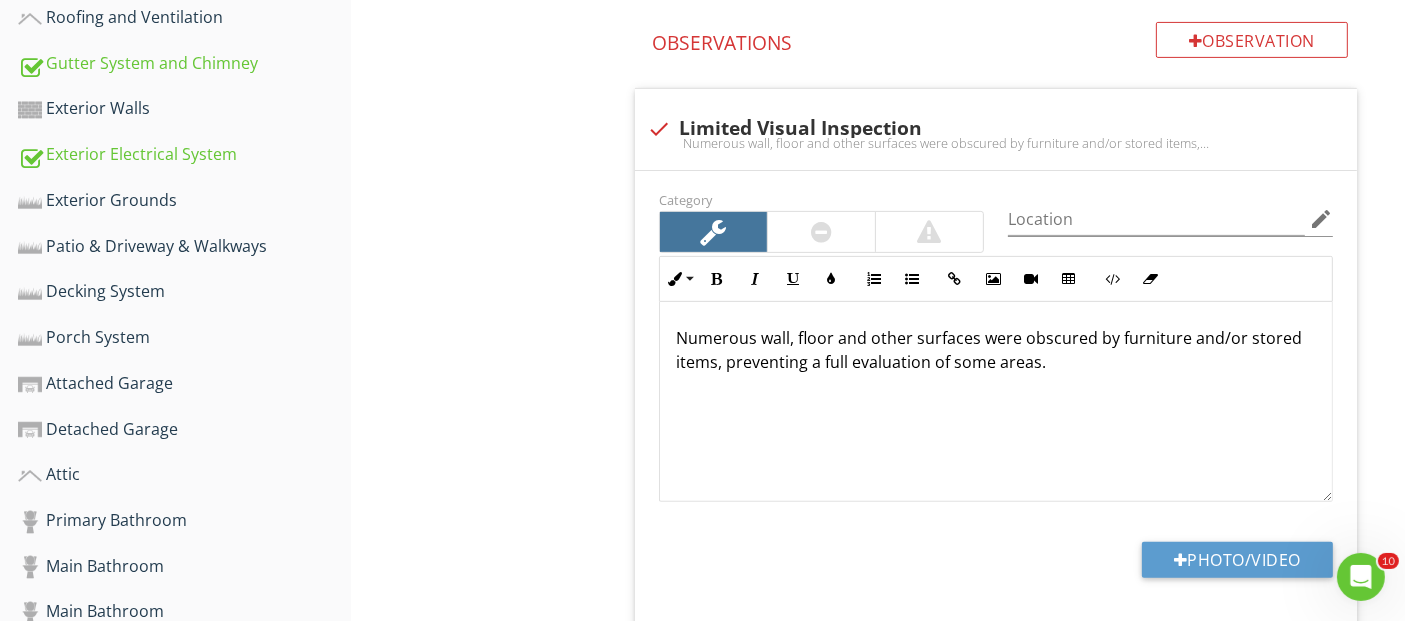 scroll, scrollTop: 682, scrollLeft: 0, axis: vertical 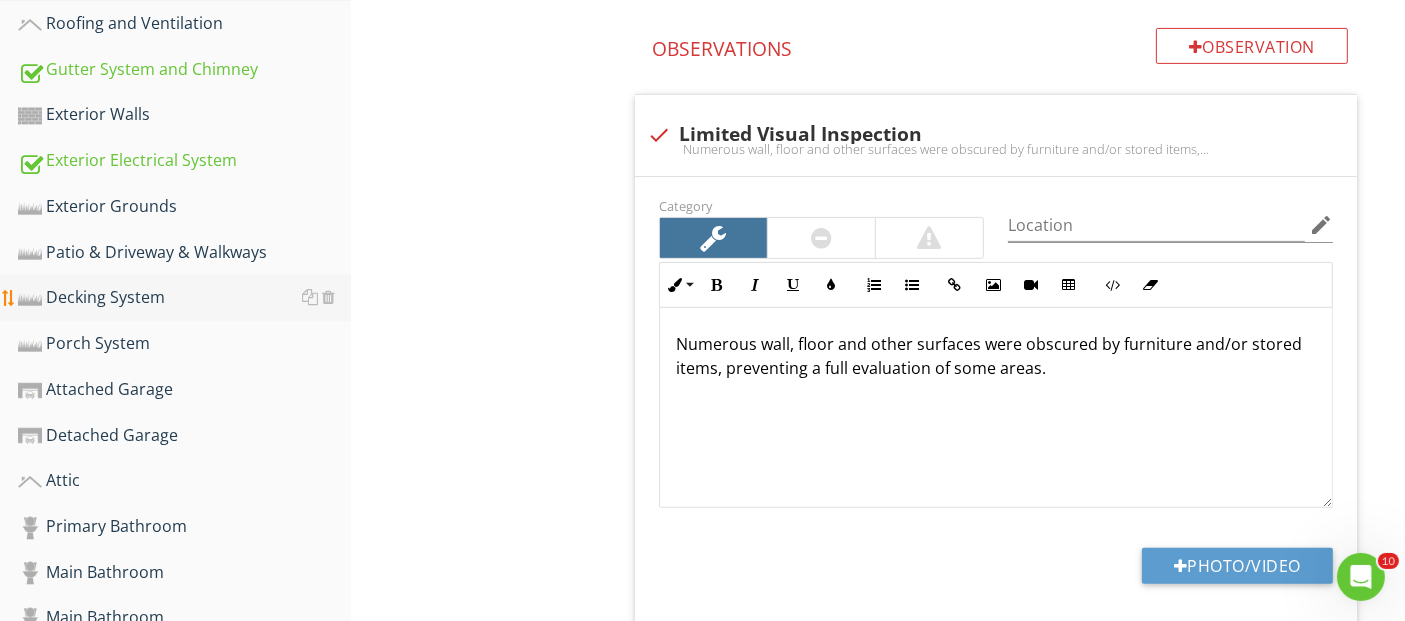 click on "Decking System" at bounding box center (184, 298) 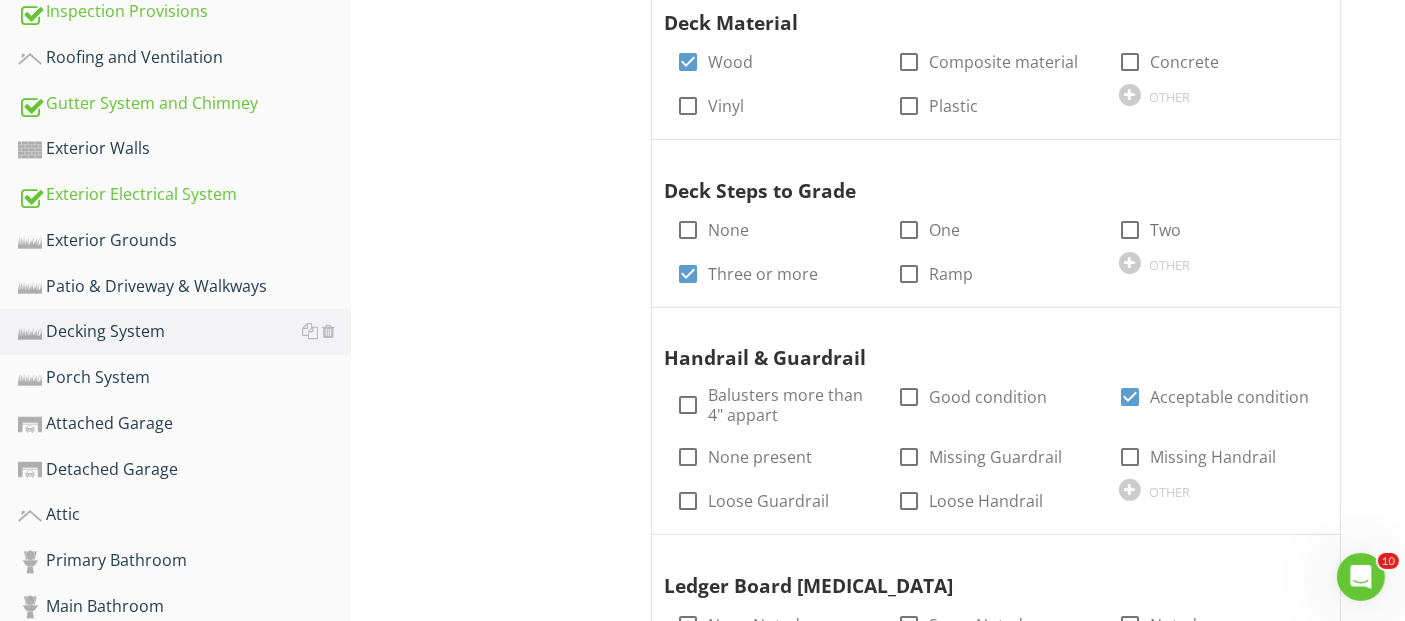 scroll, scrollTop: 793, scrollLeft: 0, axis: vertical 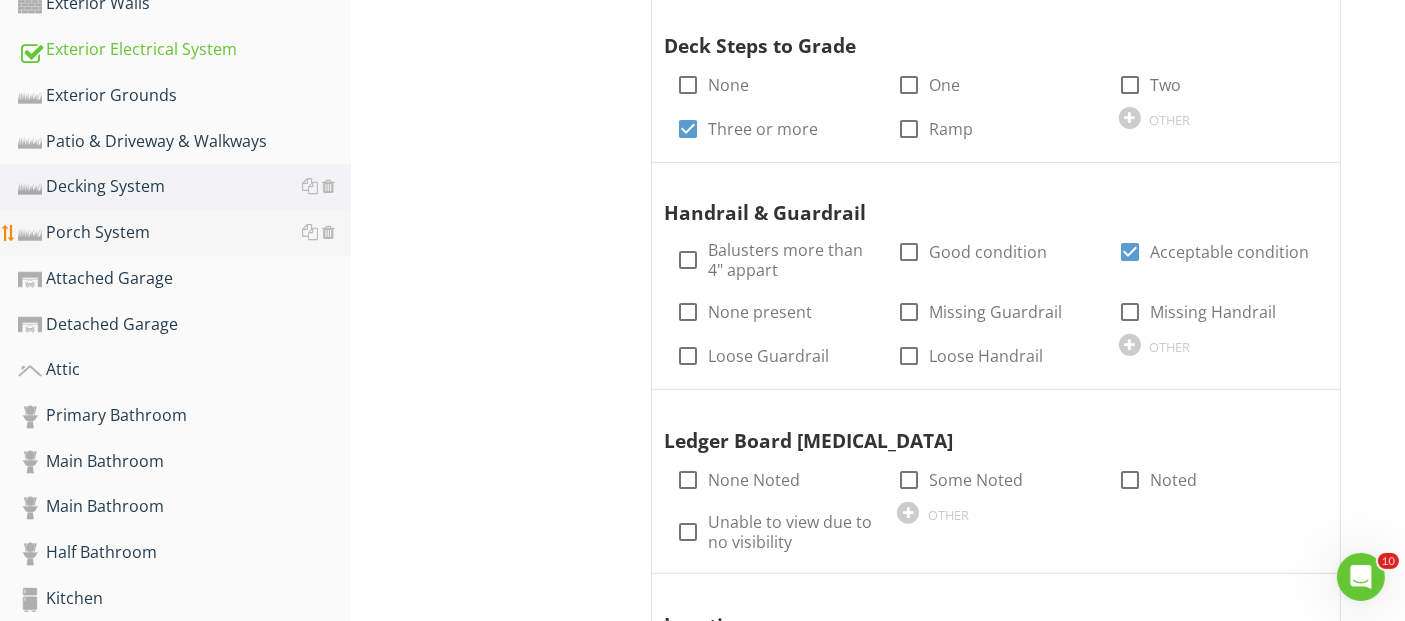 click on "Porch System" at bounding box center [184, 233] 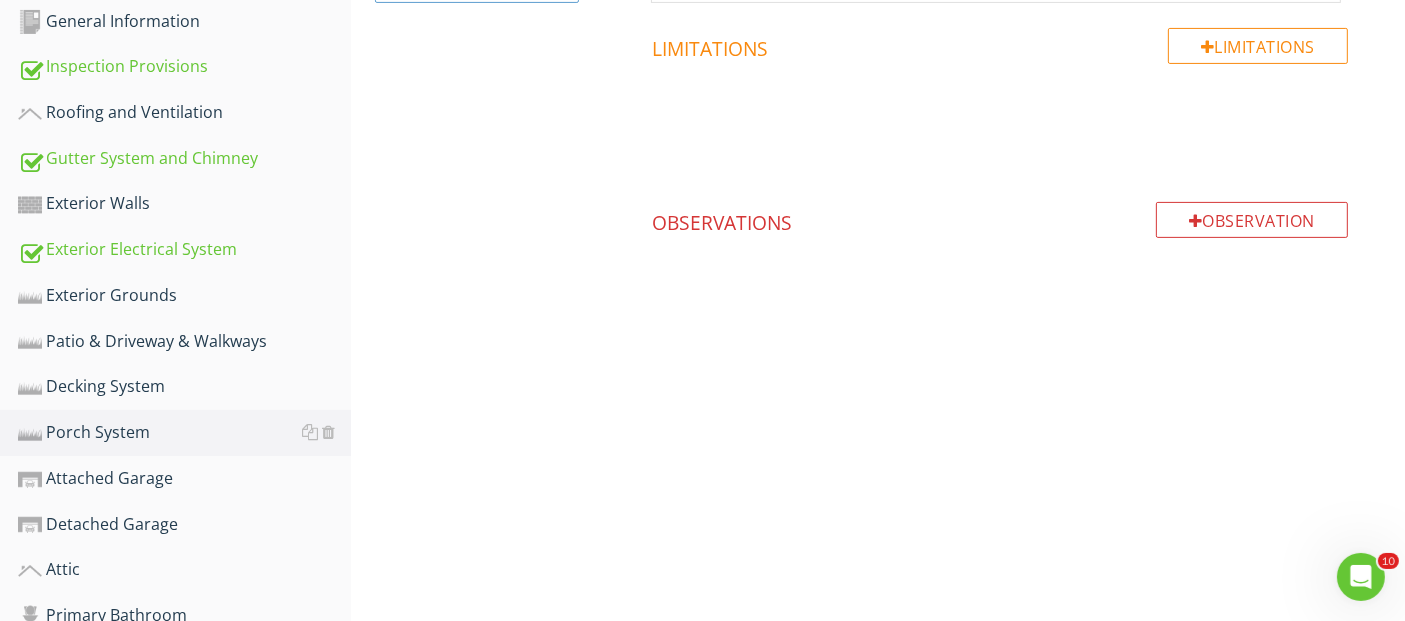 scroll, scrollTop: 793, scrollLeft: 0, axis: vertical 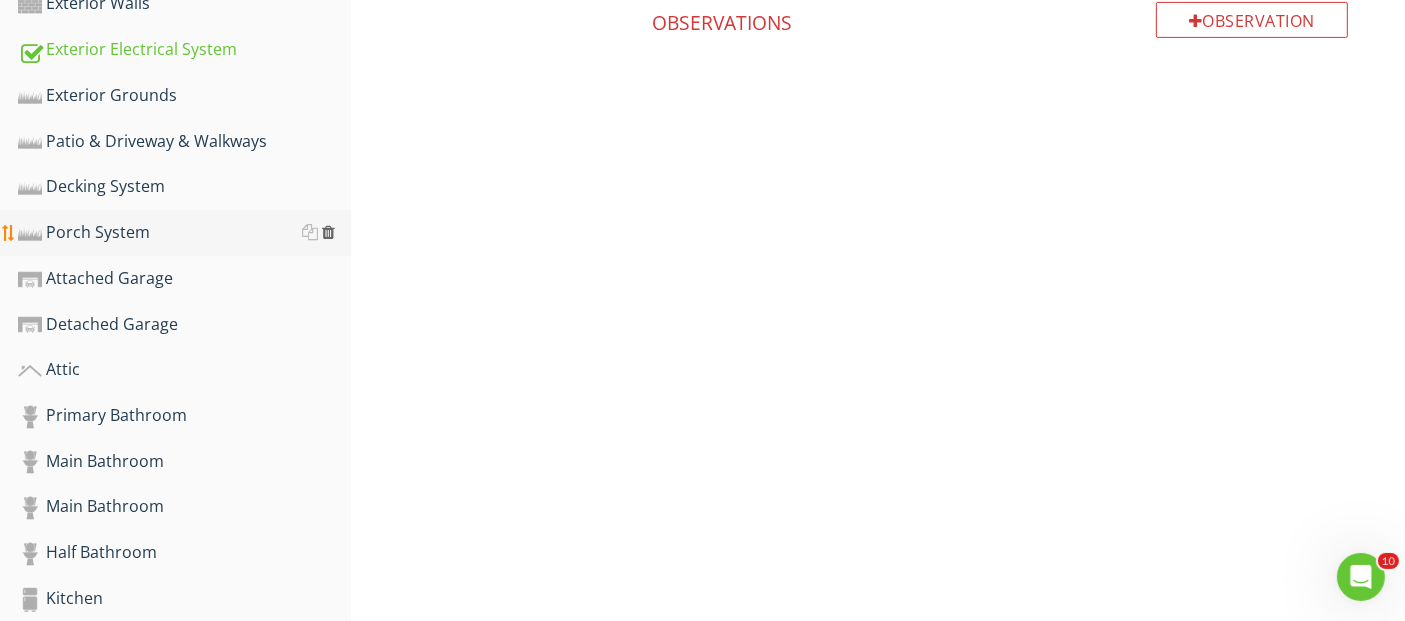 click at bounding box center (328, 232) 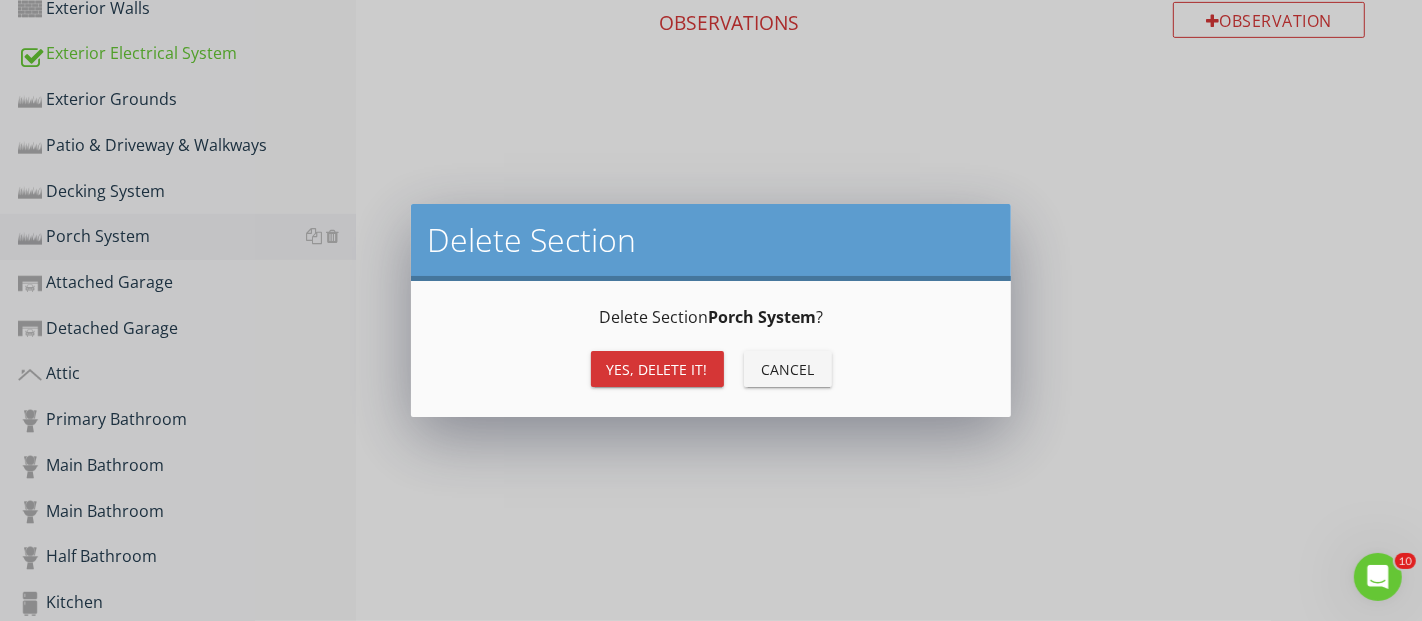 click on "Yes, Delete it!" at bounding box center (657, 369) 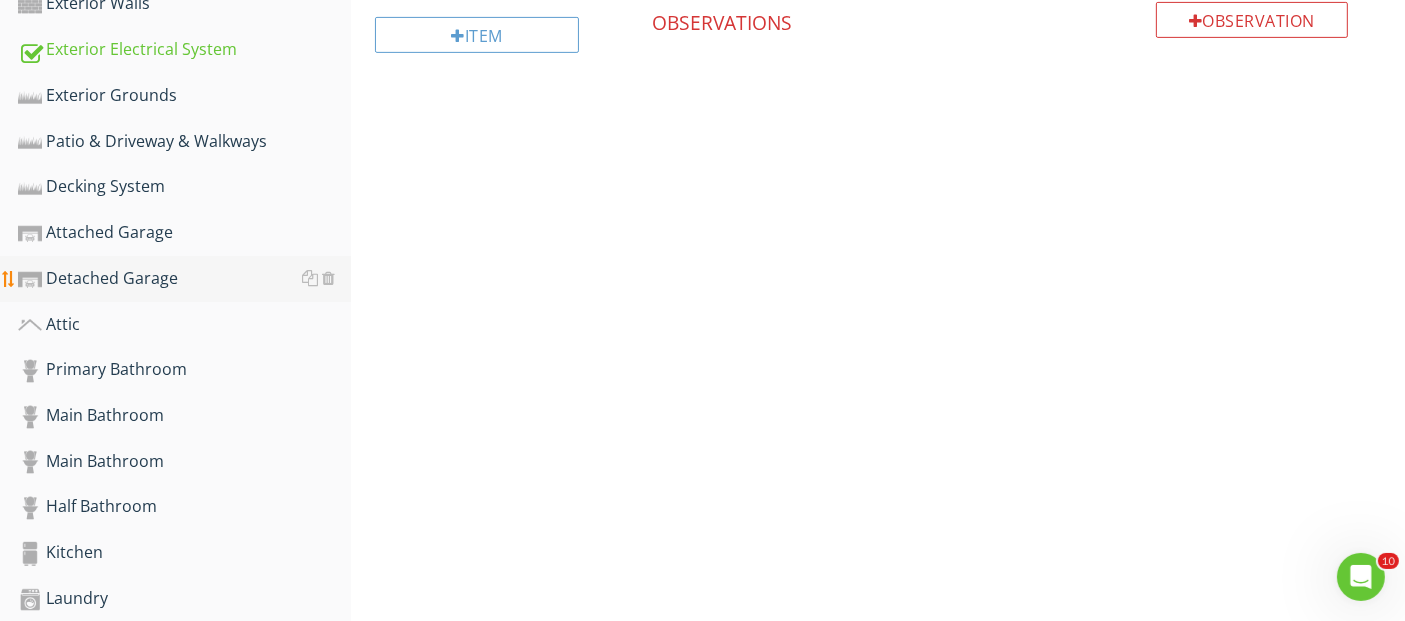 click on "Detached Garage" at bounding box center [184, 279] 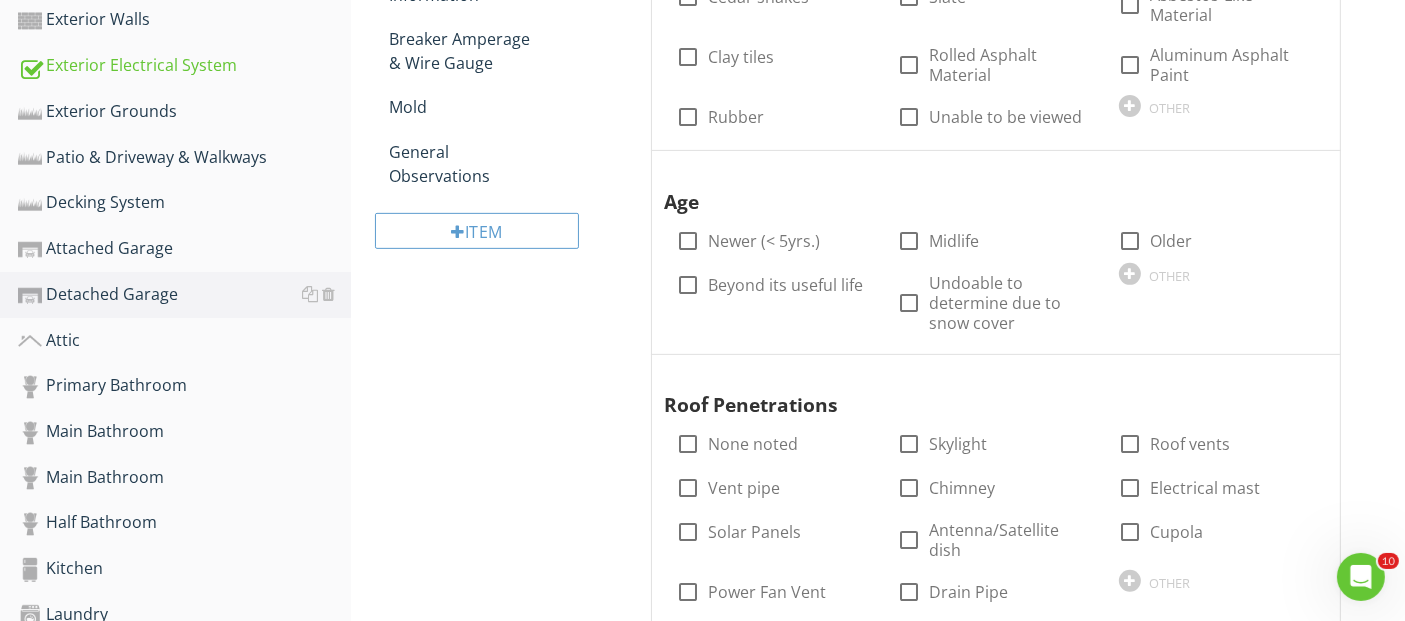 scroll, scrollTop: 793, scrollLeft: 0, axis: vertical 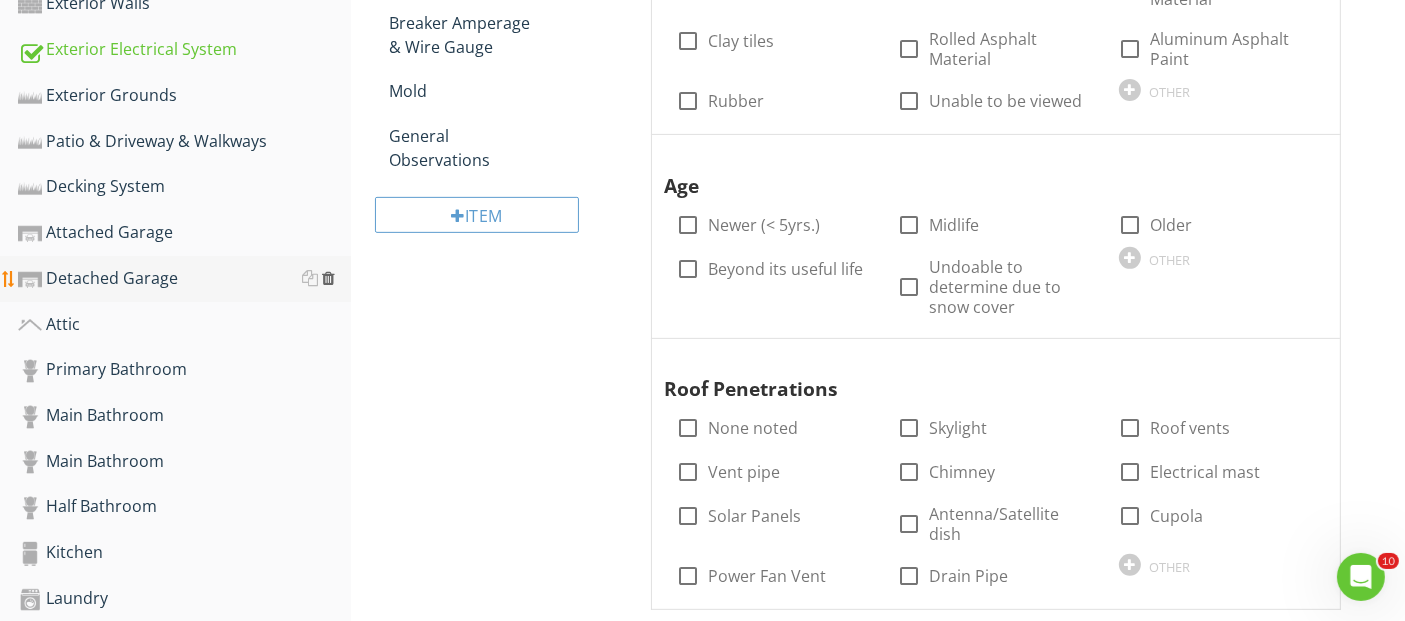 click at bounding box center (328, 278) 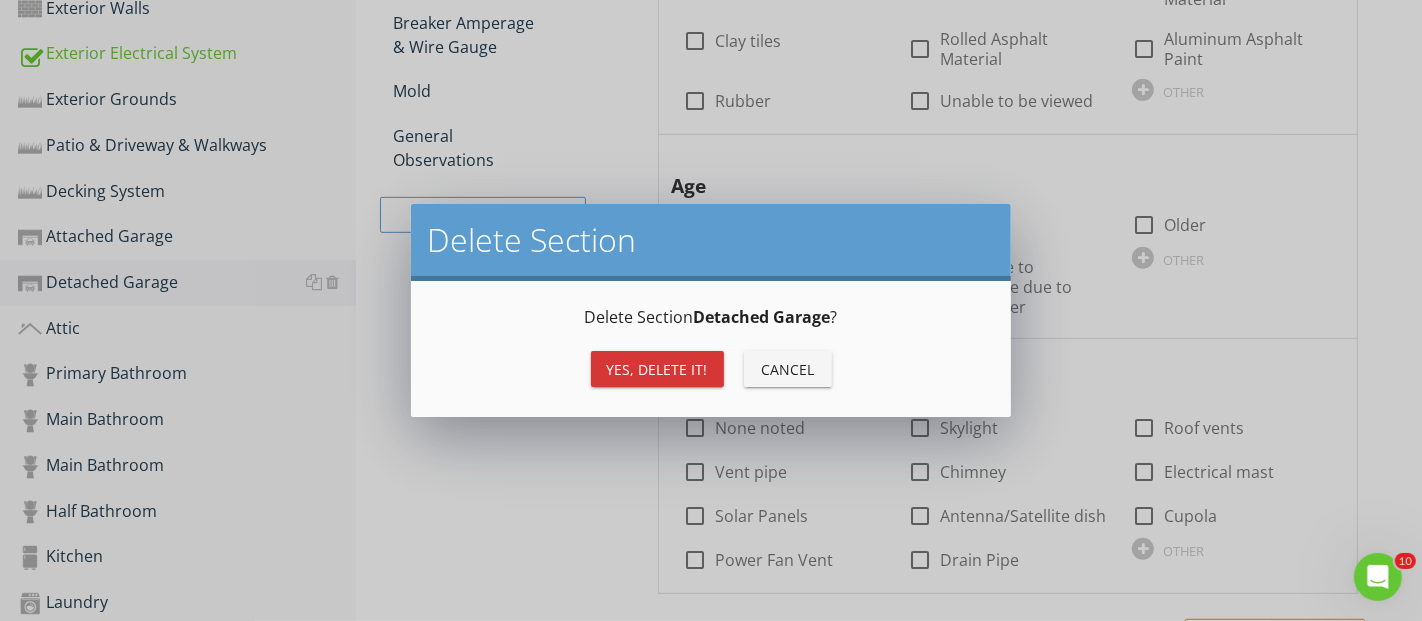 click on "Yes, Delete it!" at bounding box center [657, 369] 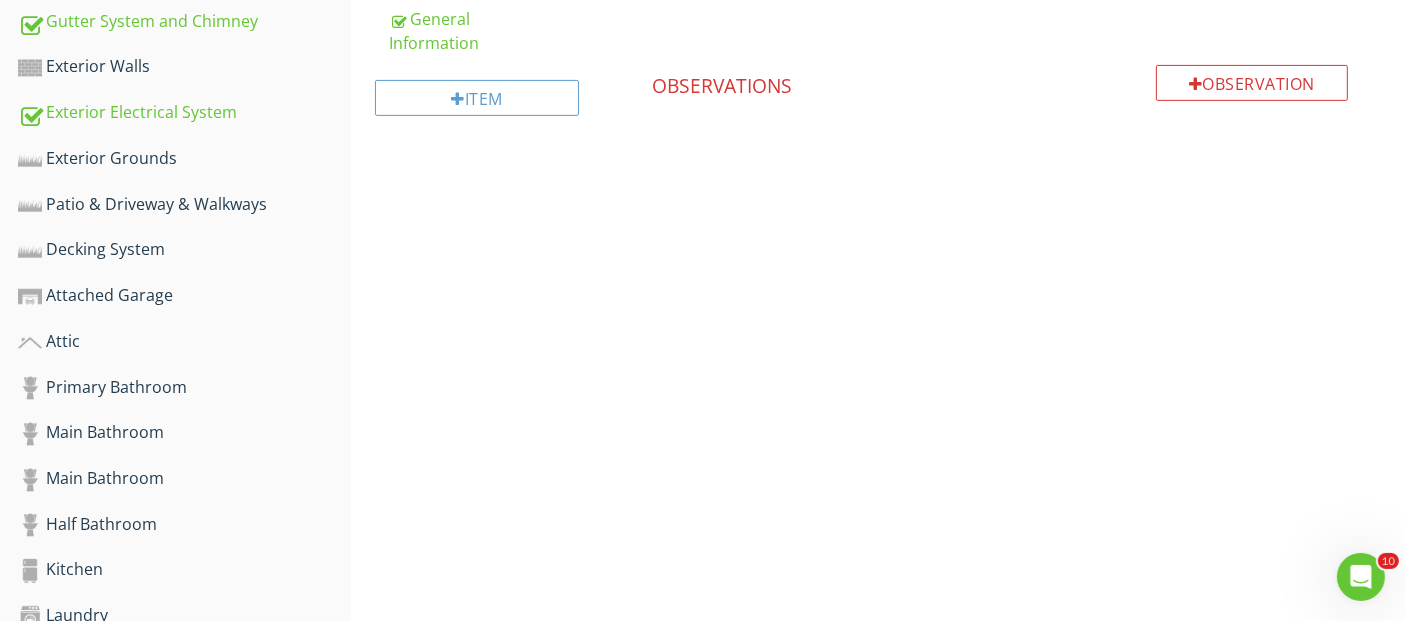 scroll, scrollTop: 682, scrollLeft: 0, axis: vertical 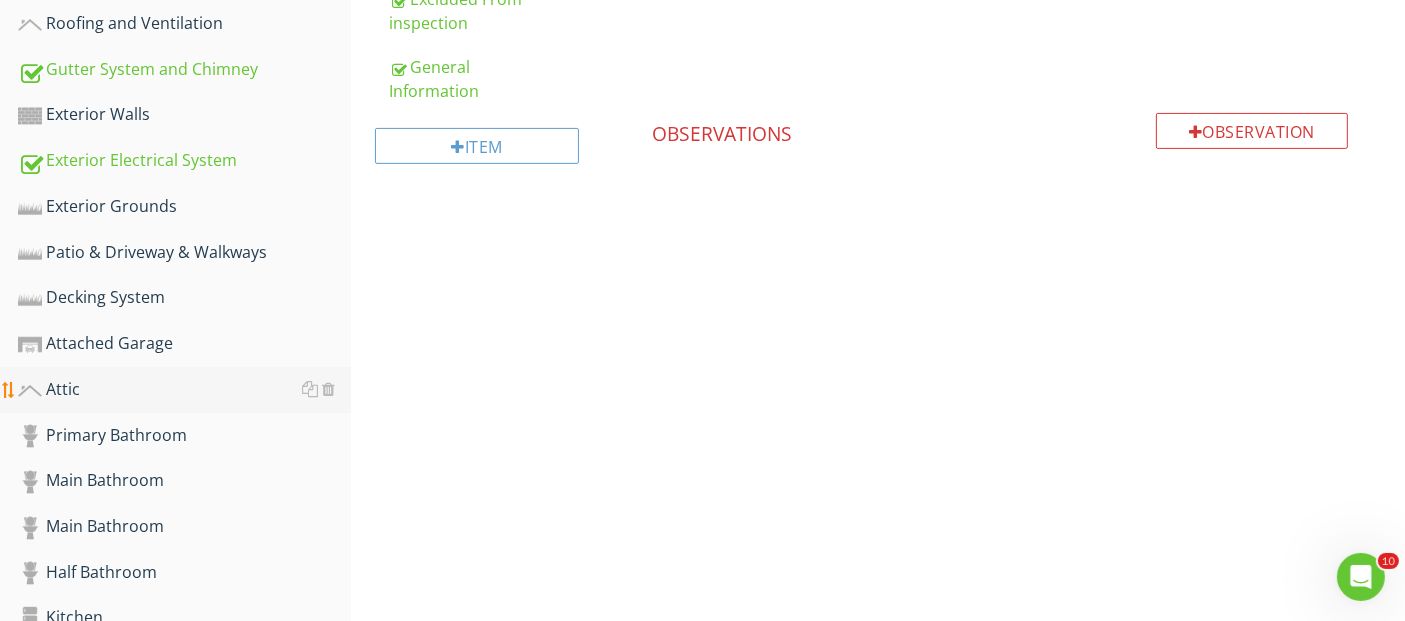 click on "Attic" at bounding box center (184, 390) 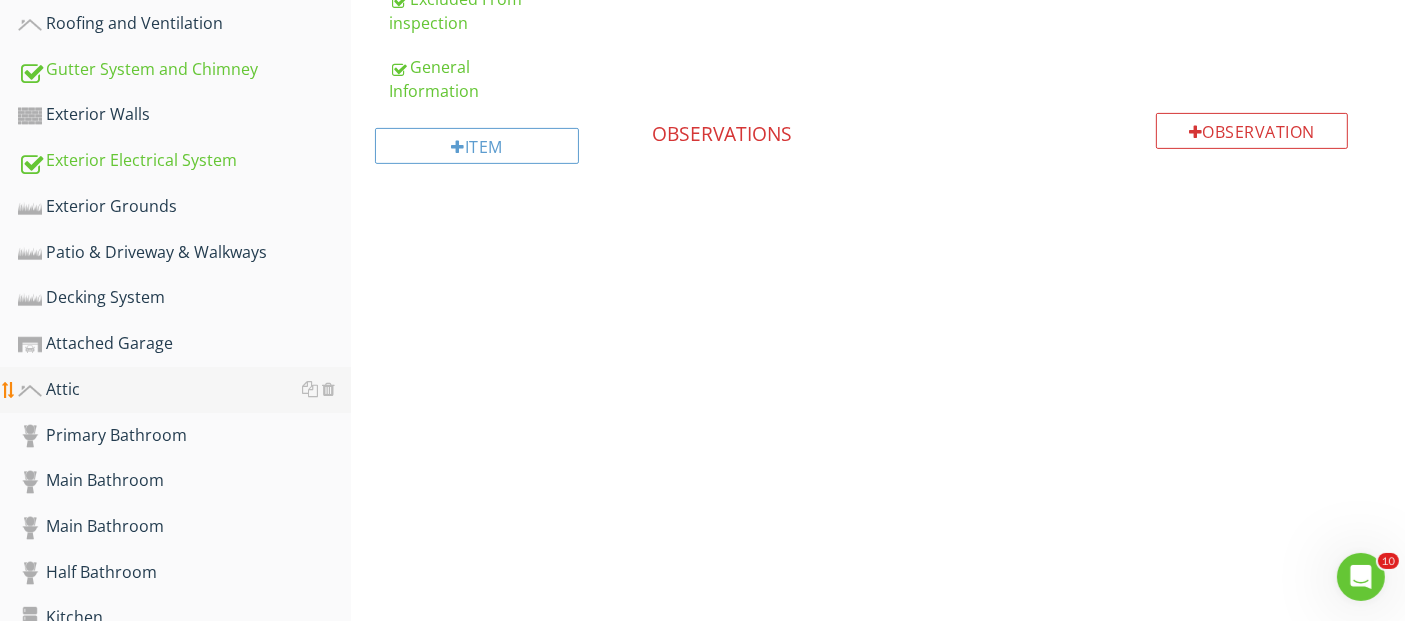 click on "Attic" at bounding box center (184, 390) 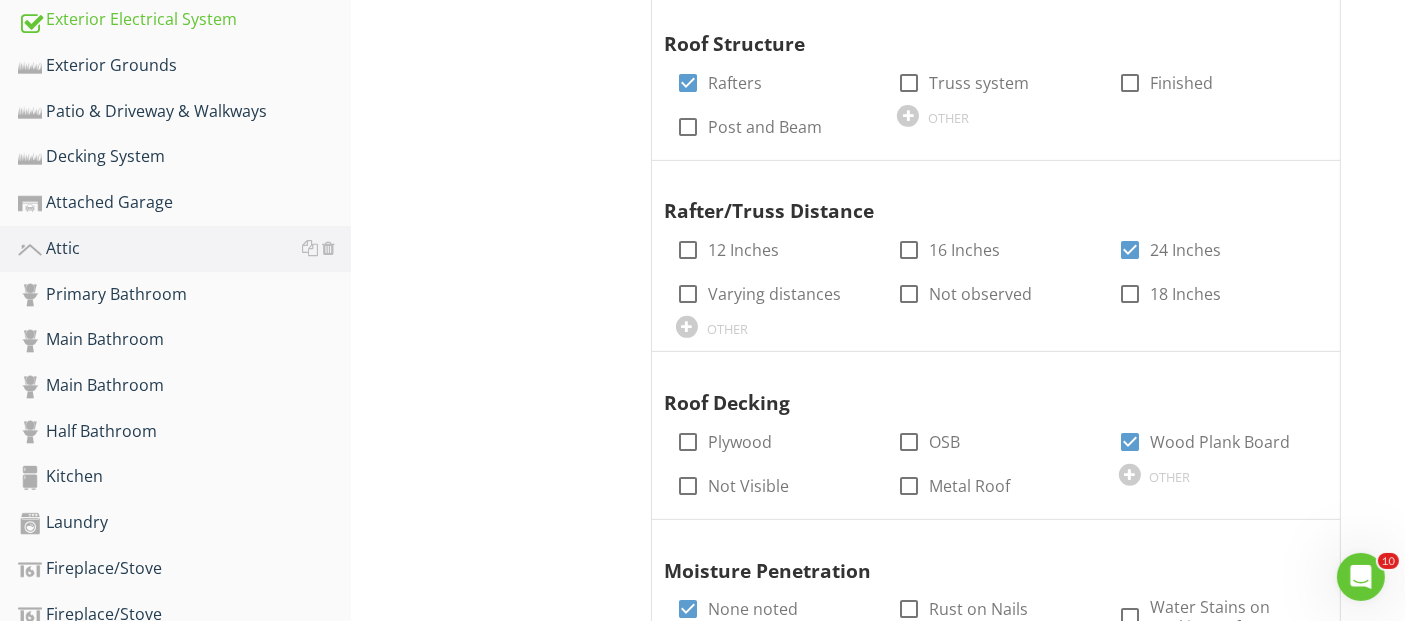 scroll, scrollTop: 904, scrollLeft: 0, axis: vertical 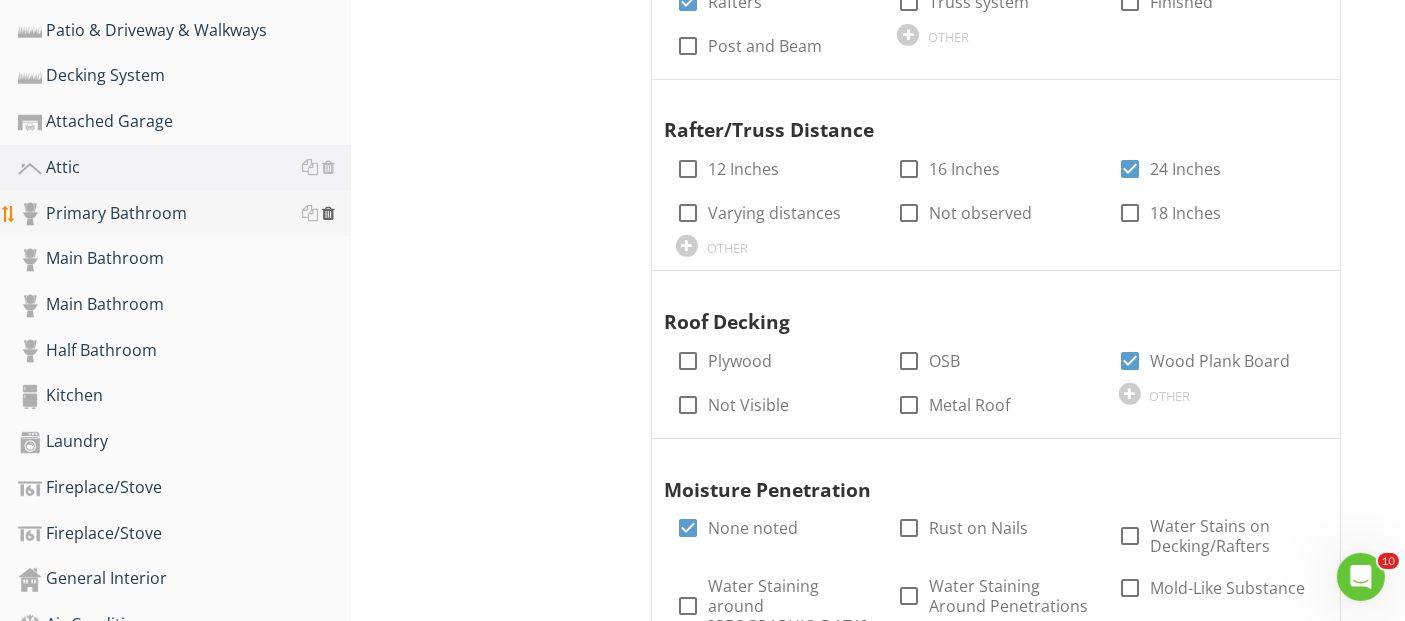 click at bounding box center (328, 213) 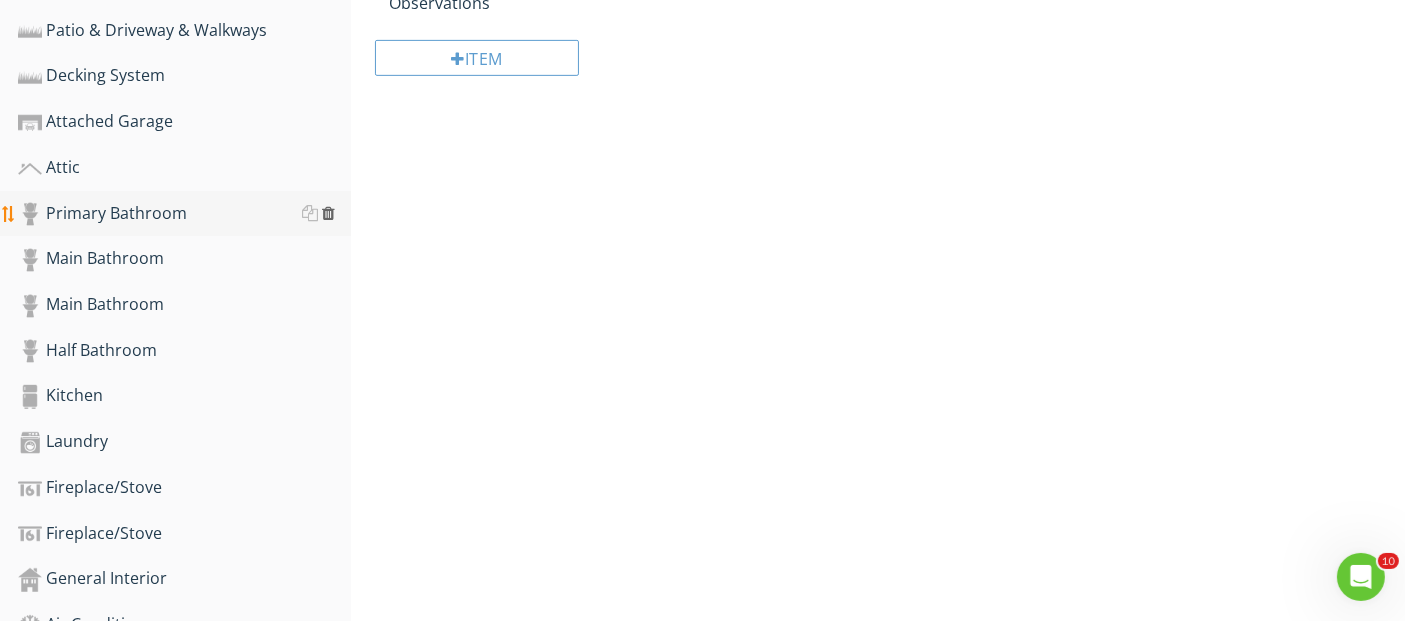 click at bounding box center [328, 213] 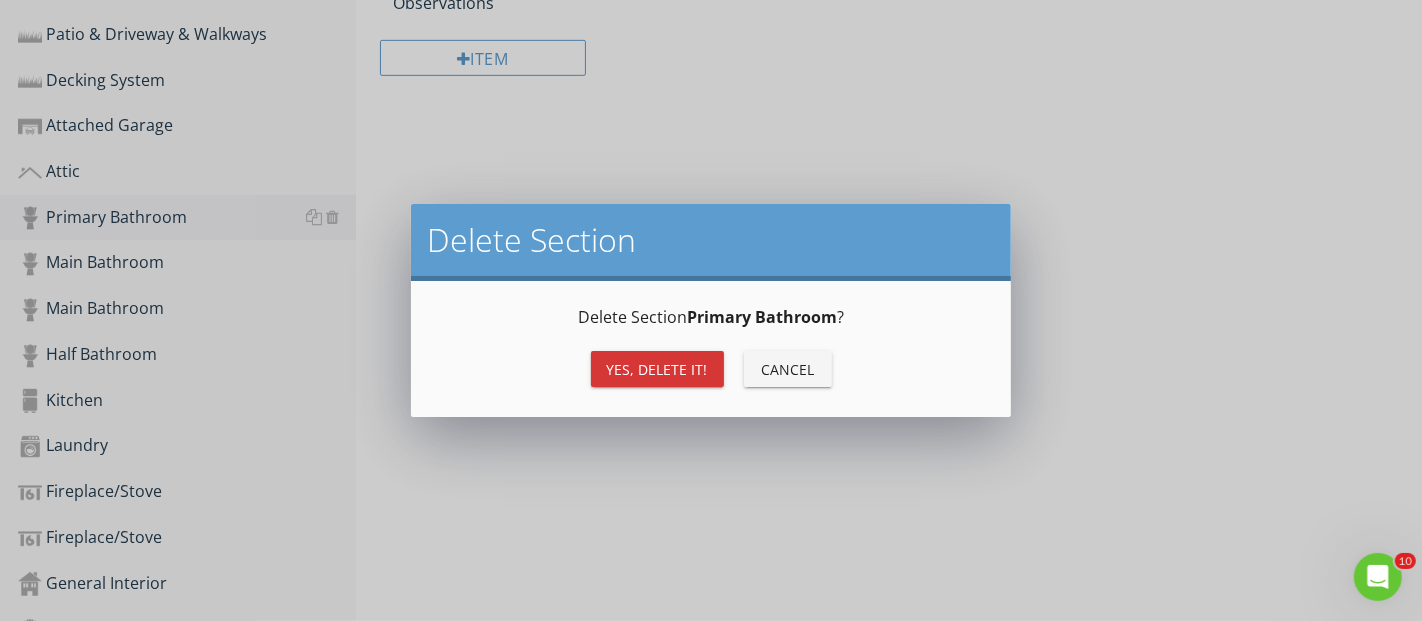 click on "Yes, Delete it!" at bounding box center [657, 369] 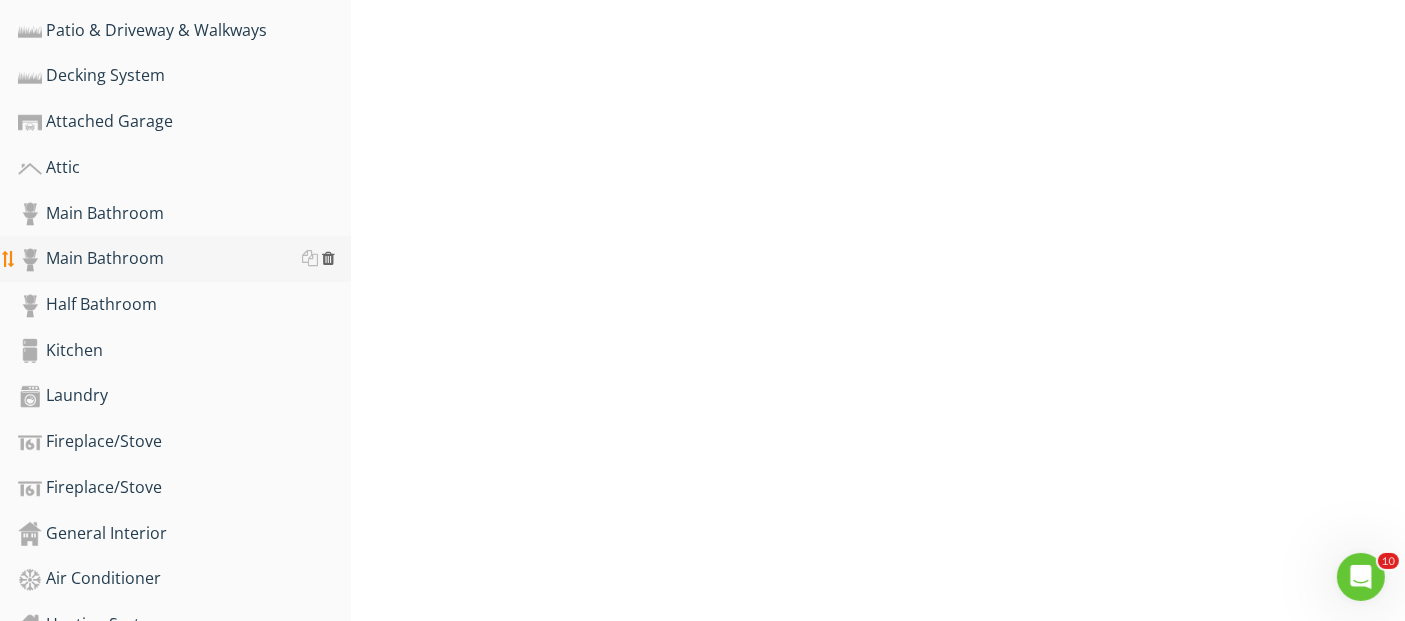 click at bounding box center (328, 258) 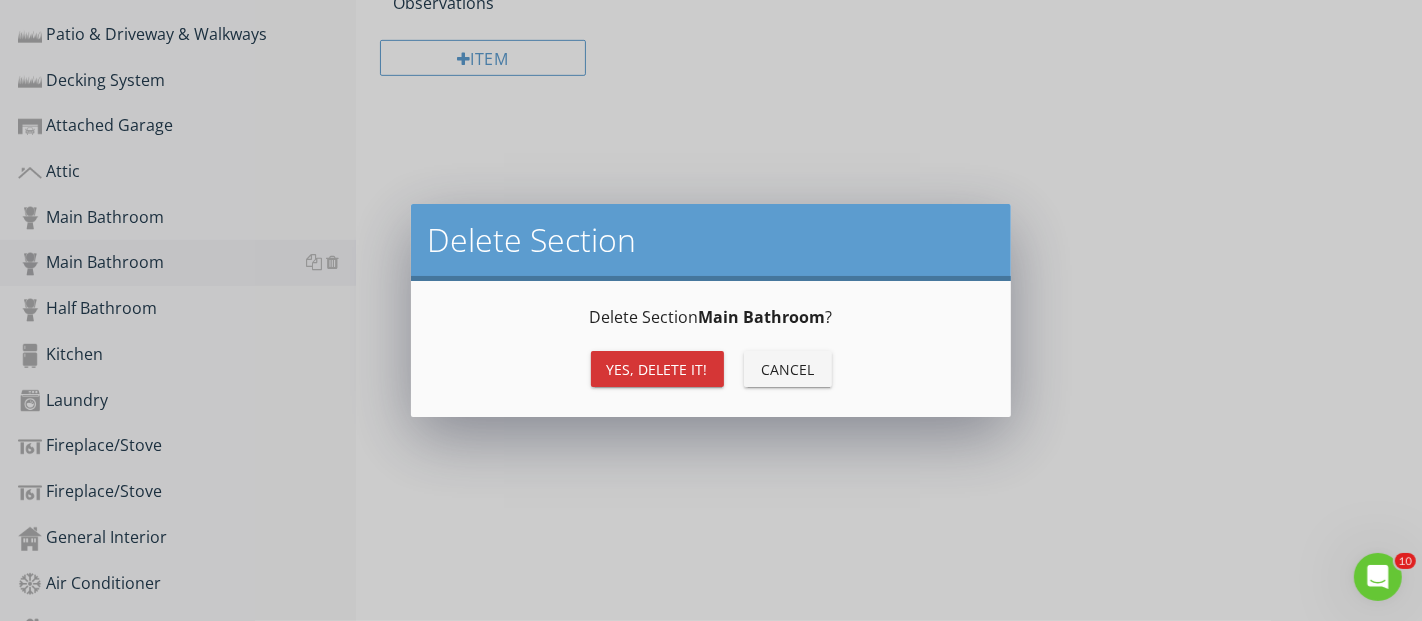 click on "Yes, Delete it!" at bounding box center [657, 369] 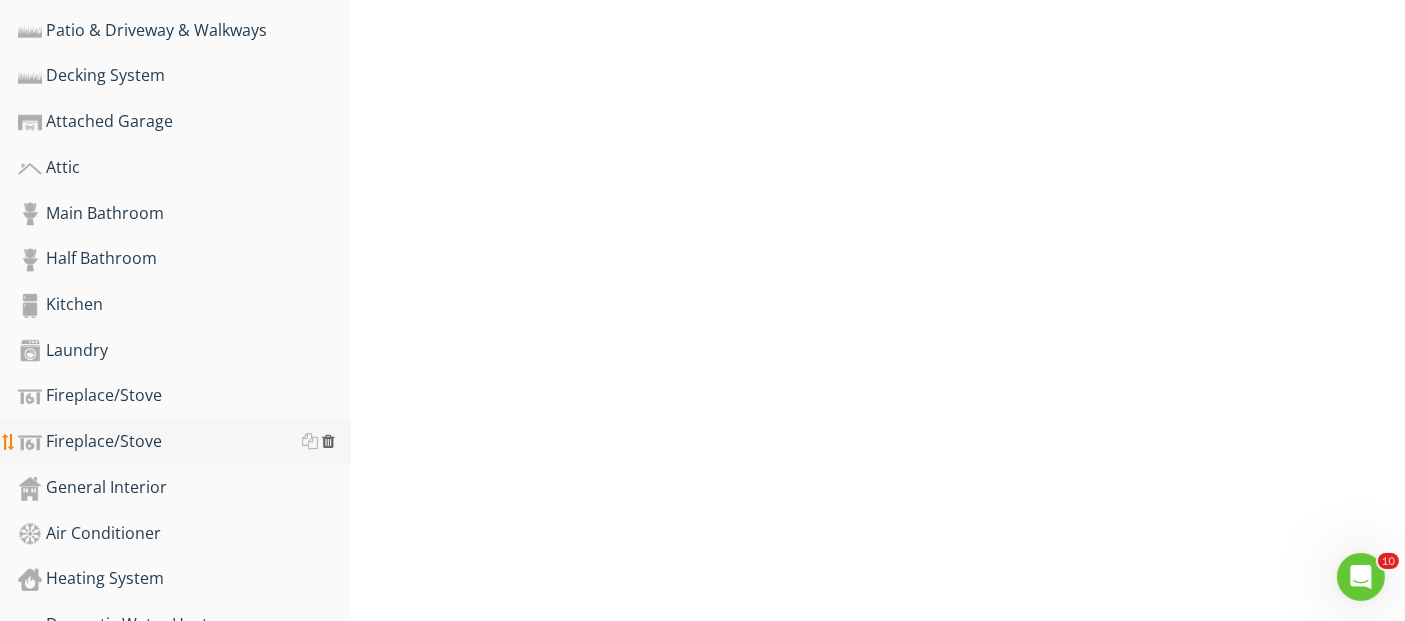 click at bounding box center [328, 441] 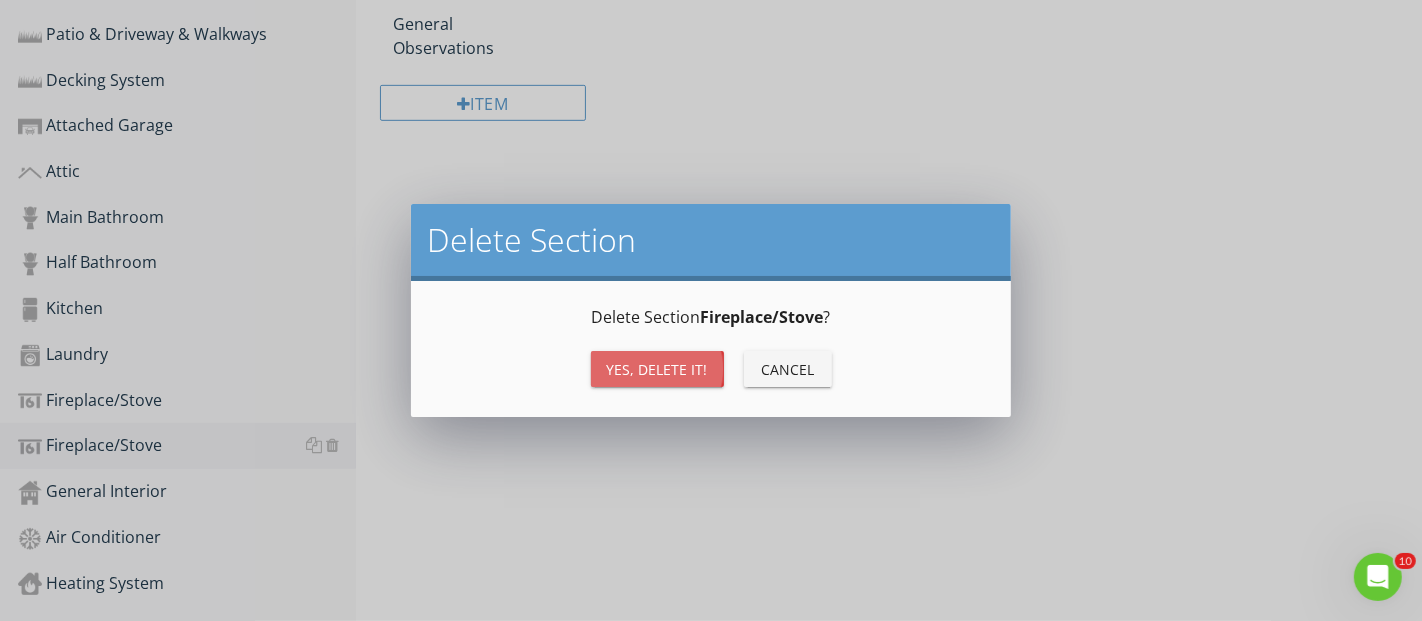 click on "Yes, Delete it!" at bounding box center (657, 369) 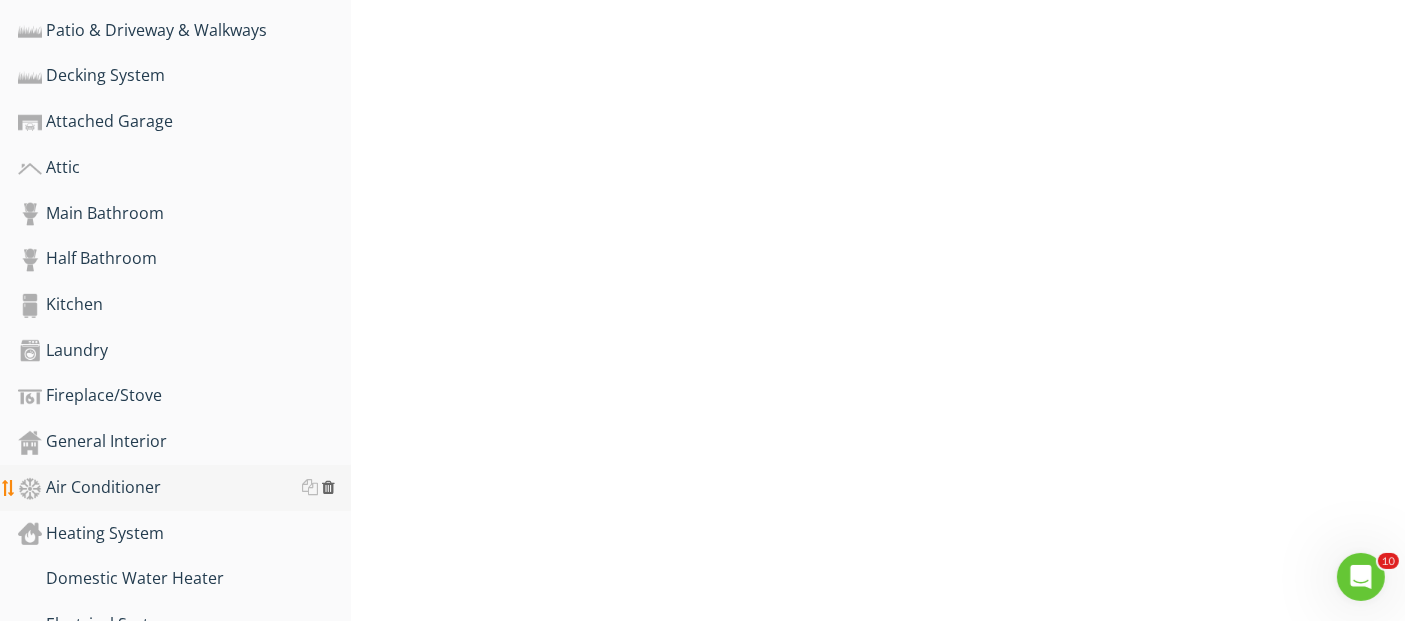 click at bounding box center [328, 487] 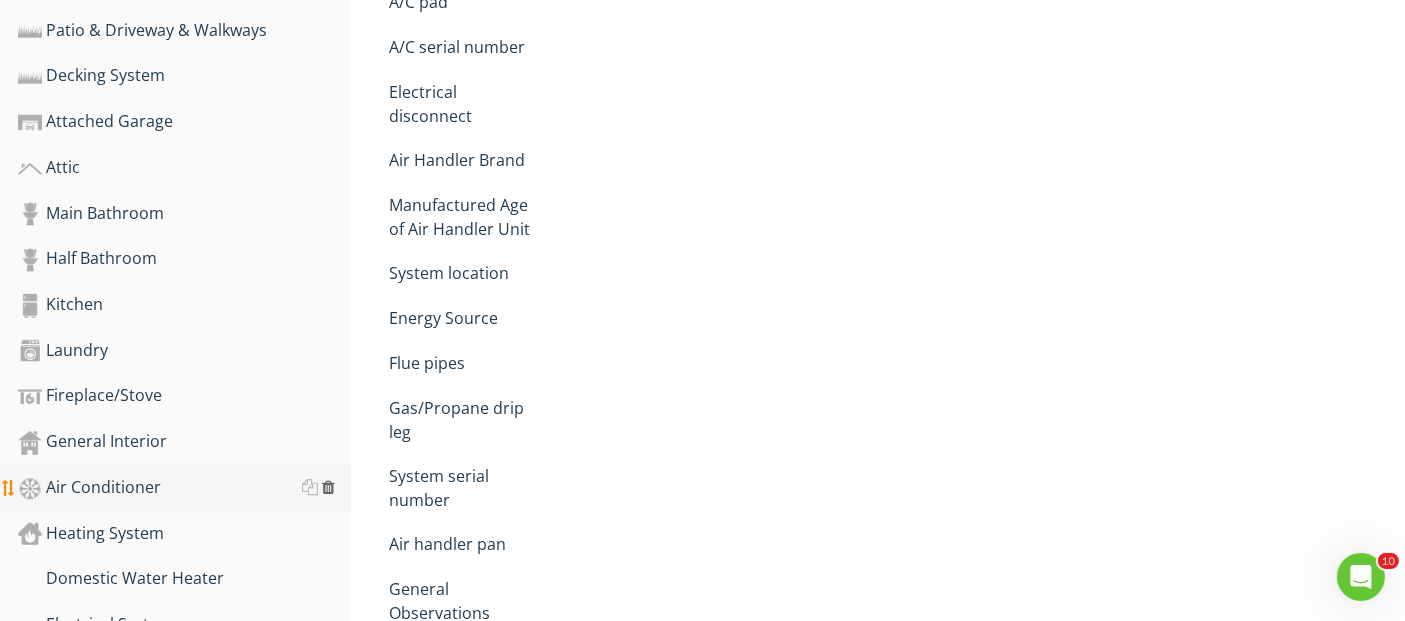 click at bounding box center [328, 487] 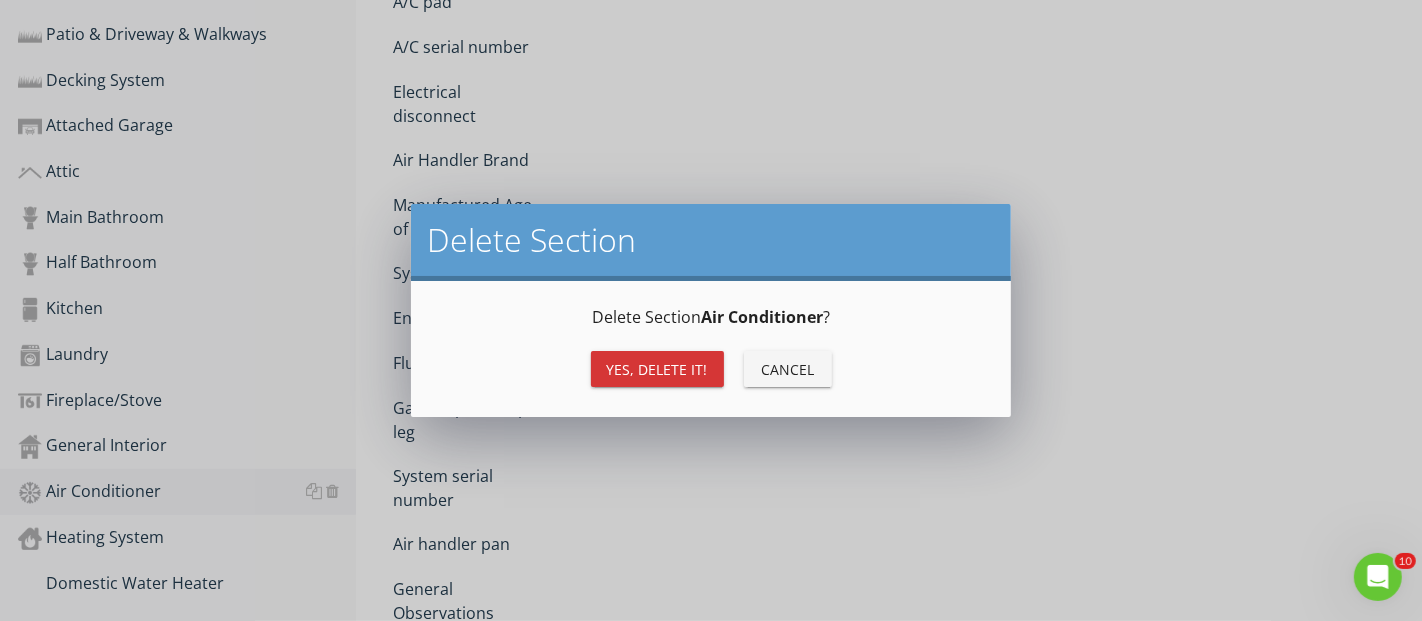 click on "Yes, Delete it!" at bounding box center [657, 369] 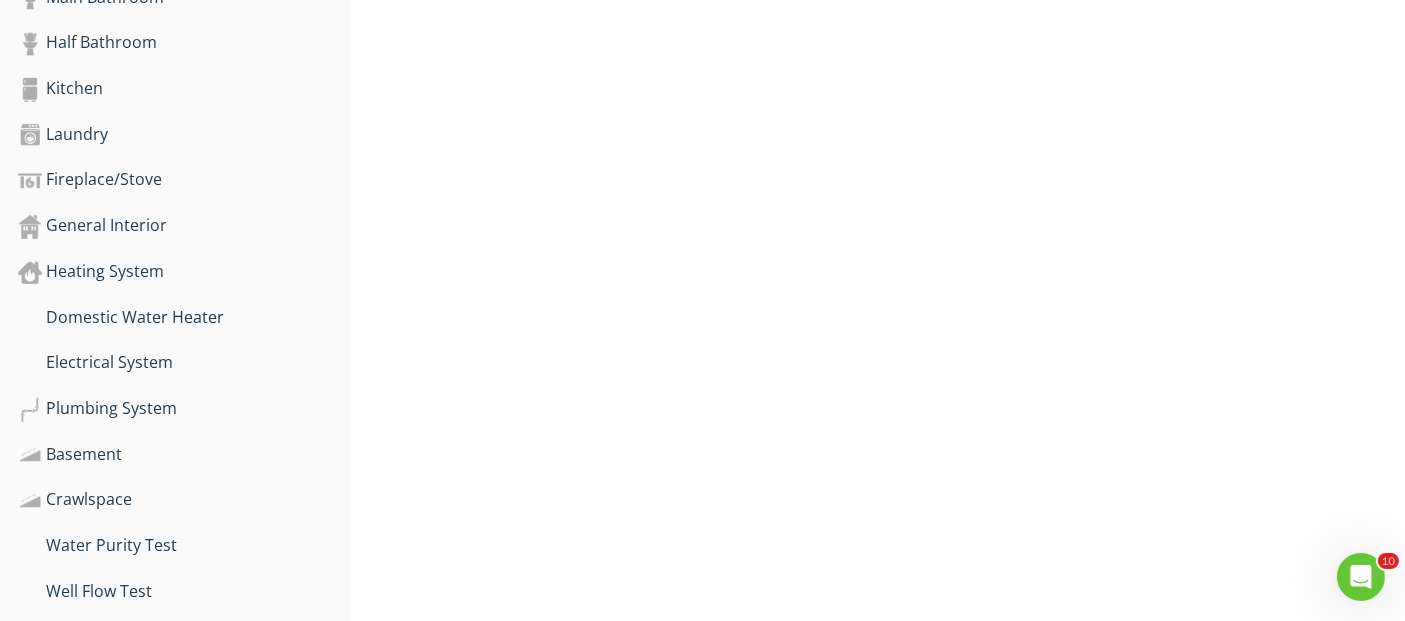 scroll, scrollTop: 1126, scrollLeft: 0, axis: vertical 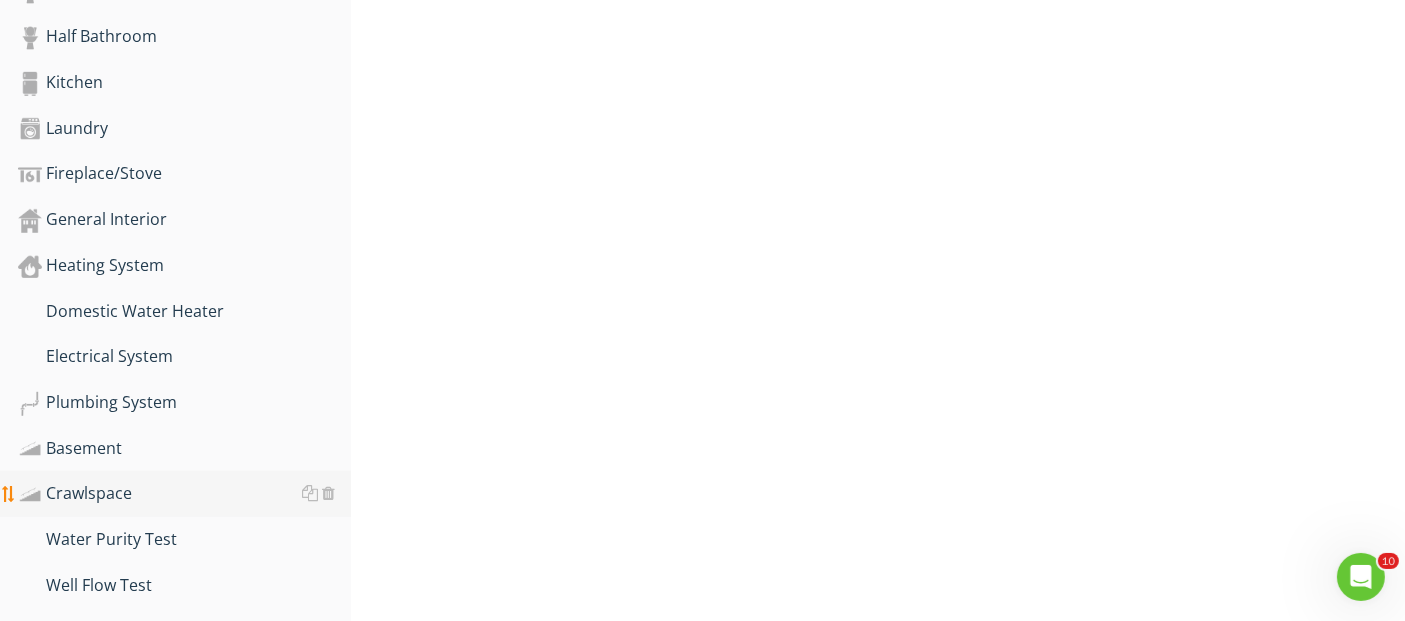 click on "Crawlspace" at bounding box center [184, 494] 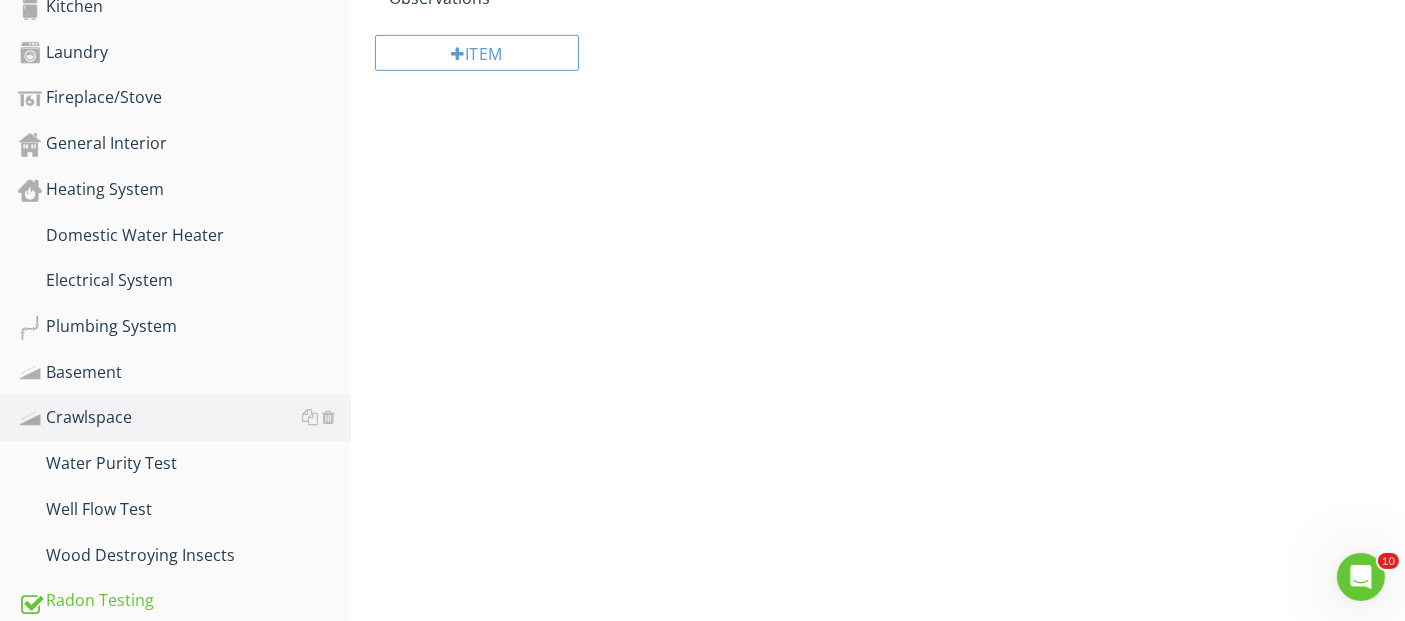 scroll, scrollTop: 1237, scrollLeft: 0, axis: vertical 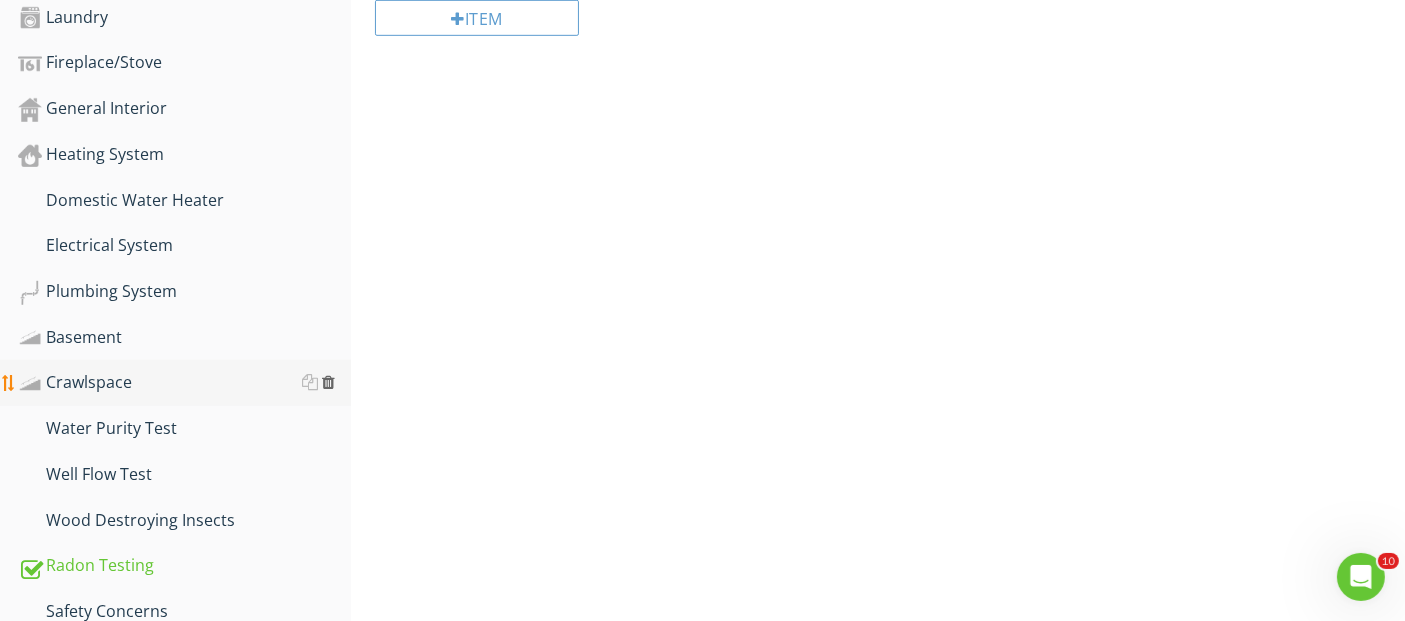 click at bounding box center [328, 382] 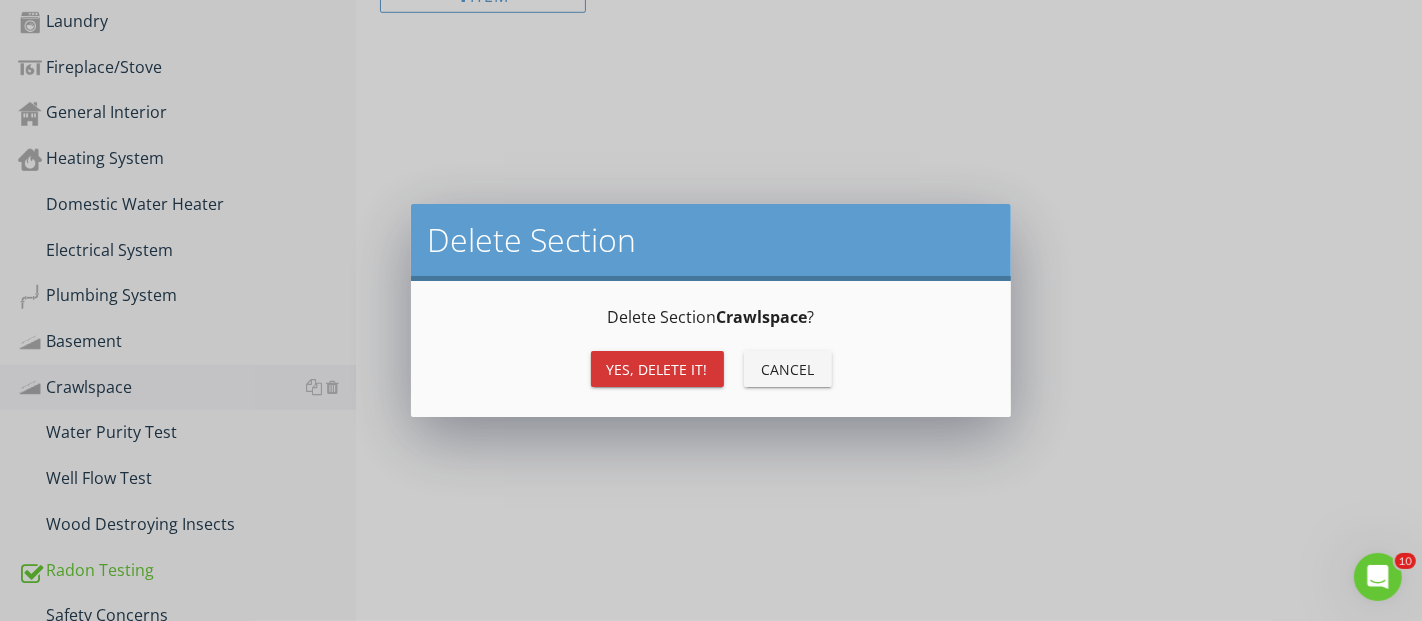 click on "Yes, Delete it!" at bounding box center (657, 369) 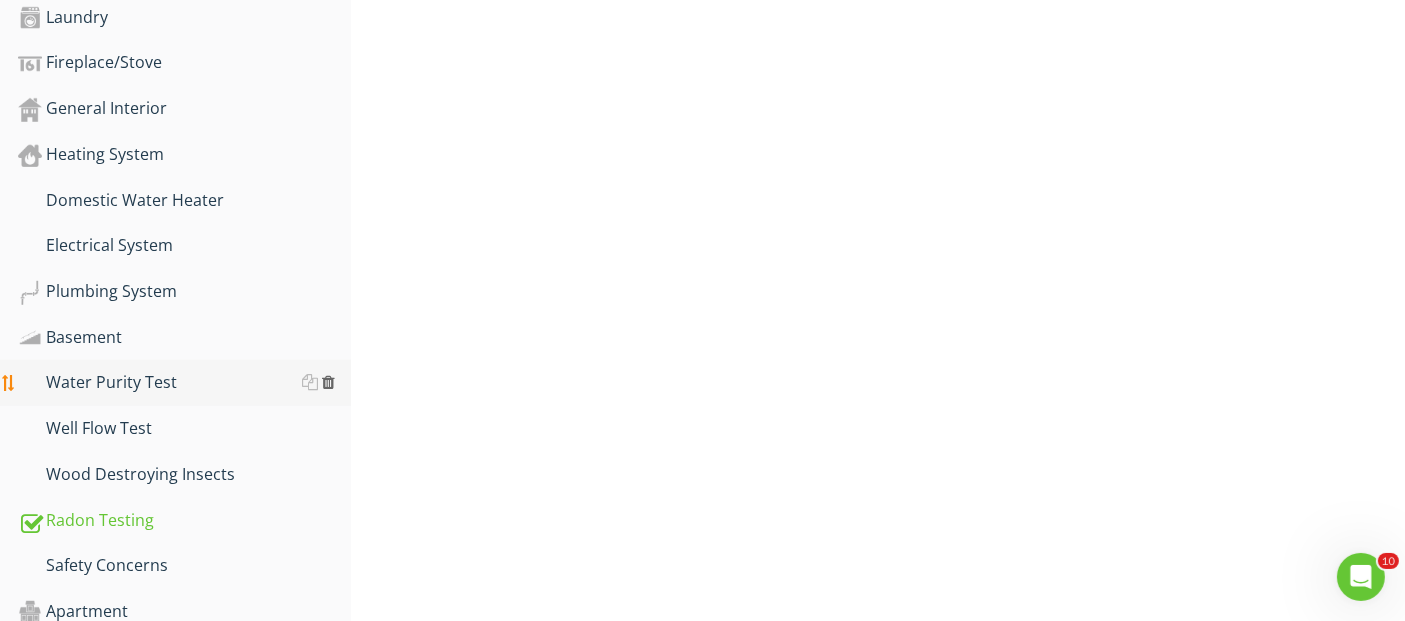 click at bounding box center [328, 382] 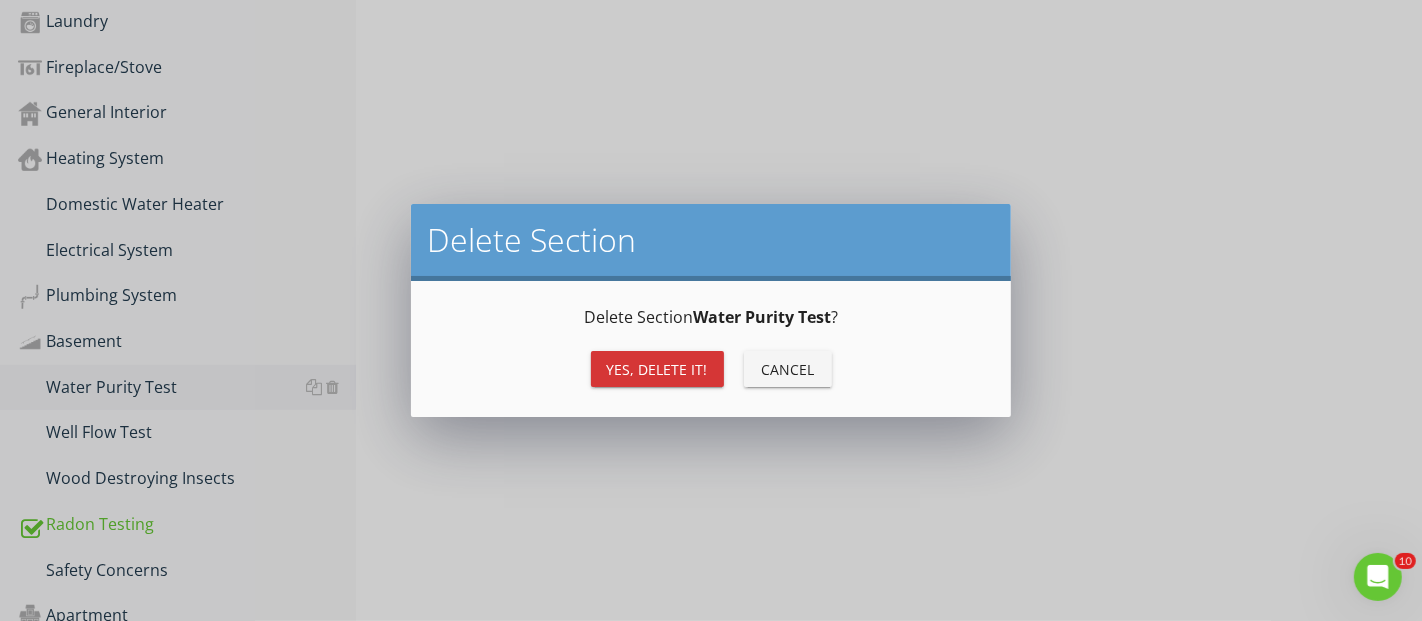 click on "Yes, Delete it!" at bounding box center [657, 369] 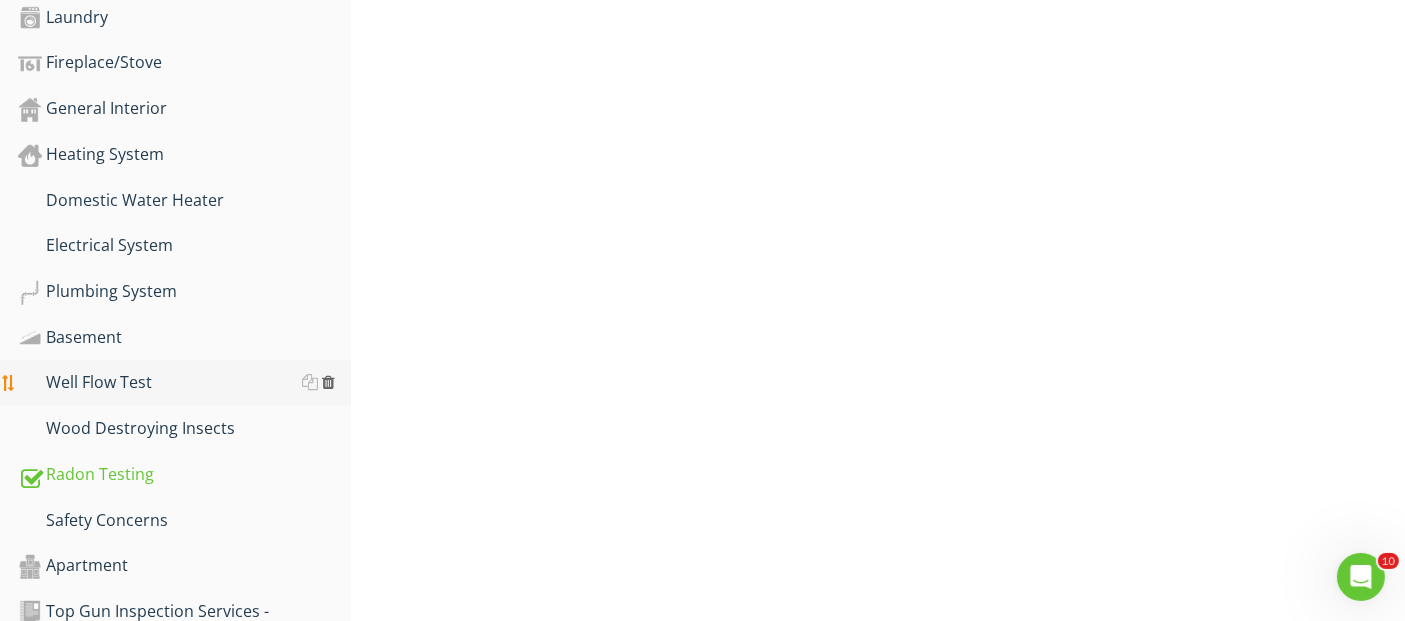 click at bounding box center (328, 382) 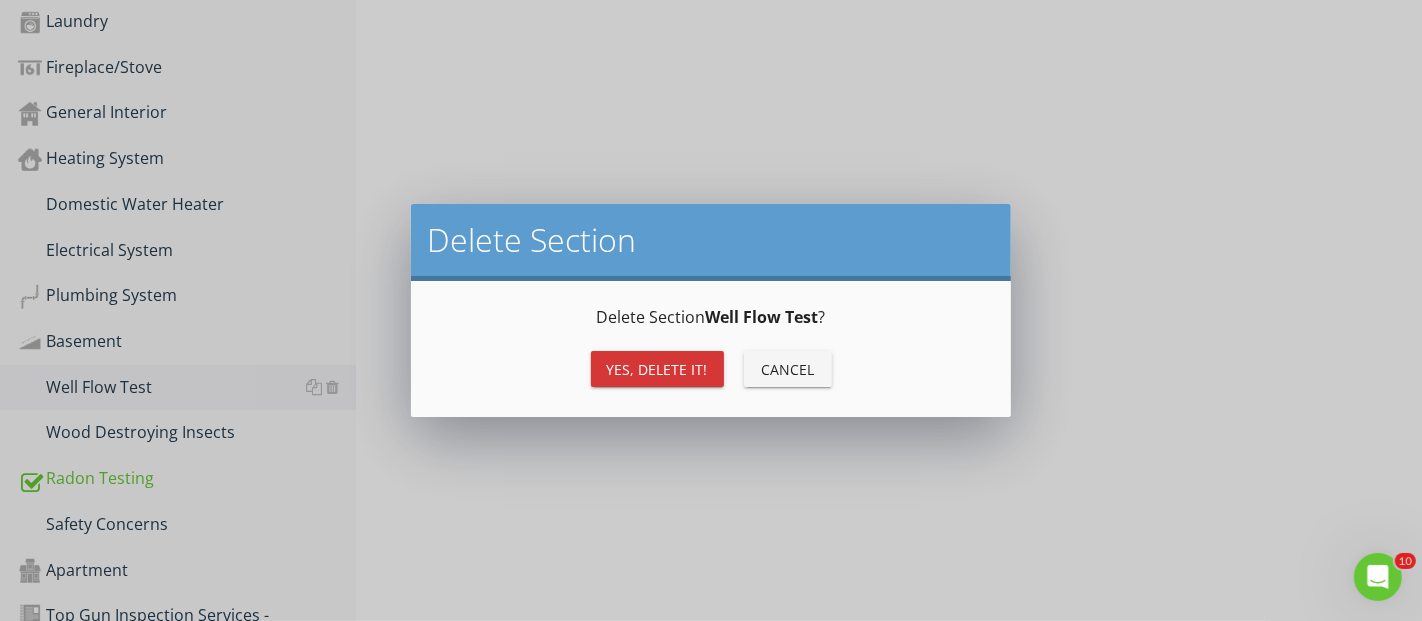 click on "Yes, Delete it!" at bounding box center (657, 369) 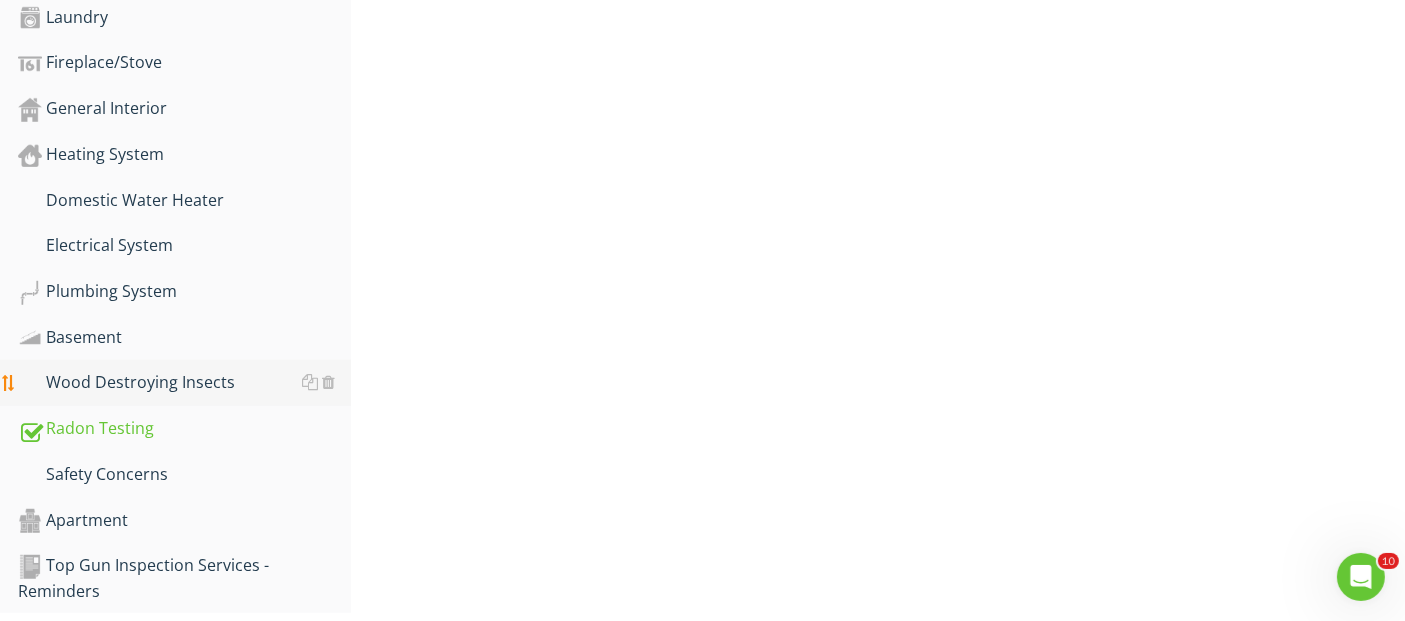 click on "Wood Destroying Insects" at bounding box center [184, 383] 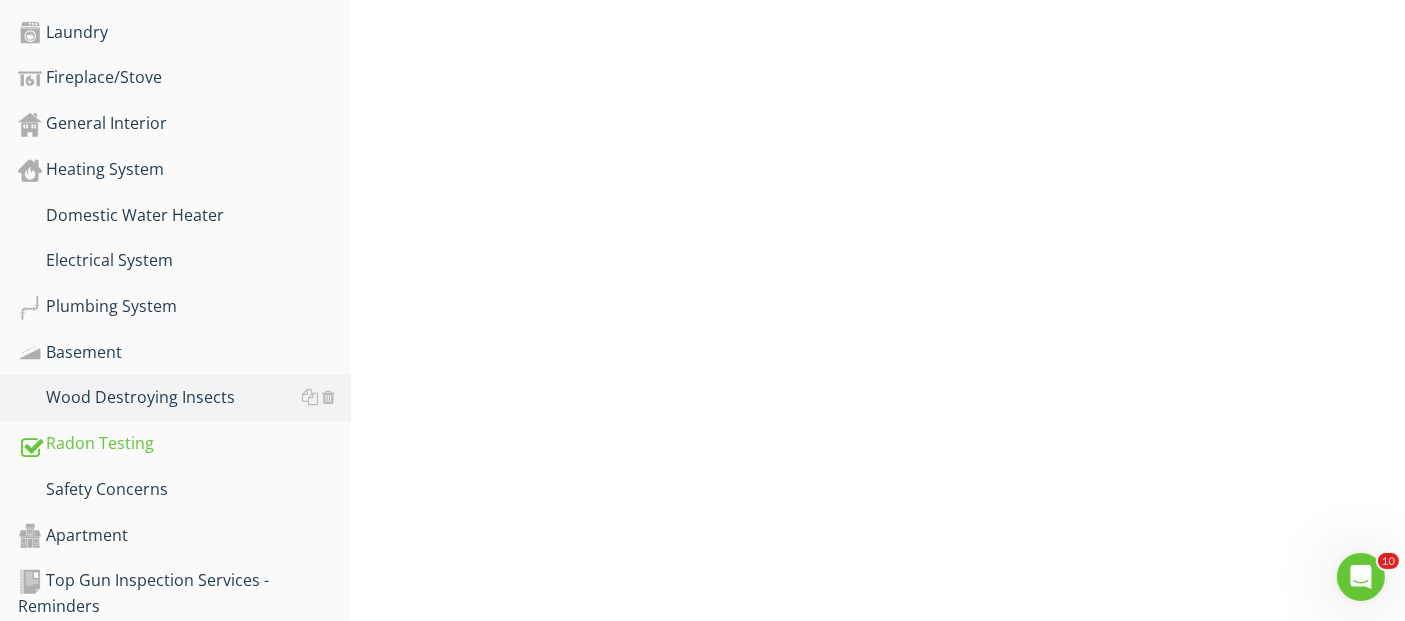 scroll, scrollTop: 1322, scrollLeft: 0, axis: vertical 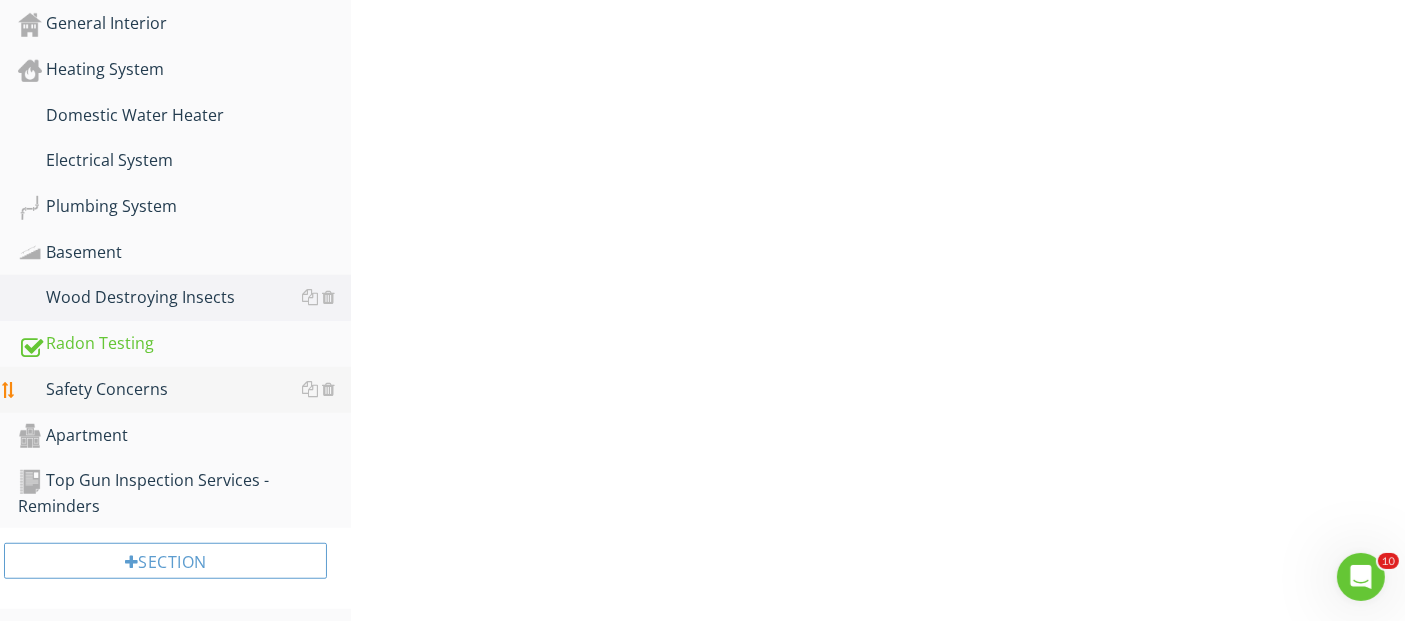 click on "Safety Concerns" at bounding box center (184, 390) 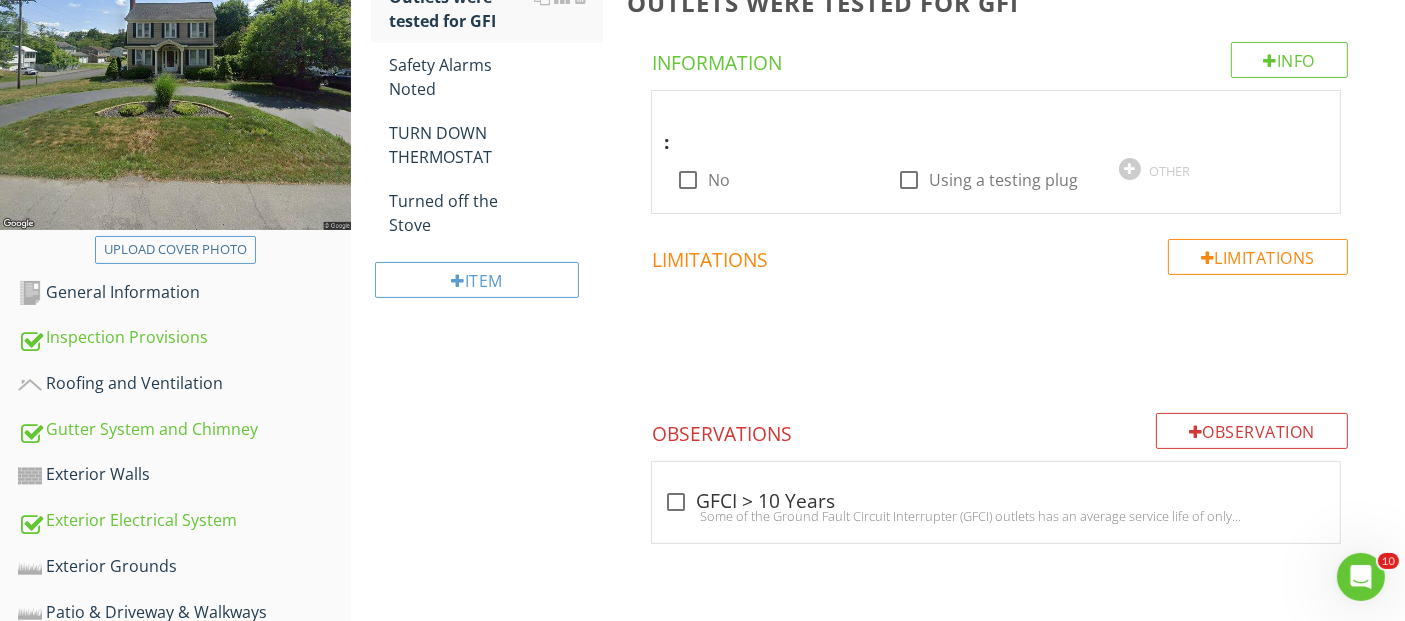 scroll, scrollTop: 100, scrollLeft: 0, axis: vertical 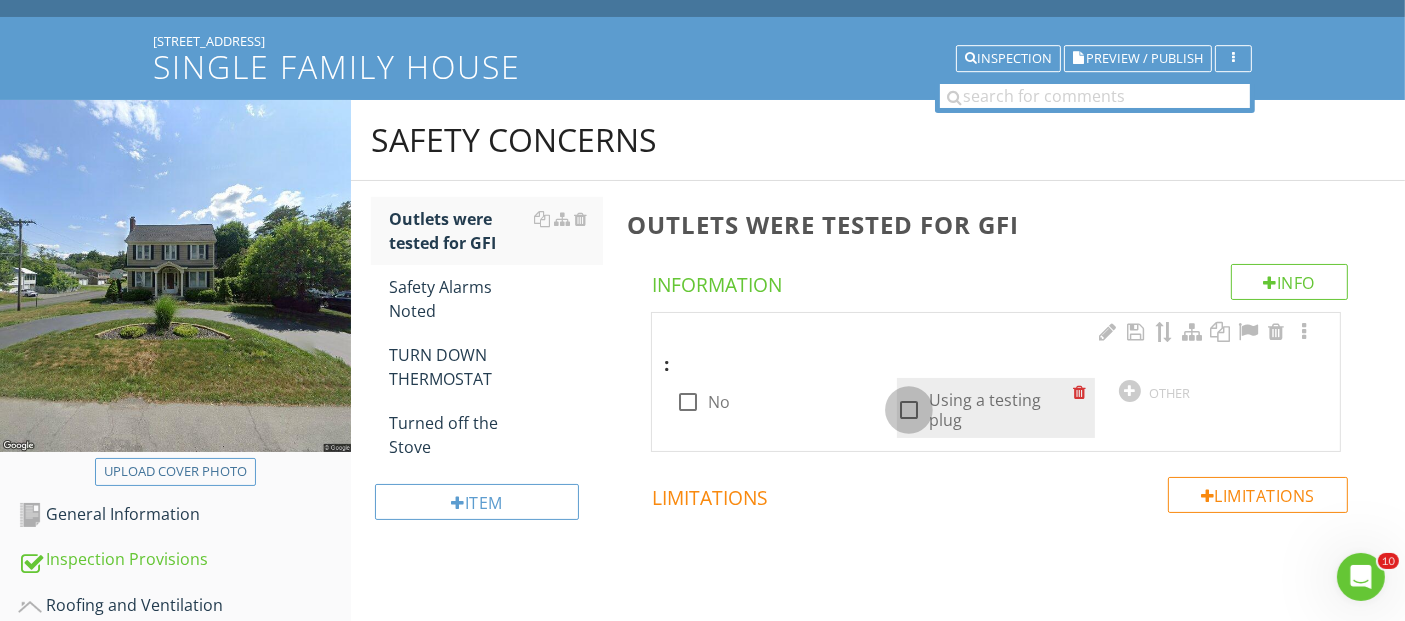 click at bounding box center [909, 410] 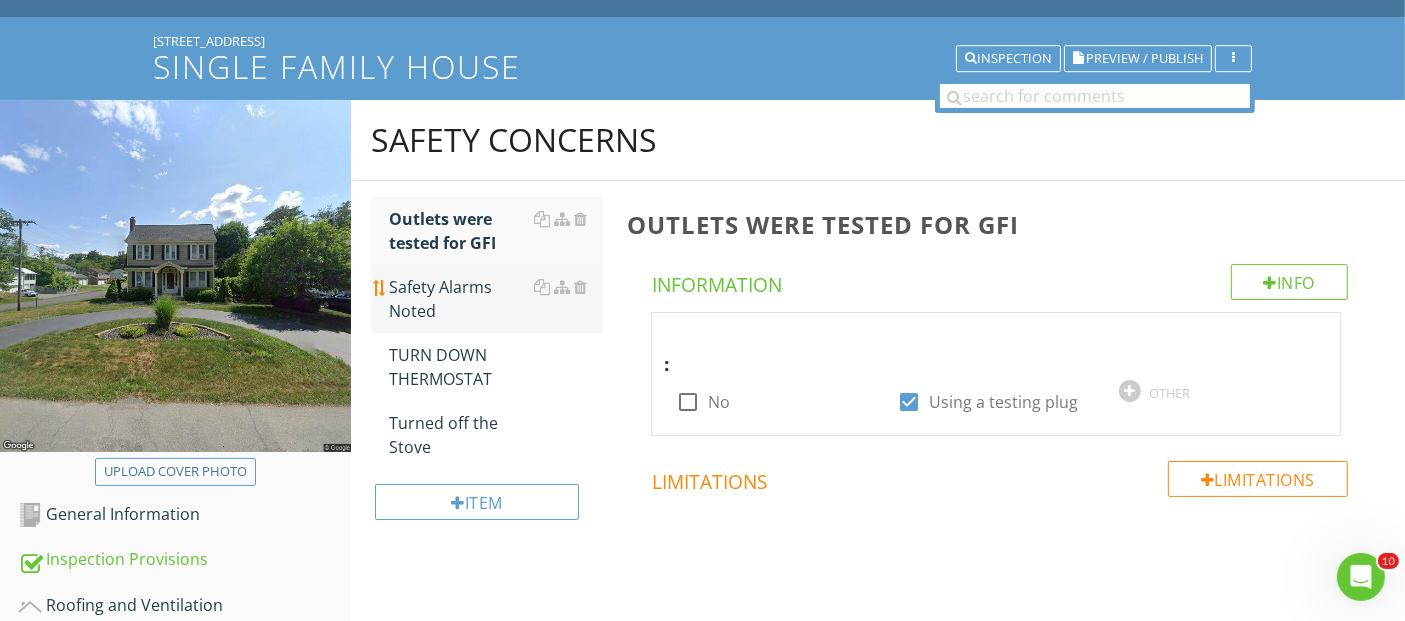 click on "Safety Alarms Noted" at bounding box center (495, 299) 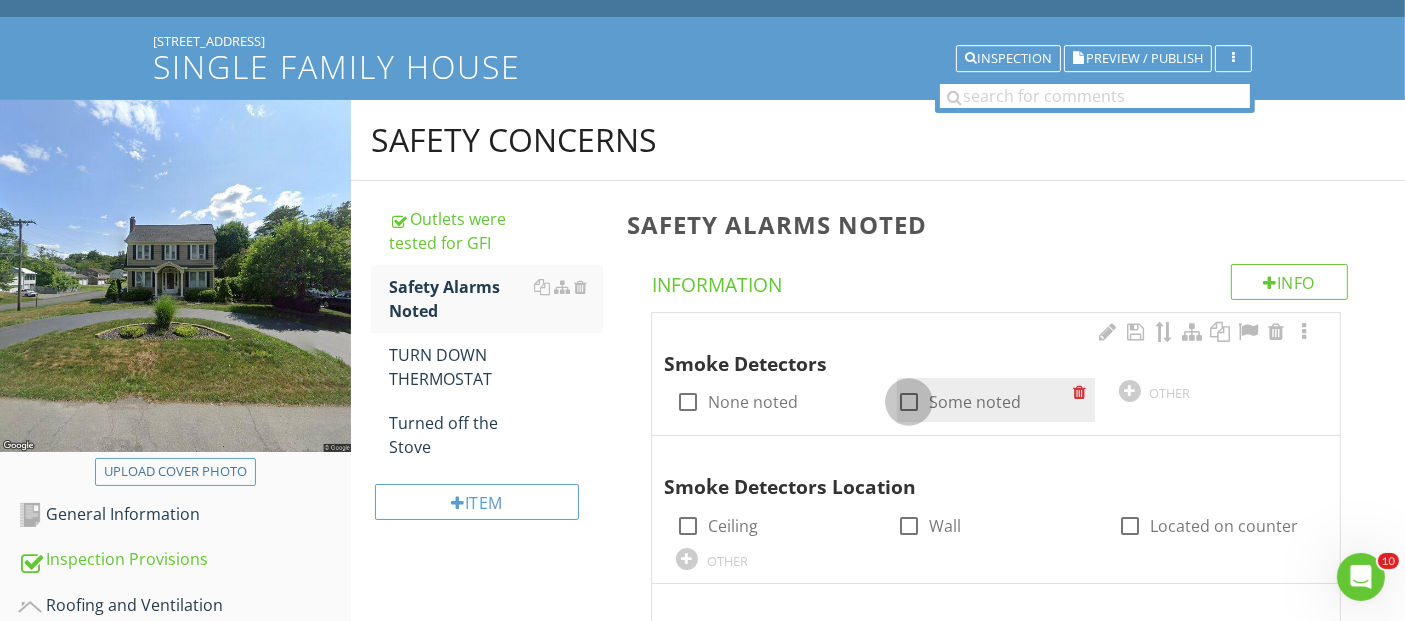 click at bounding box center [909, 402] 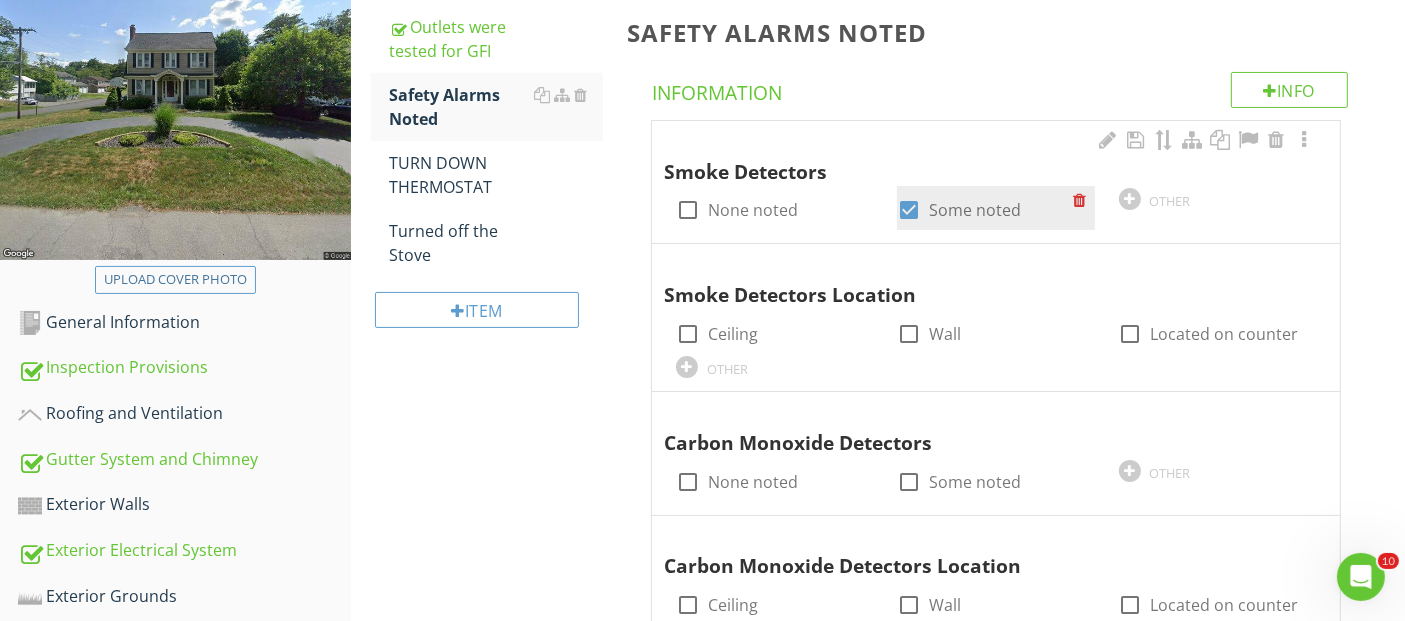 scroll, scrollTop: 322, scrollLeft: 0, axis: vertical 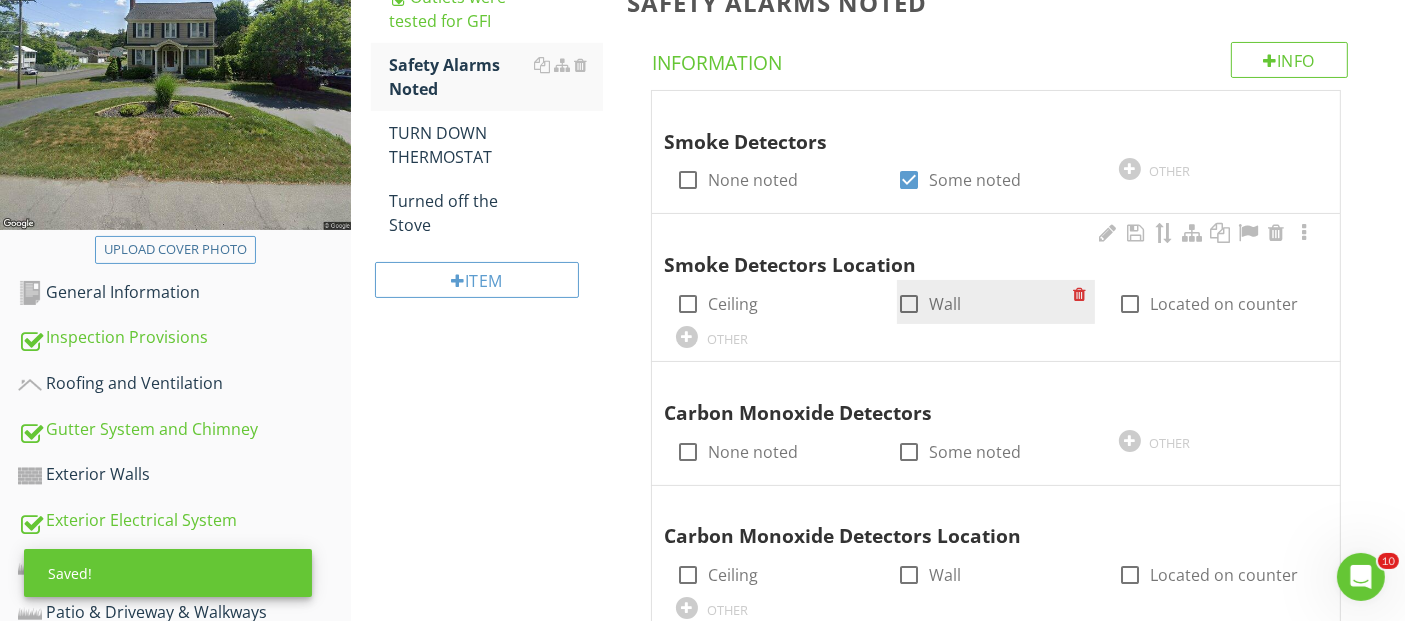 click at bounding box center [909, 304] 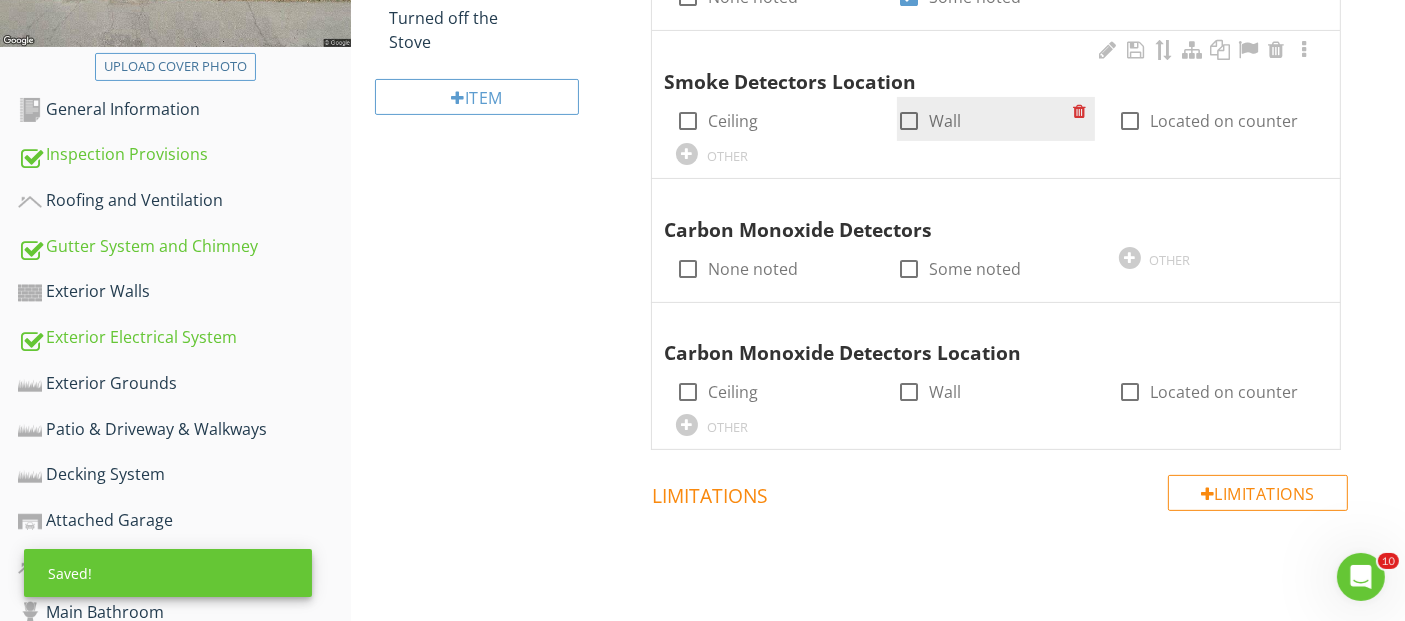 scroll, scrollTop: 544, scrollLeft: 0, axis: vertical 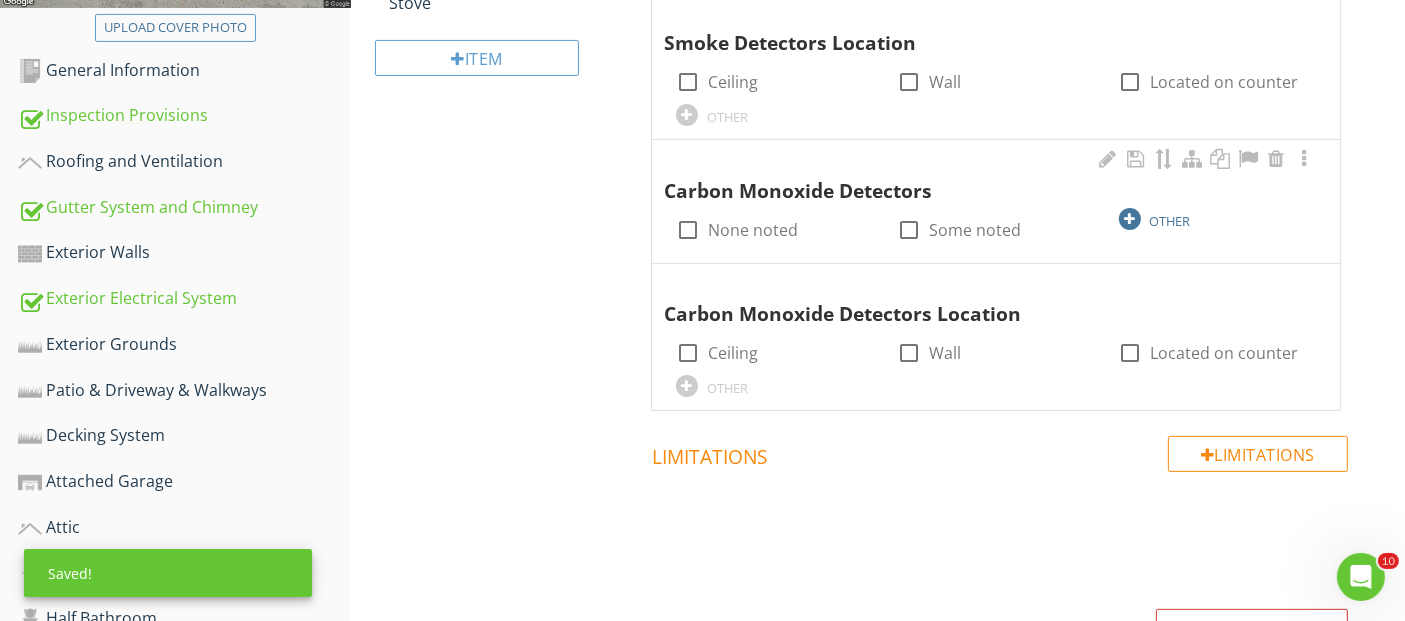 click at bounding box center (1130, 219) 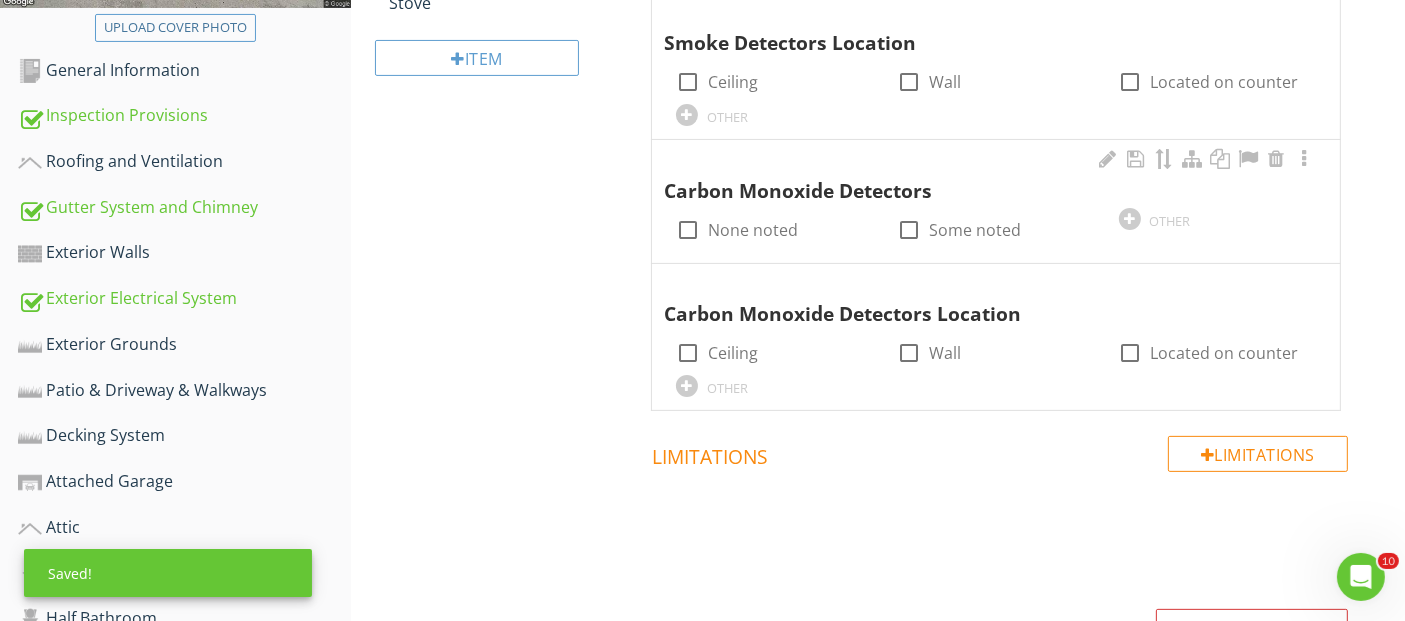click on "Carbon Monoxide Detectors
check_box_outline_blank None noted   check_box_outline_blank Some noted         OTHER" at bounding box center (996, 198) 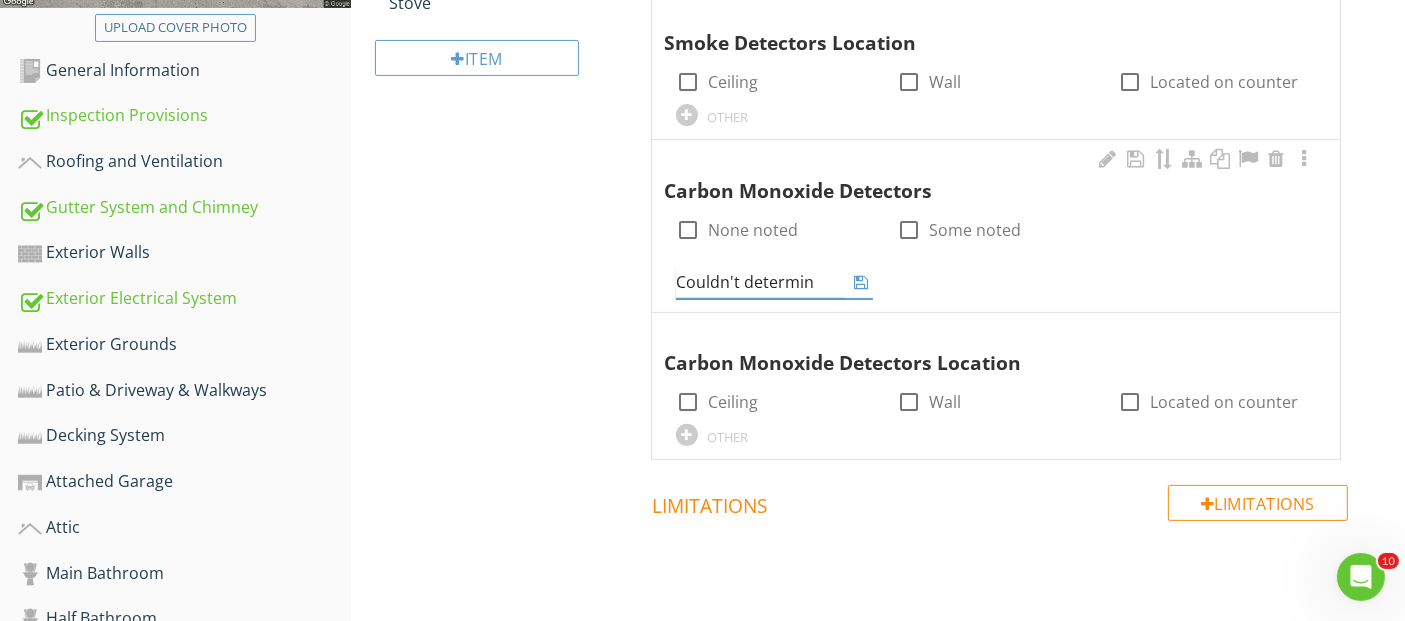 type on "Couldn't determine" 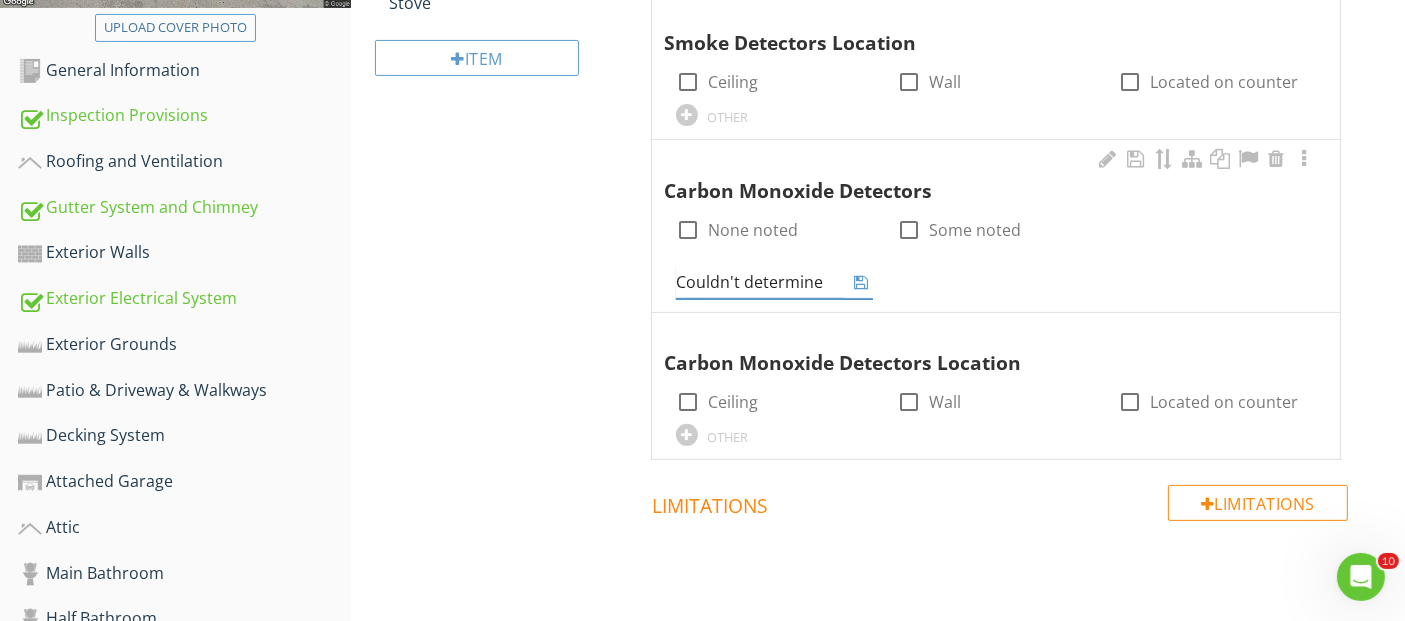 click at bounding box center [861, 282] 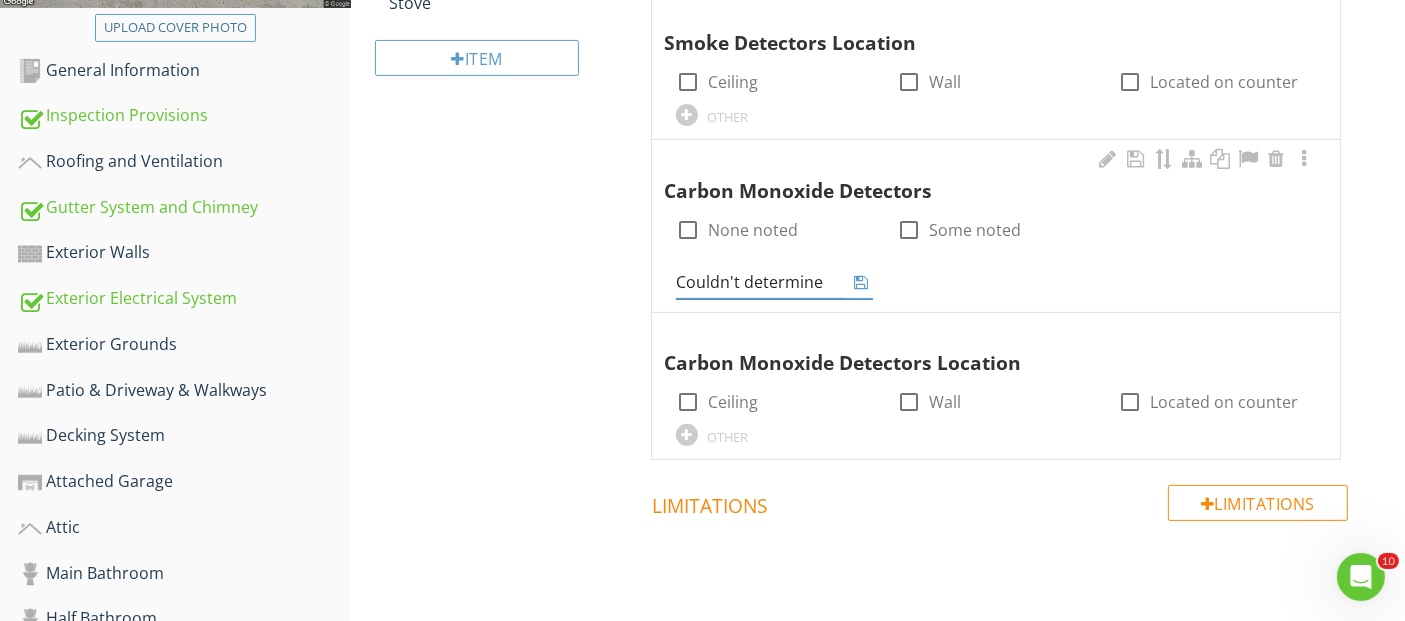 click on "Carbon Monoxide Detectors
check_box_outline_blank None noted   check_box_outline_blank Some noted     Couldn't determine     OTHER" at bounding box center (996, 226) 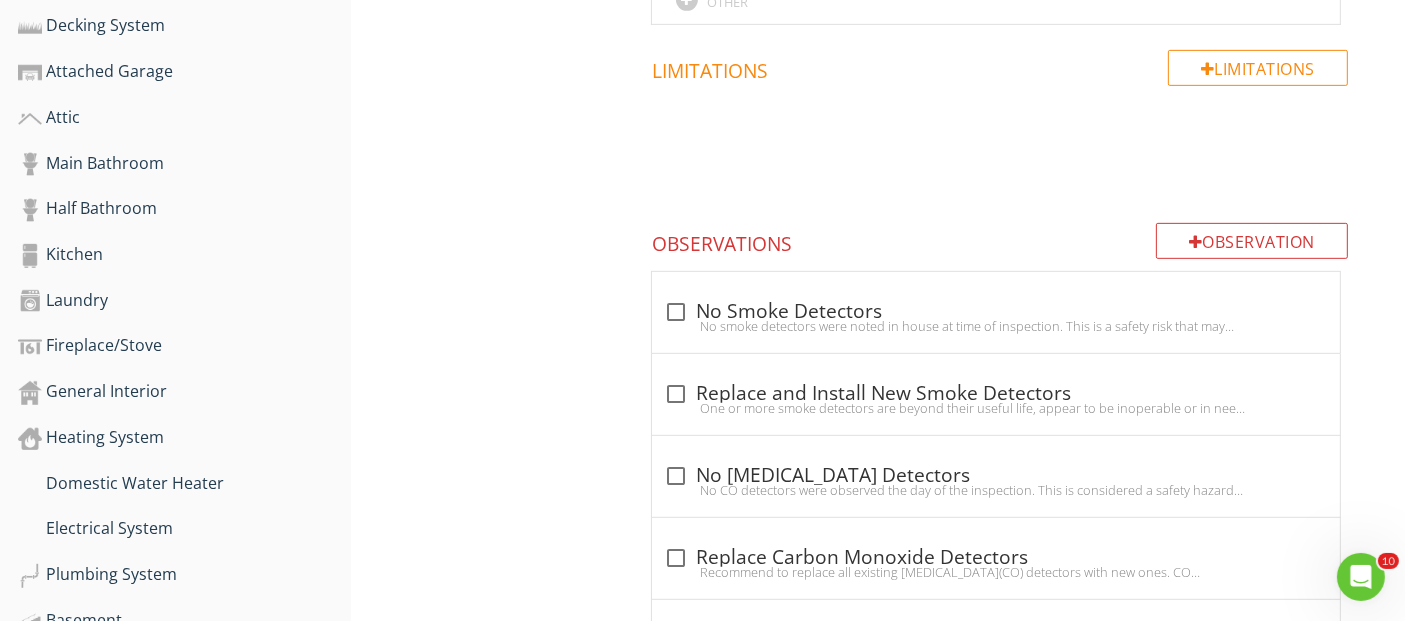 scroll, scrollTop: 988, scrollLeft: 0, axis: vertical 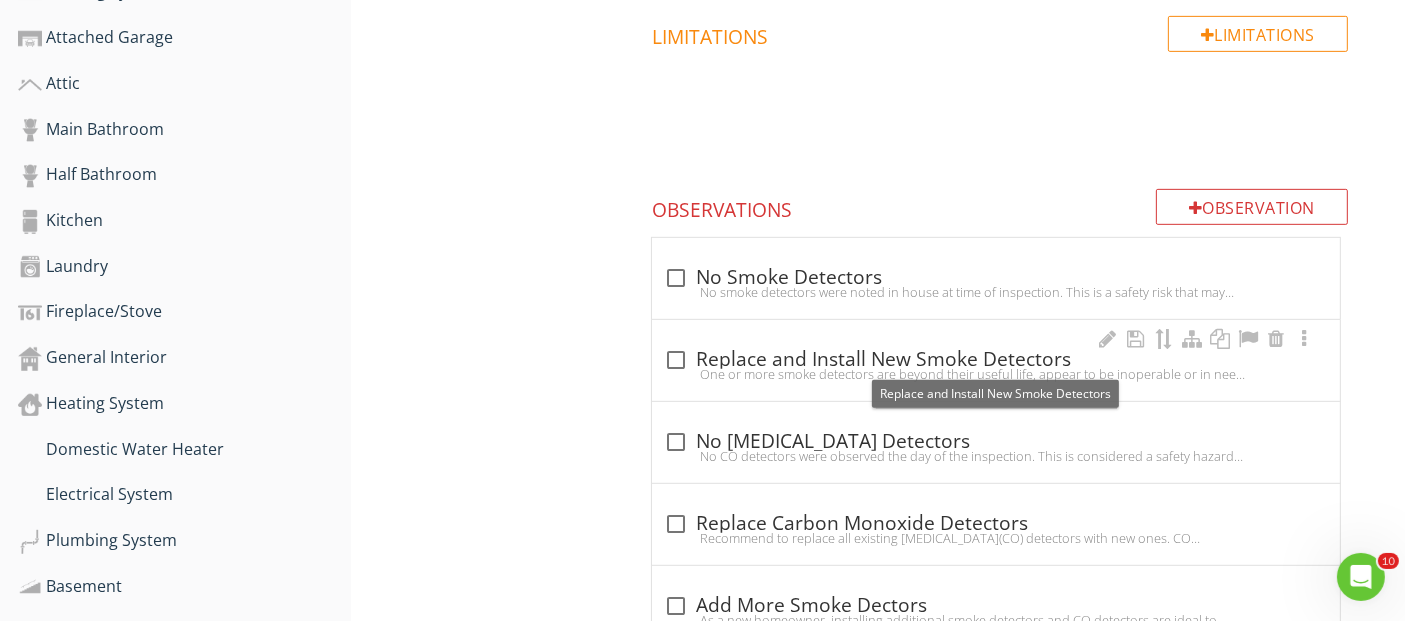 click at bounding box center (676, 360) 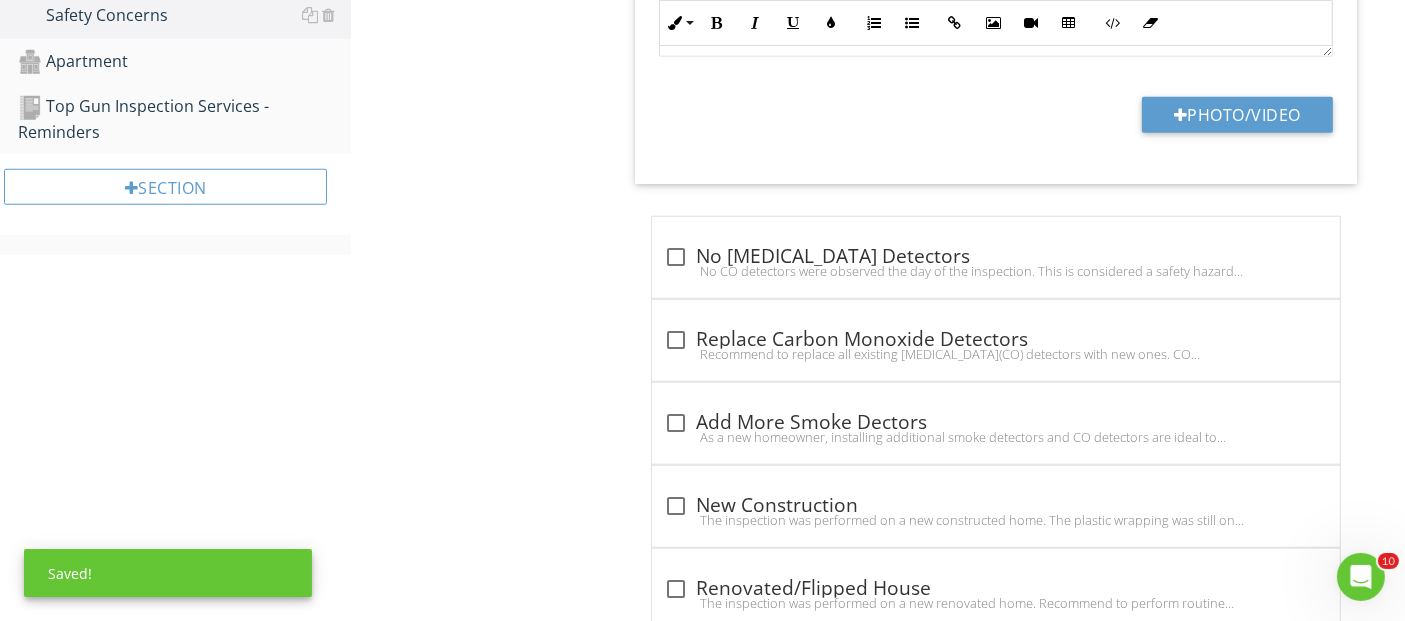 scroll, scrollTop: 1766, scrollLeft: 0, axis: vertical 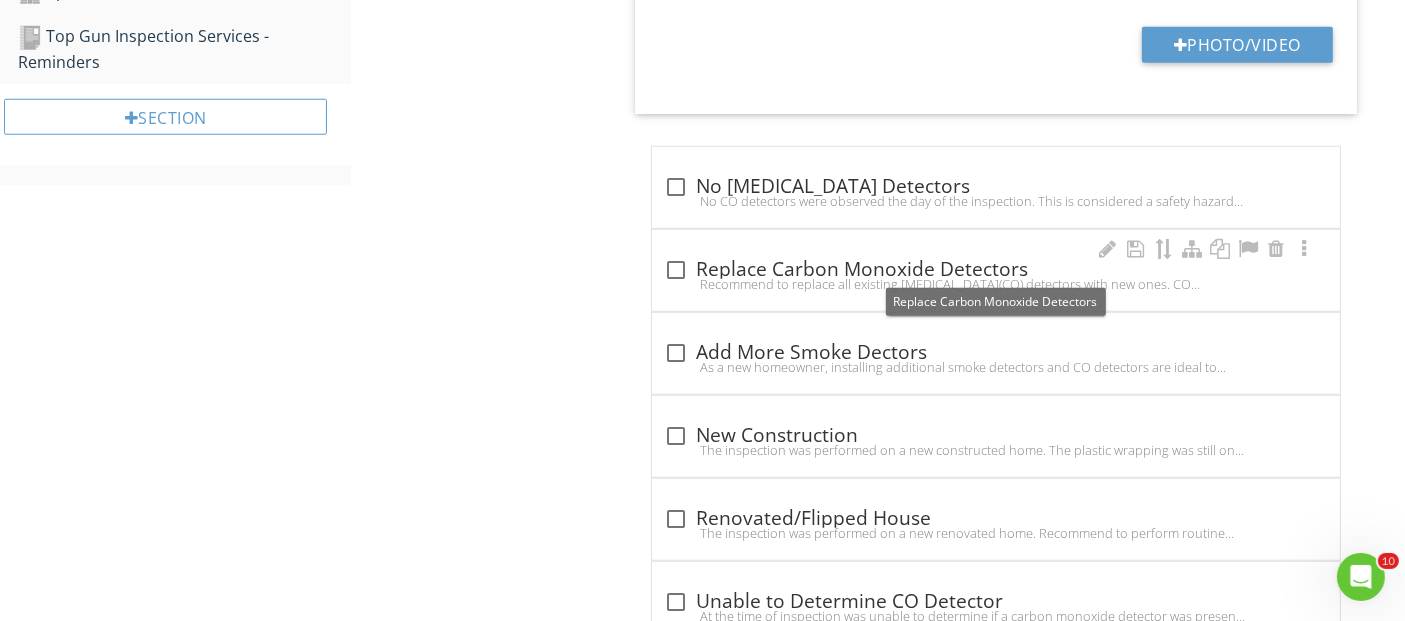 click at bounding box center [676, 270] 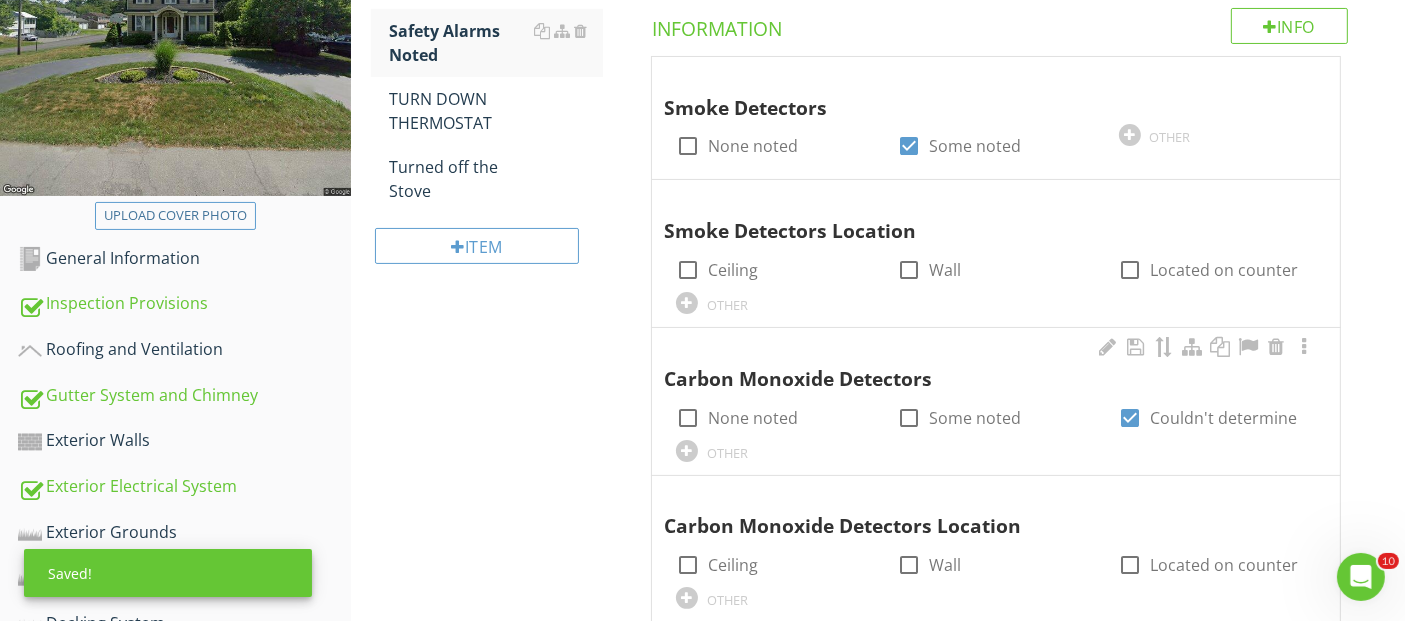 scroll, scrollTop: 211, scrollLeft: 0, axis: vertical 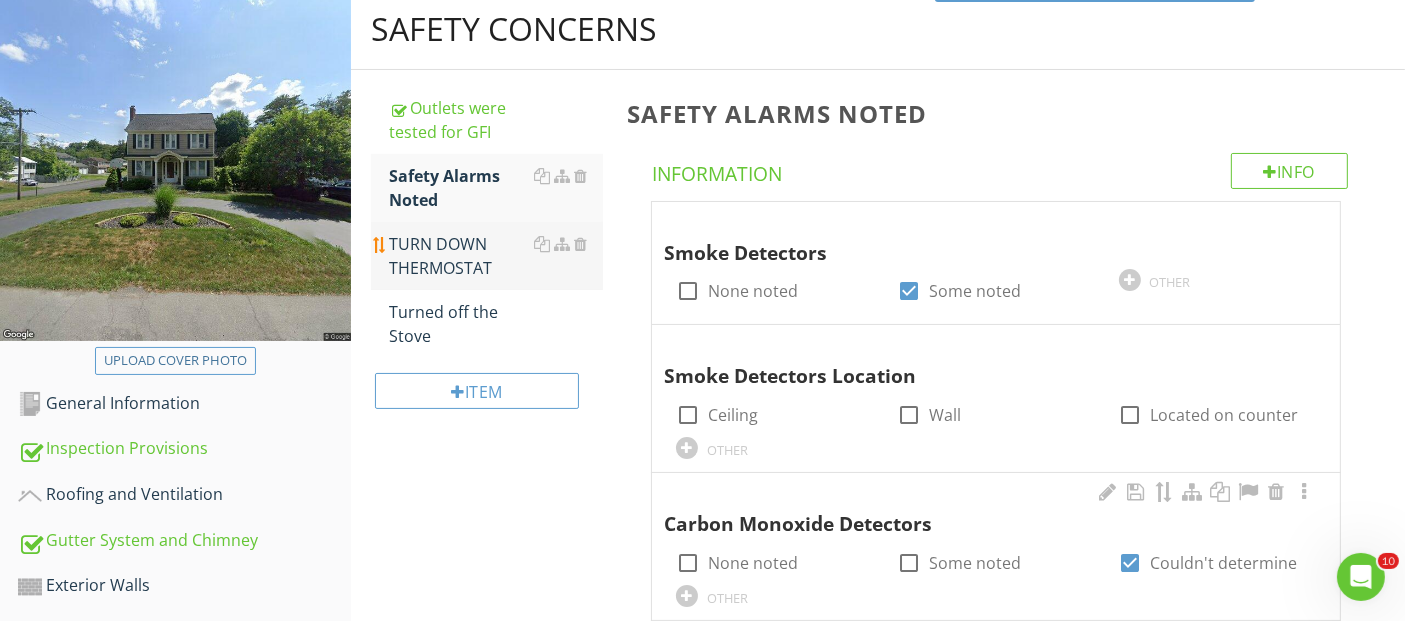 click on "TURN DOWN THERMOSTAT" at bounding box center [495, 256] 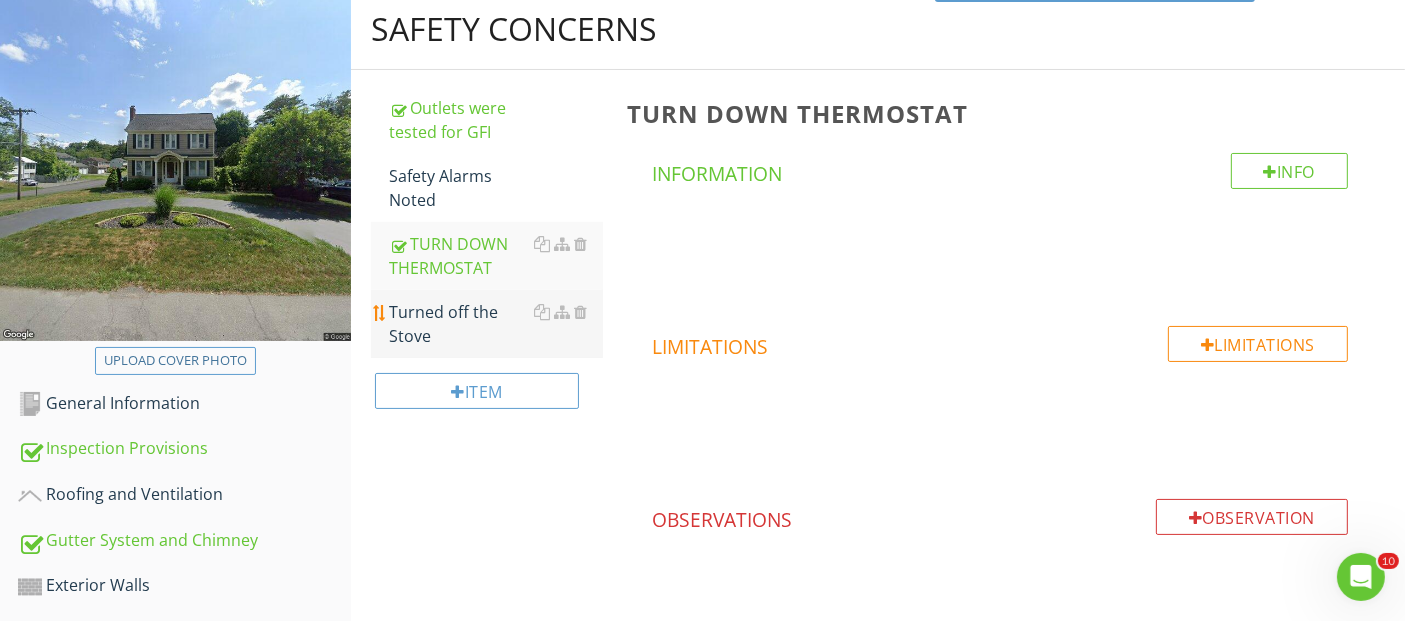 click on "Turned off the Stove" at bounding box center (495, 324) 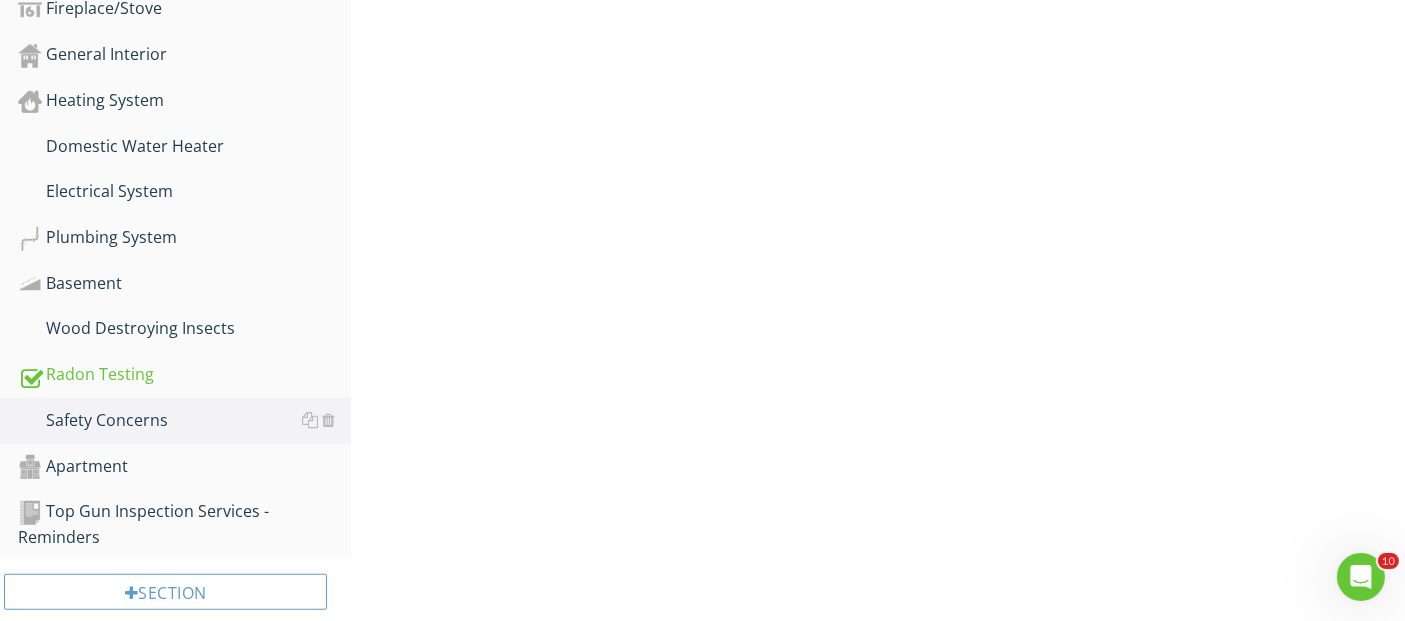 scroll, scrollTop: 1322, scrollLeft: 0, axis: vertical 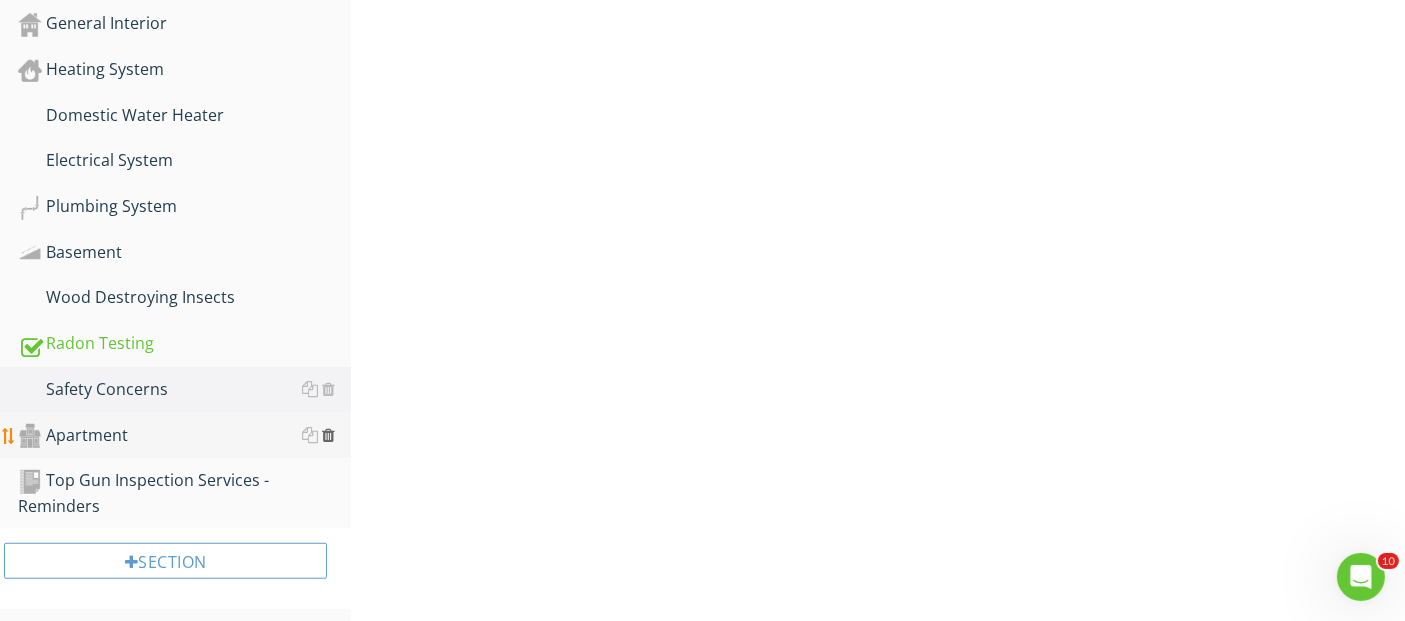click at bounding box center (328, 435) 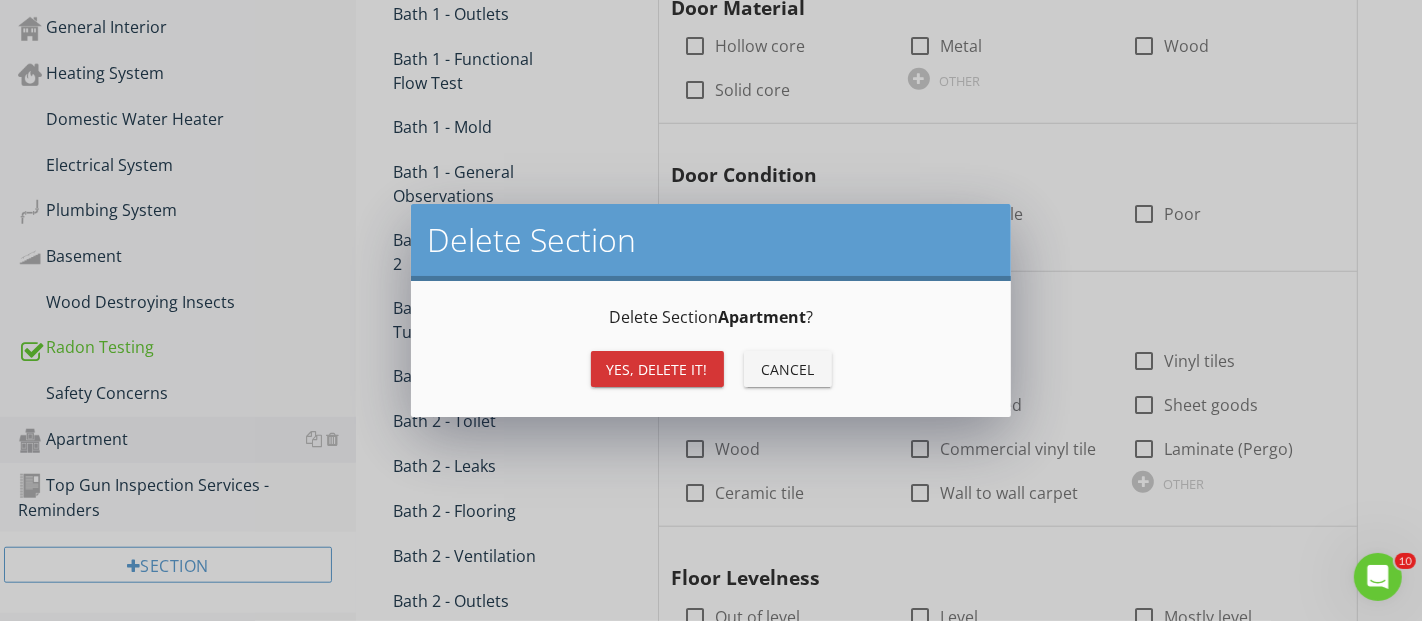 click on "Yes, Delete it!" at bounding box center [657, 369] 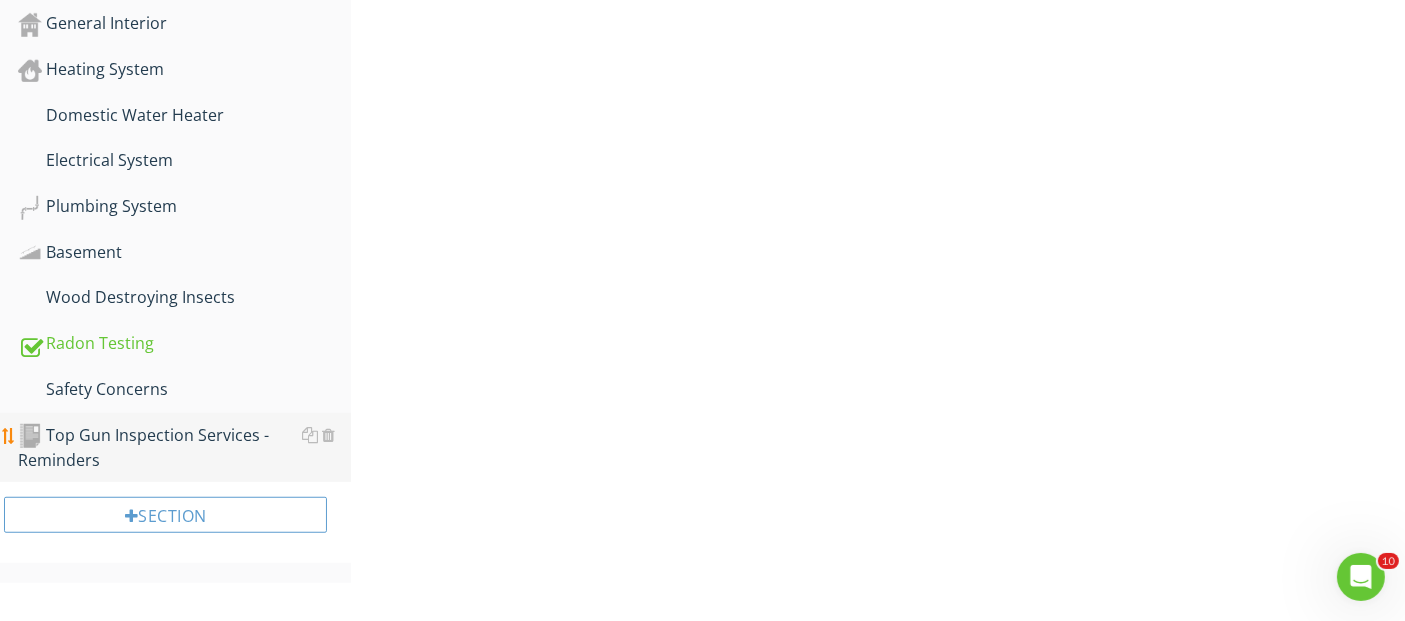 scroll, scrollTop: 1277, scrollLeft: 0, axis: vertical 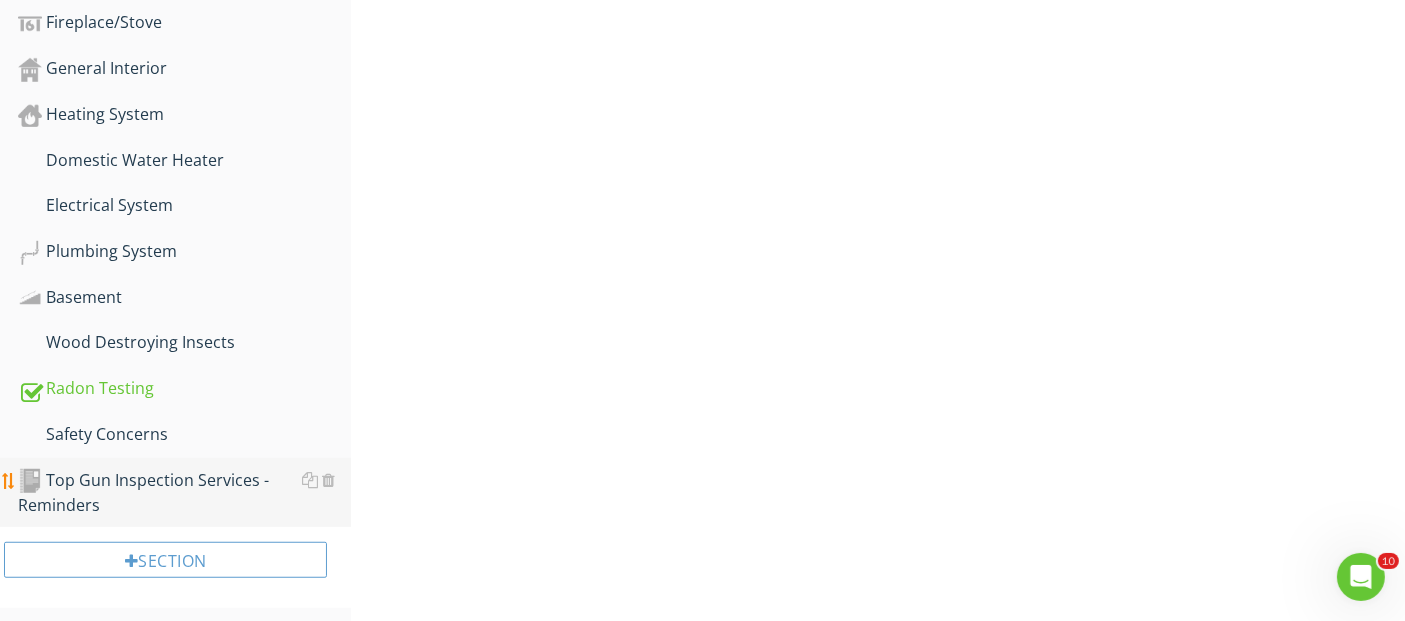 click on "Top Gun Inspection Services - Reminders" at bounding box center [184, 493] 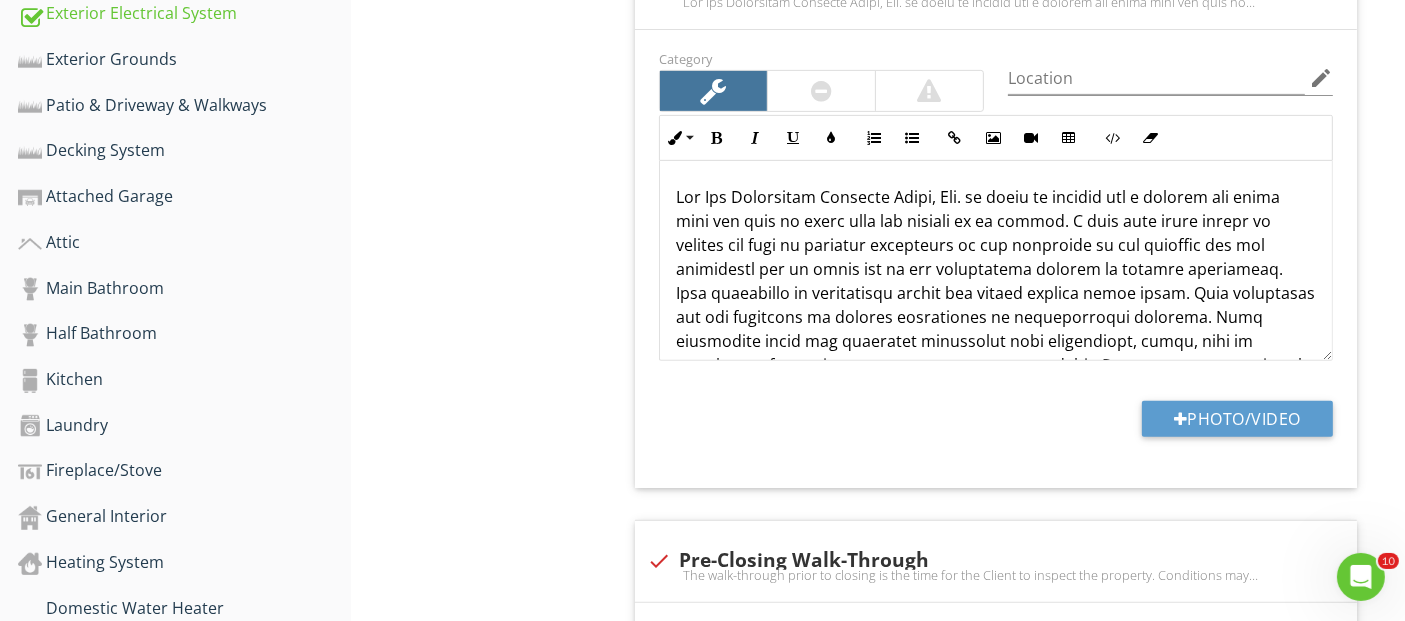 scroll, scrollTop: 877, scrollLeft: 0, axis: vertical 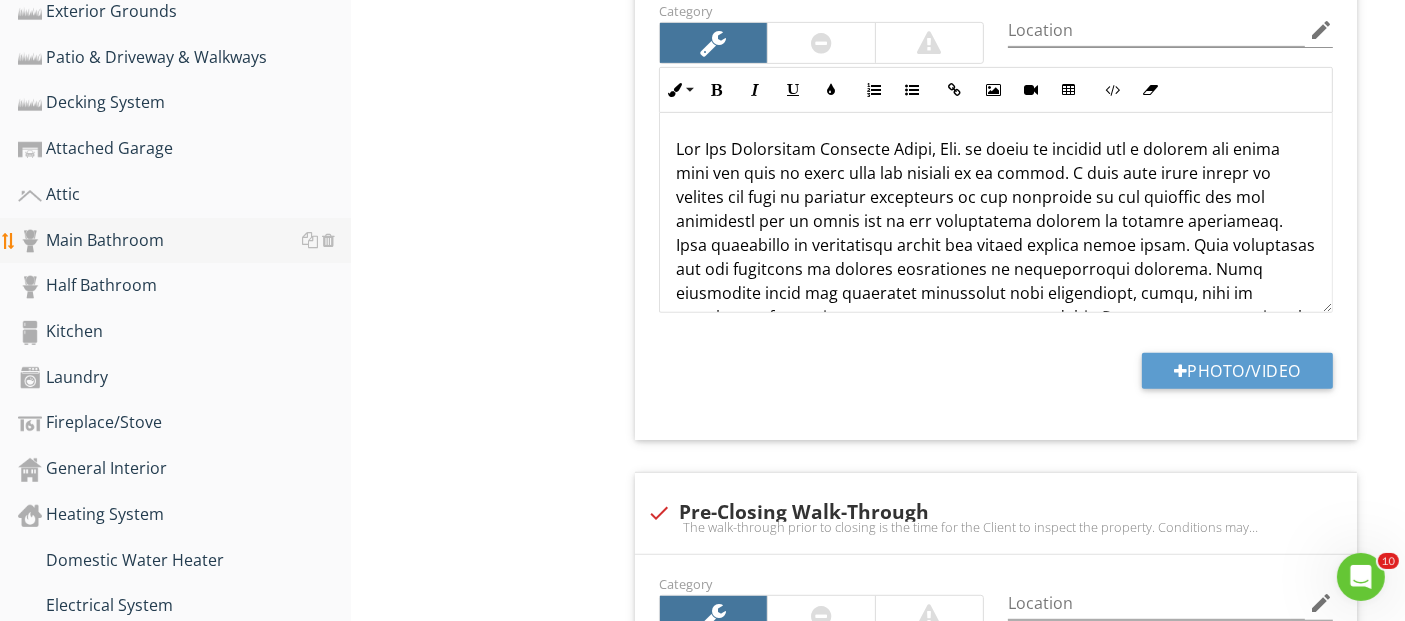 click on "Main Bathroom" at bounding box center (184, 241) 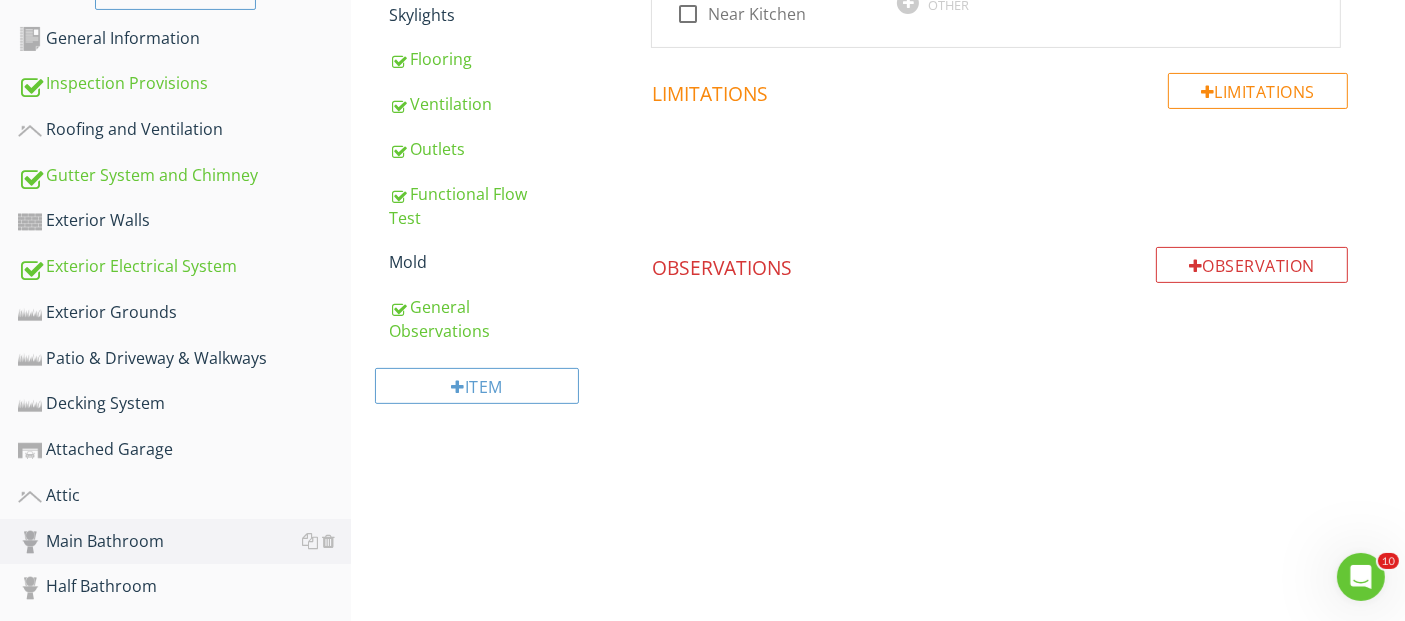 scroll, scrollTop: 322, scrollLeft: 0, axis: vertical 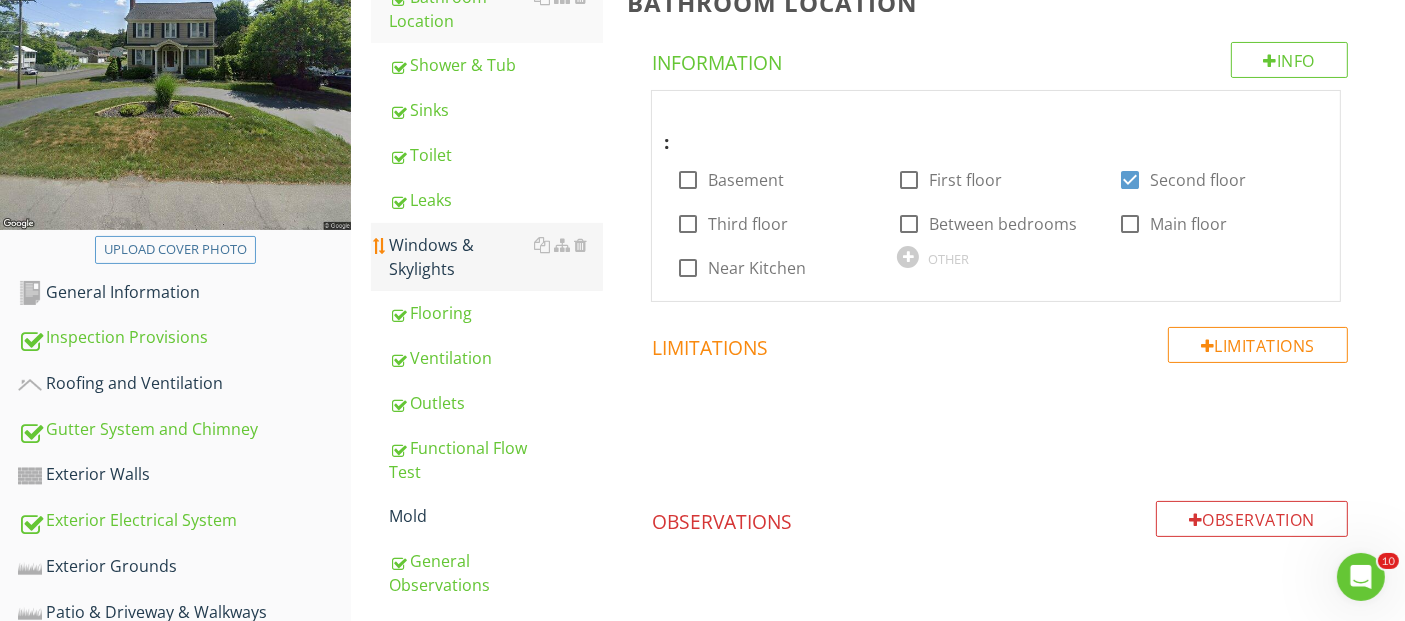 click on "Windows & Skylights" at bounding box center (495, 257) 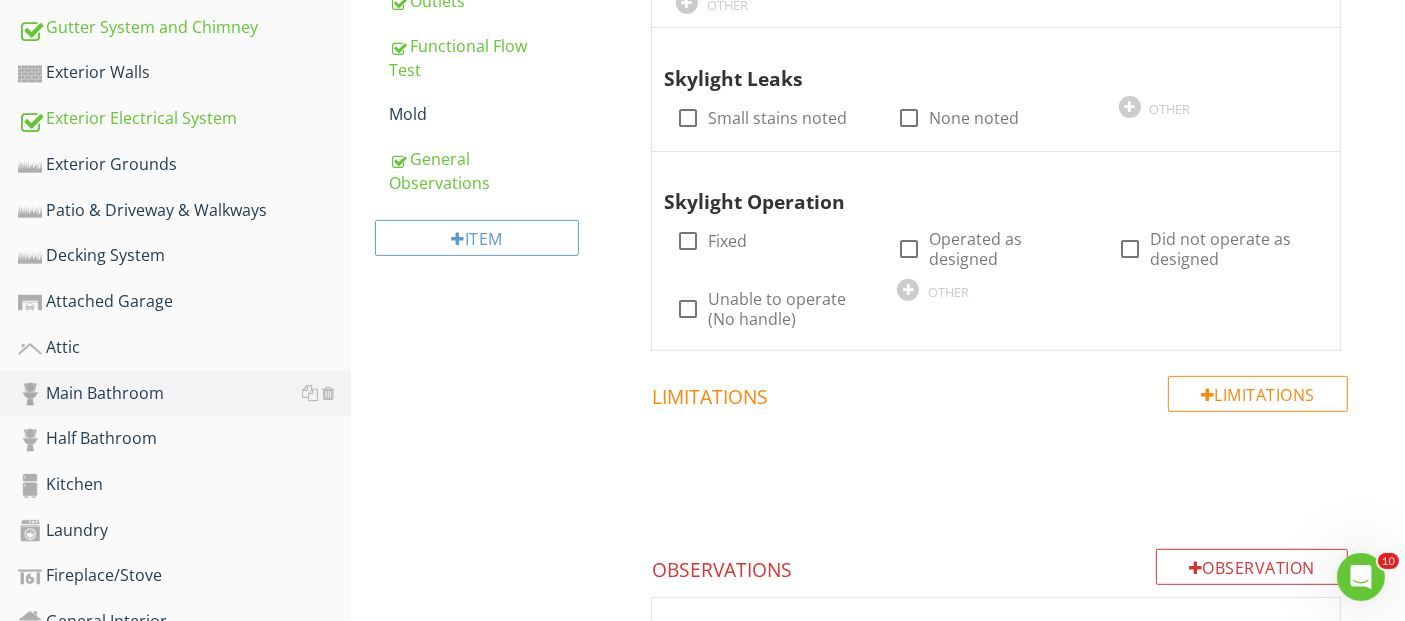 scroll, scrollTop: 758, scrollLeft: 0, axis: vertical 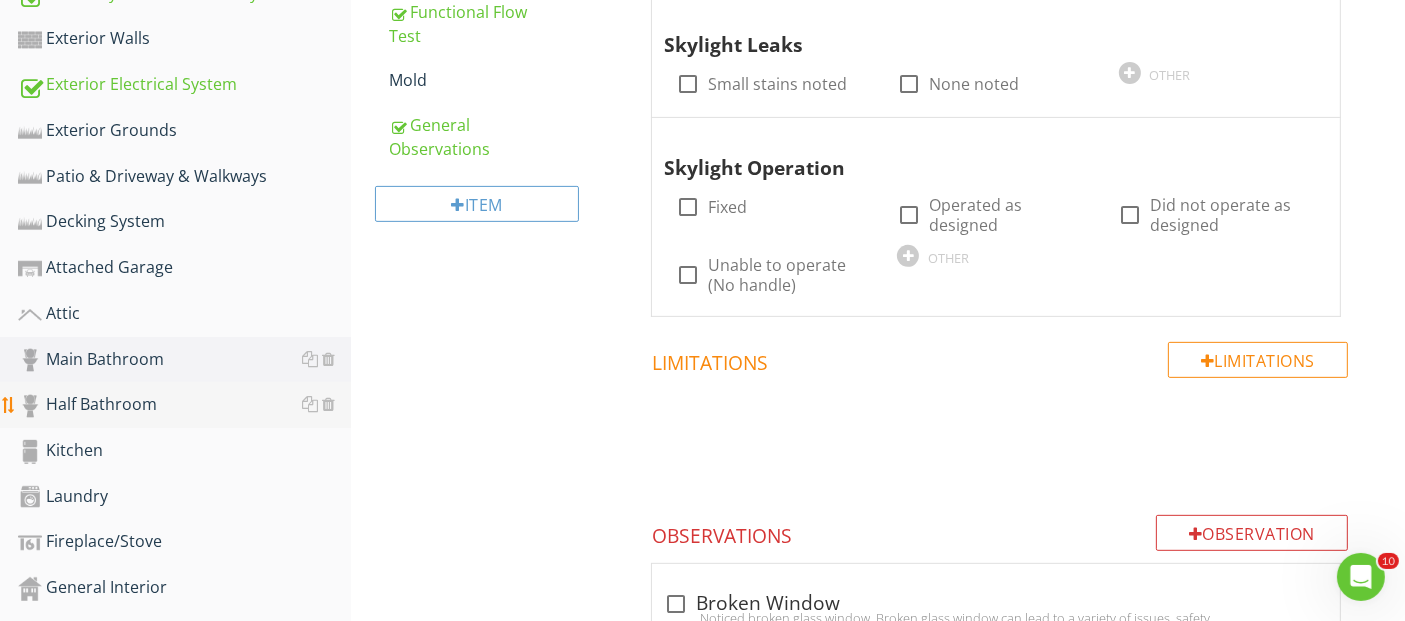 click on "Half Bathroom" at bounding box center [184, 405] 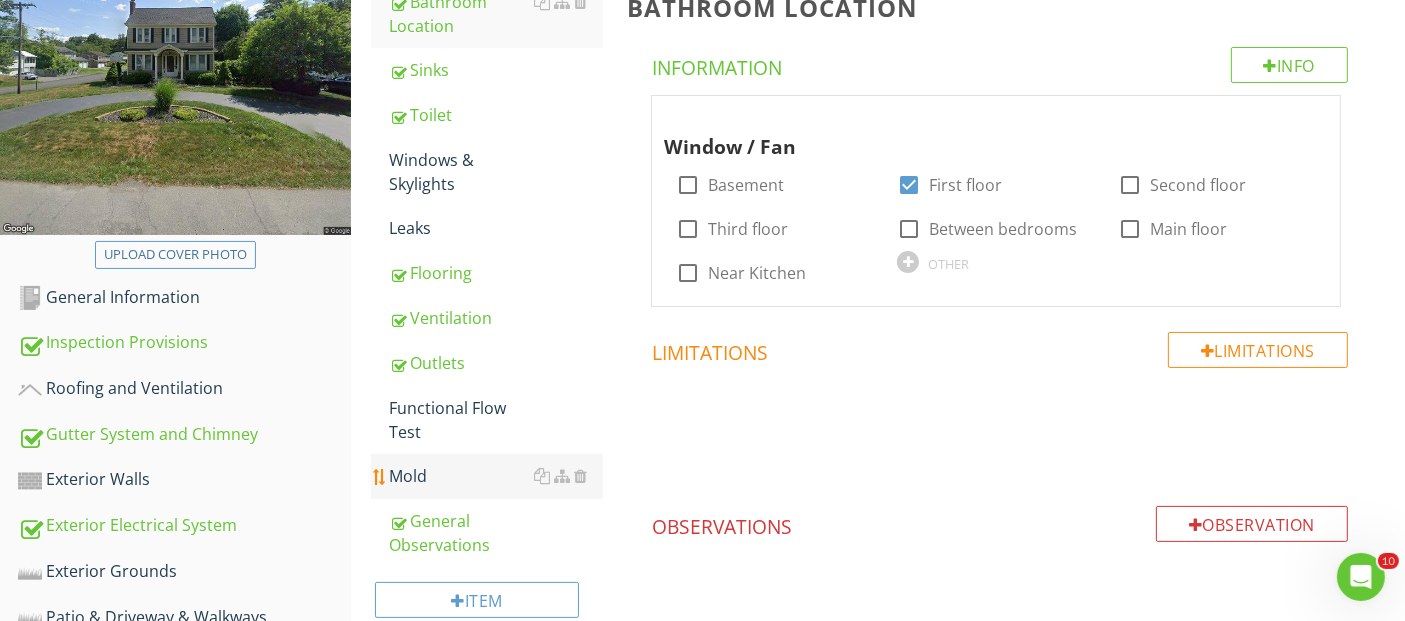 scroll, scrollTop: 314, scrollLeft: 0, axis: vertical 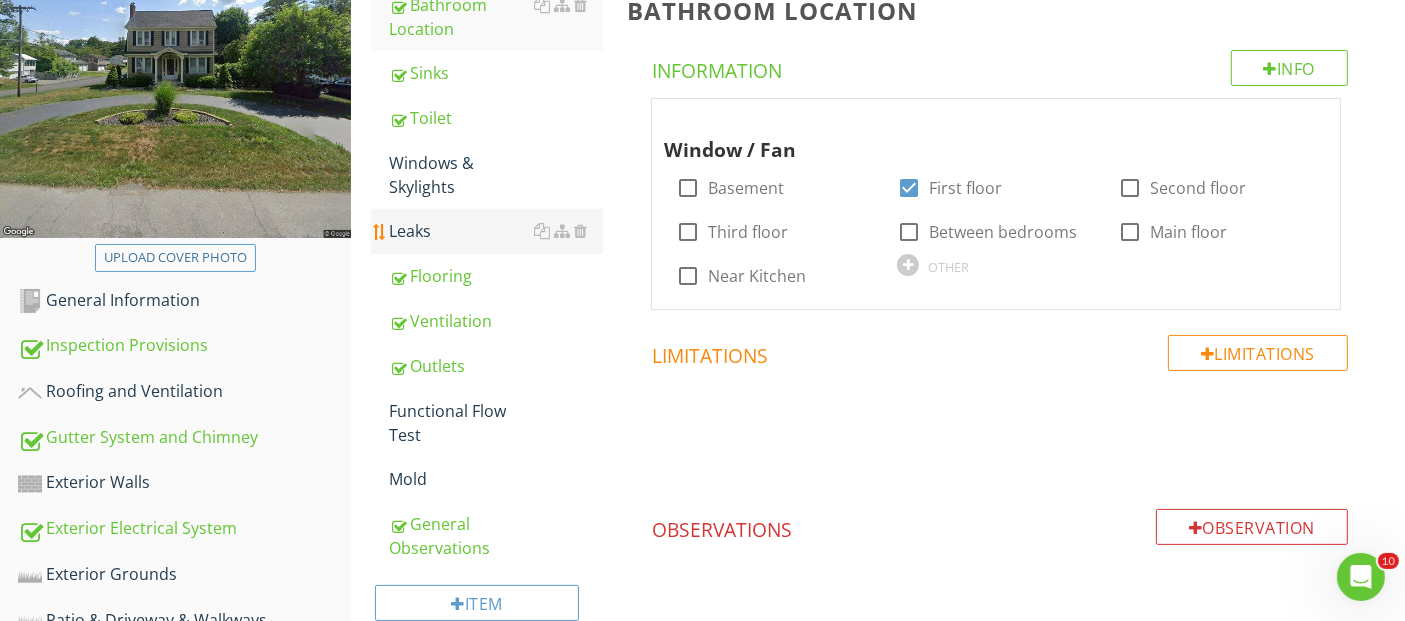 click on "Leaks" at bounding box center [495, 231] 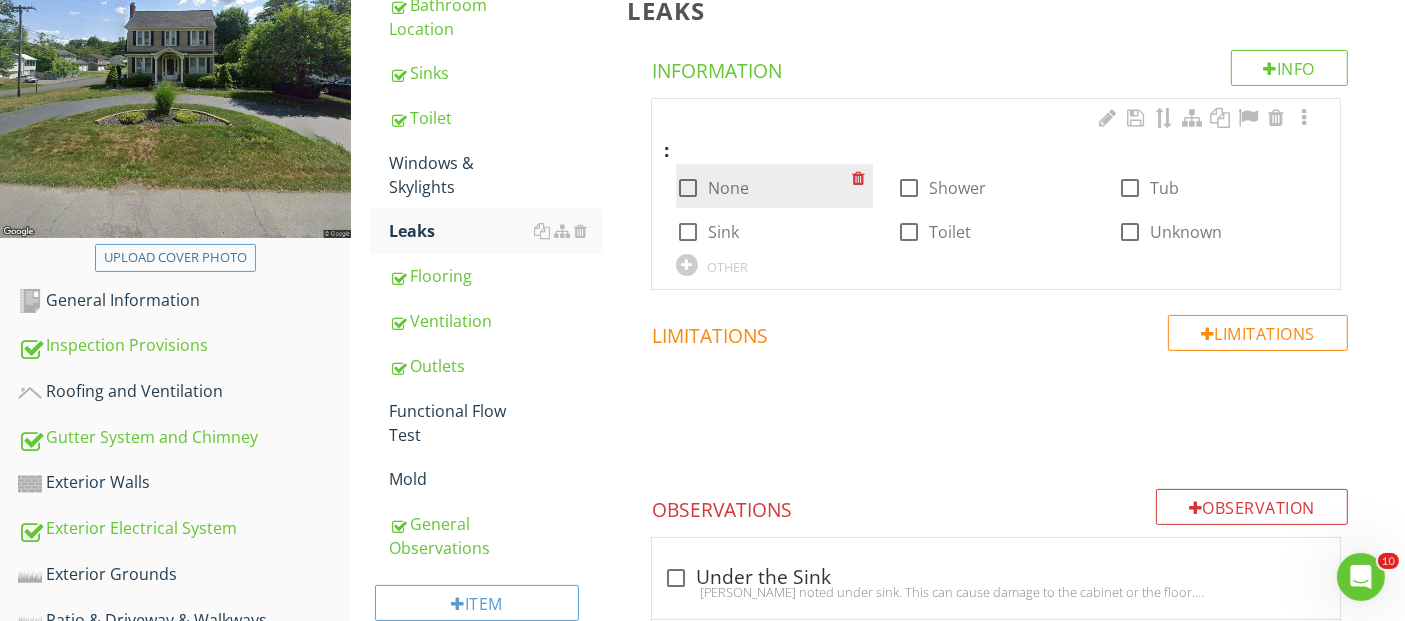 click at bounding box center [688, 188] 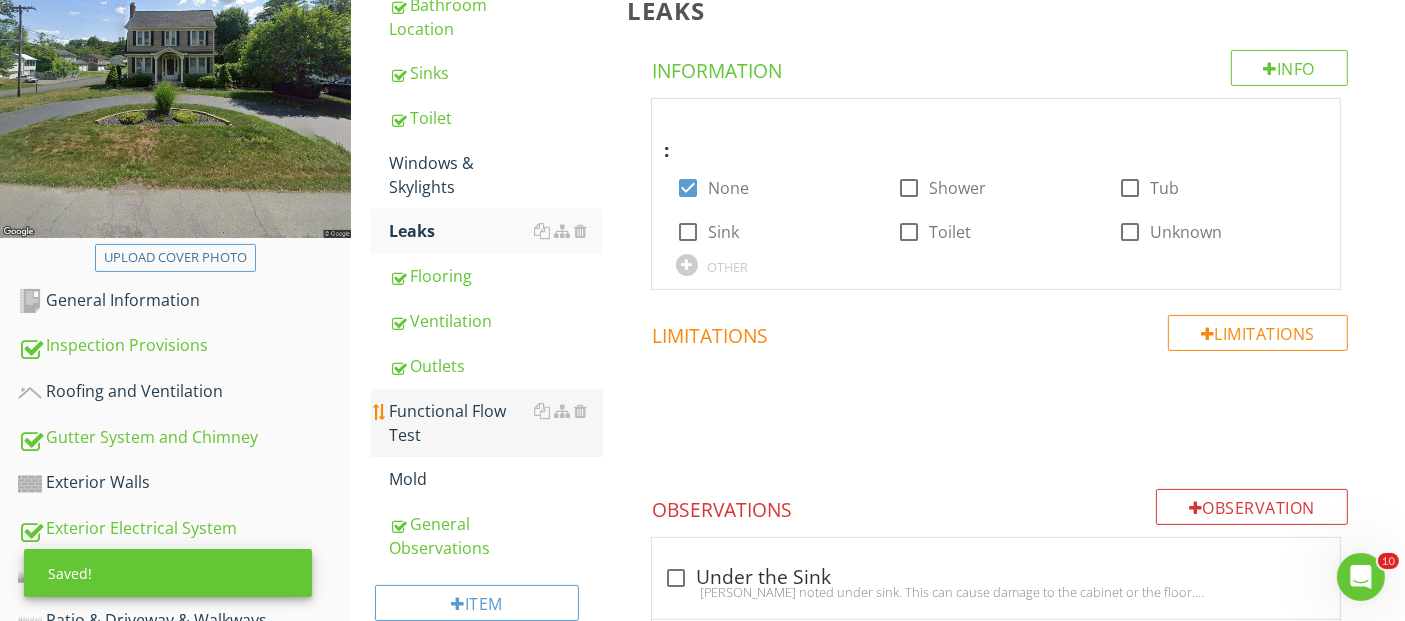click on "Functional Flow Test" at bounding box center [495, 423] 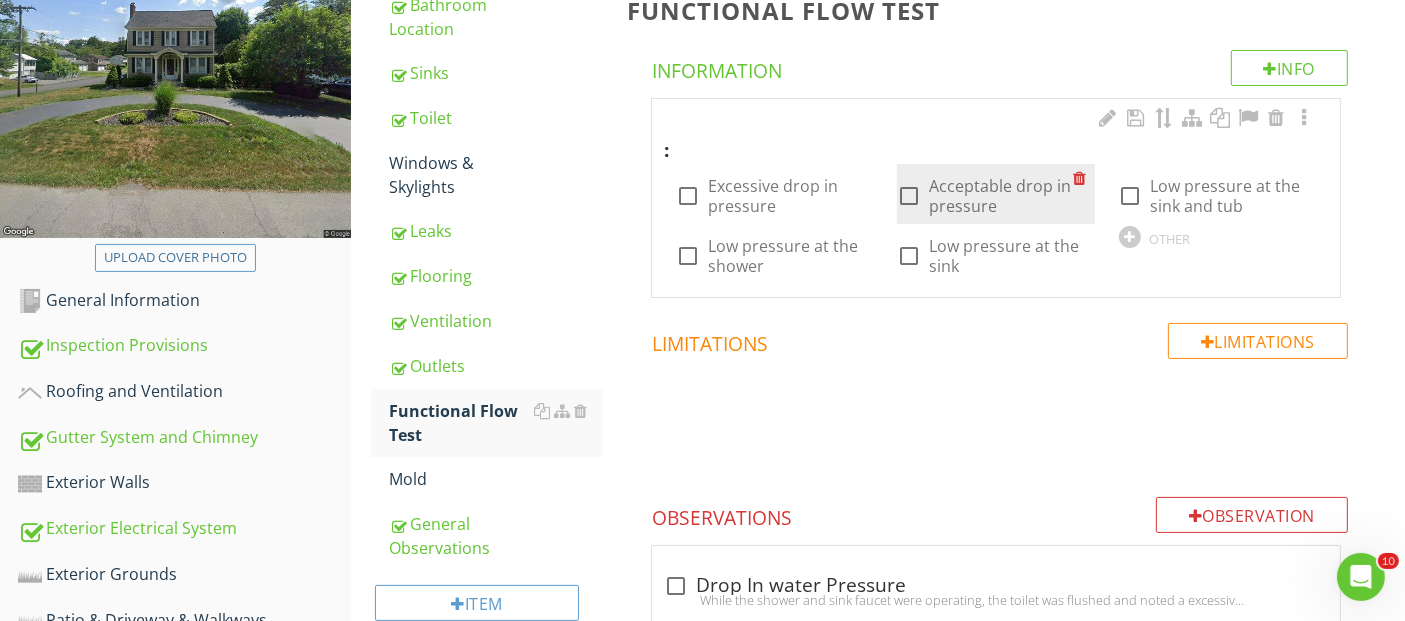 click at bounding box center [909, 196] 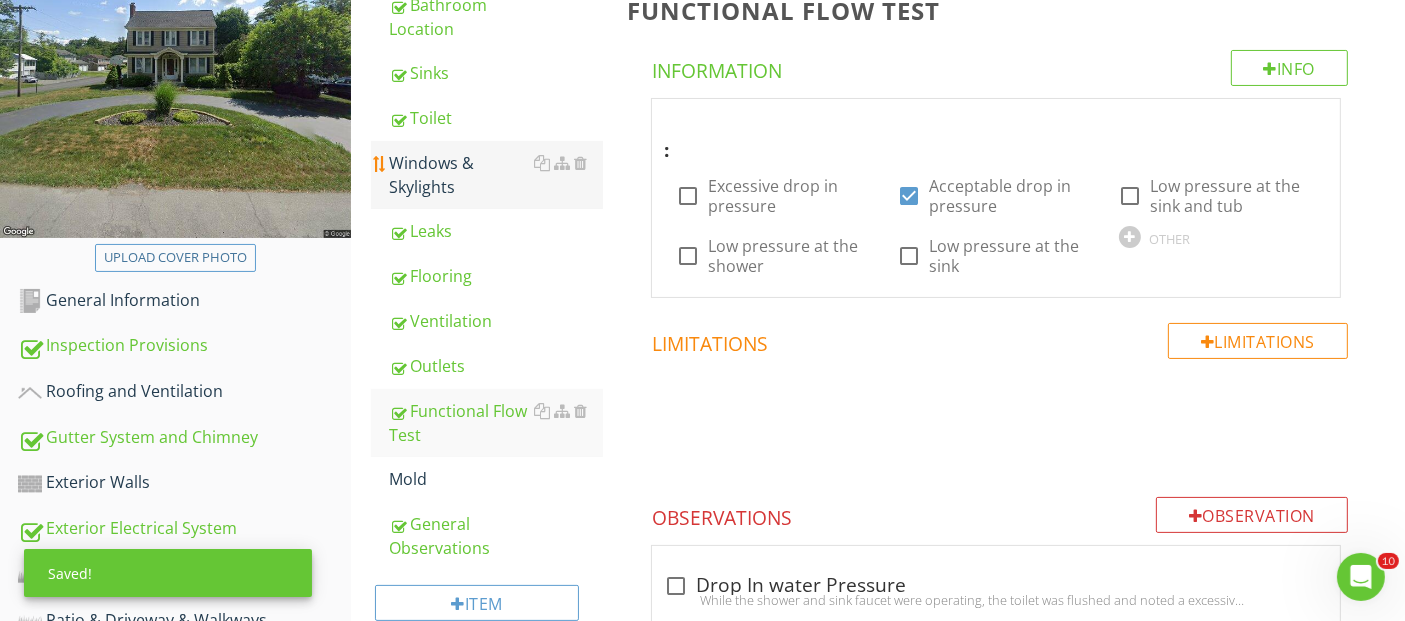 click on "Windows & Skylights" at bounding box center (495, 175) 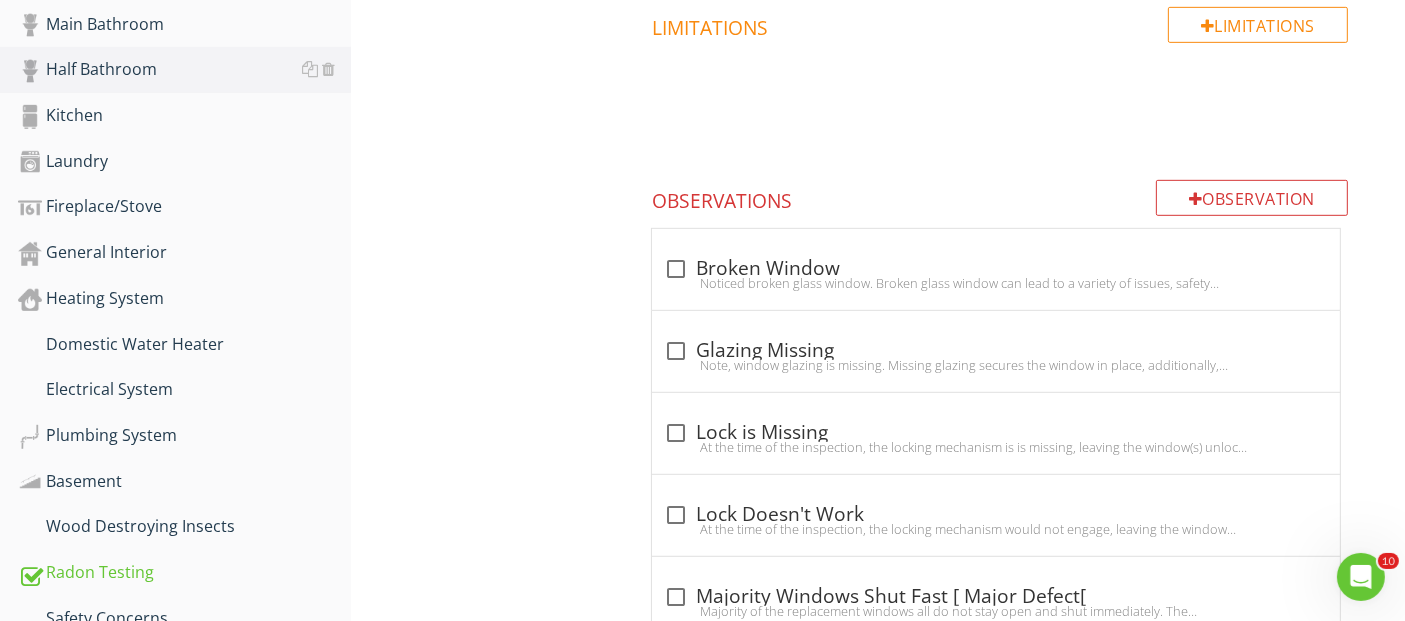 scroll, scrollTop: 1091, scrollLeft: 0, axis: vertical 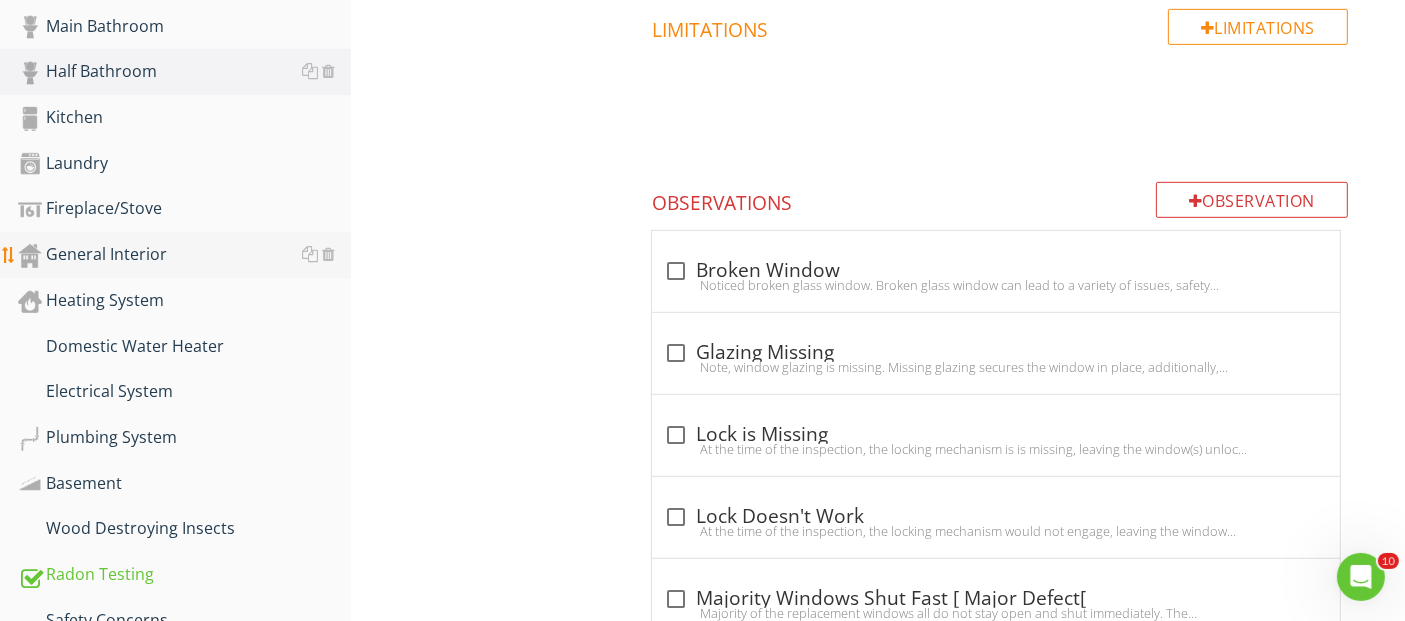 click on "General Interior" at bounding box center (184, 255) 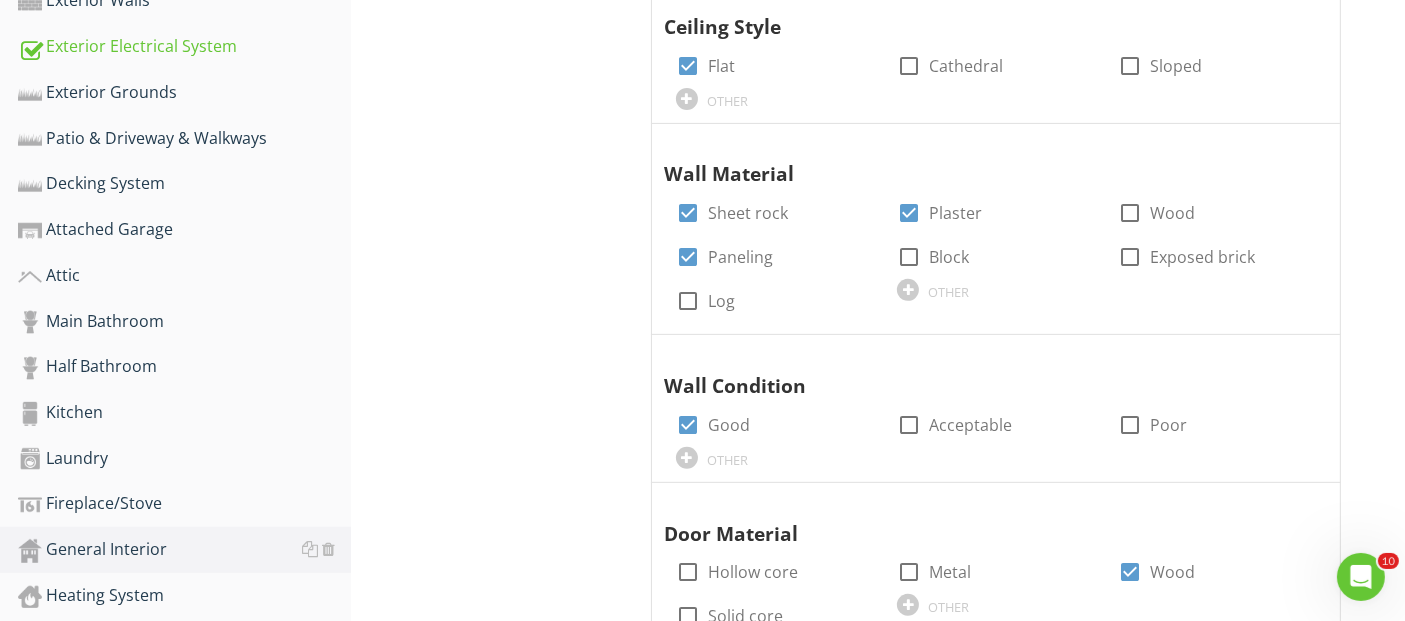 scroll, scrollTop: 869, scrollLeft: 0, axis: vertical 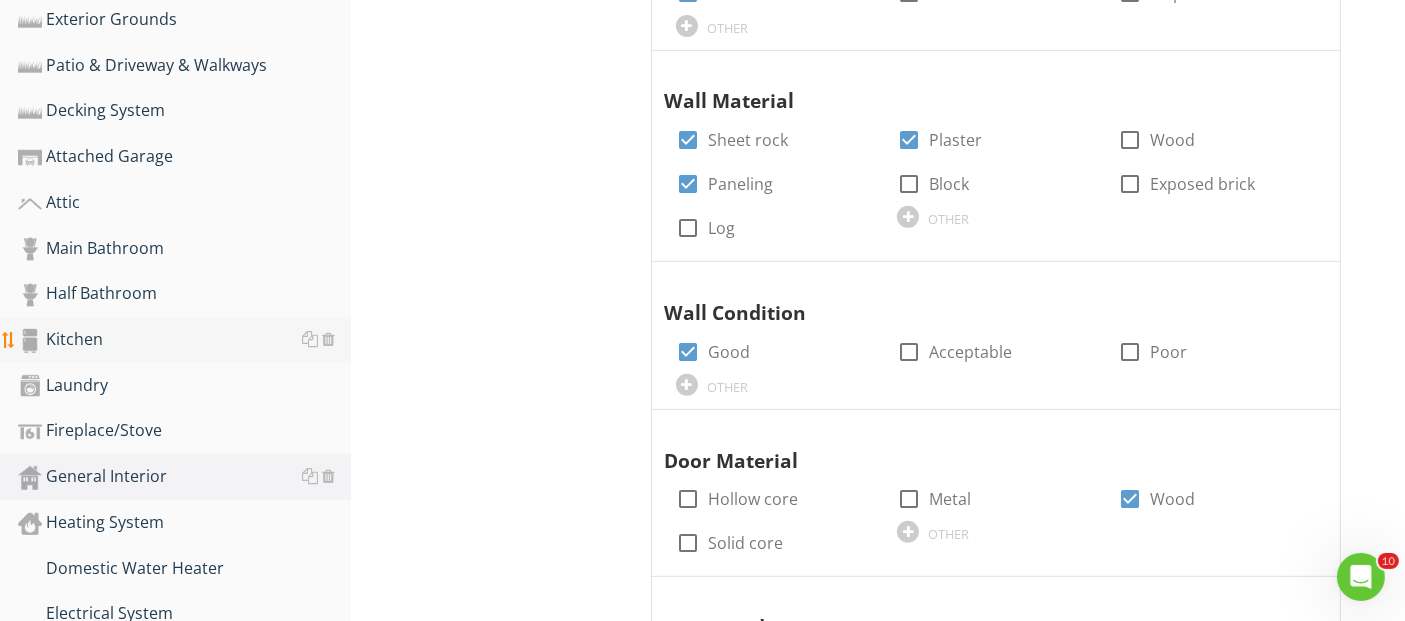 click on "Kitchen" at bounding box center [184, 340] 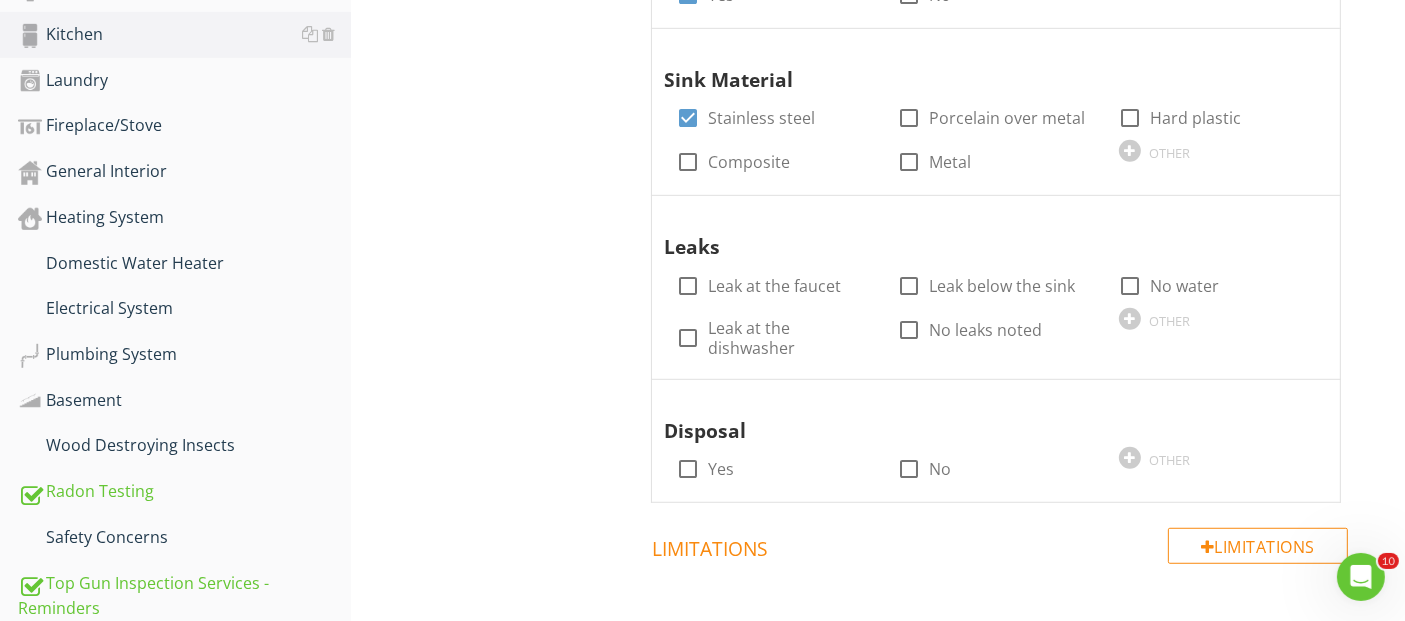 scroll, scrollTop: 1202, scrollLeft: 0, axis: vertical 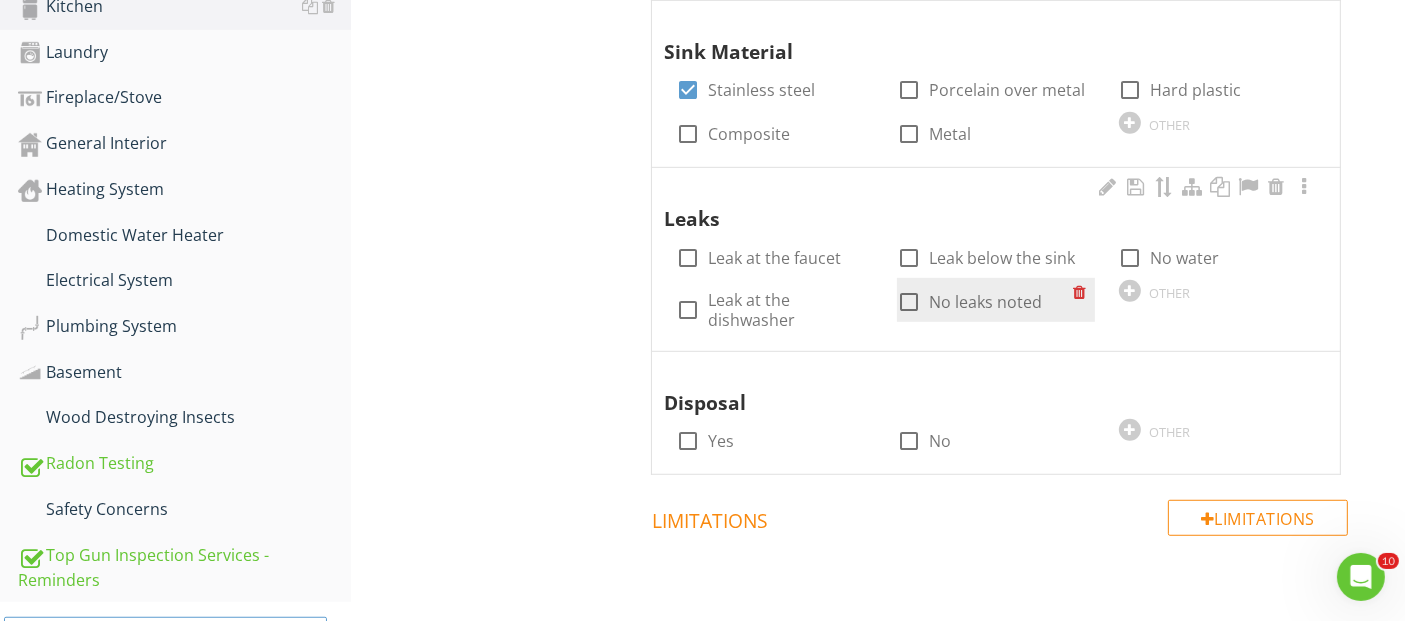 click at bounding box center [909, 302] 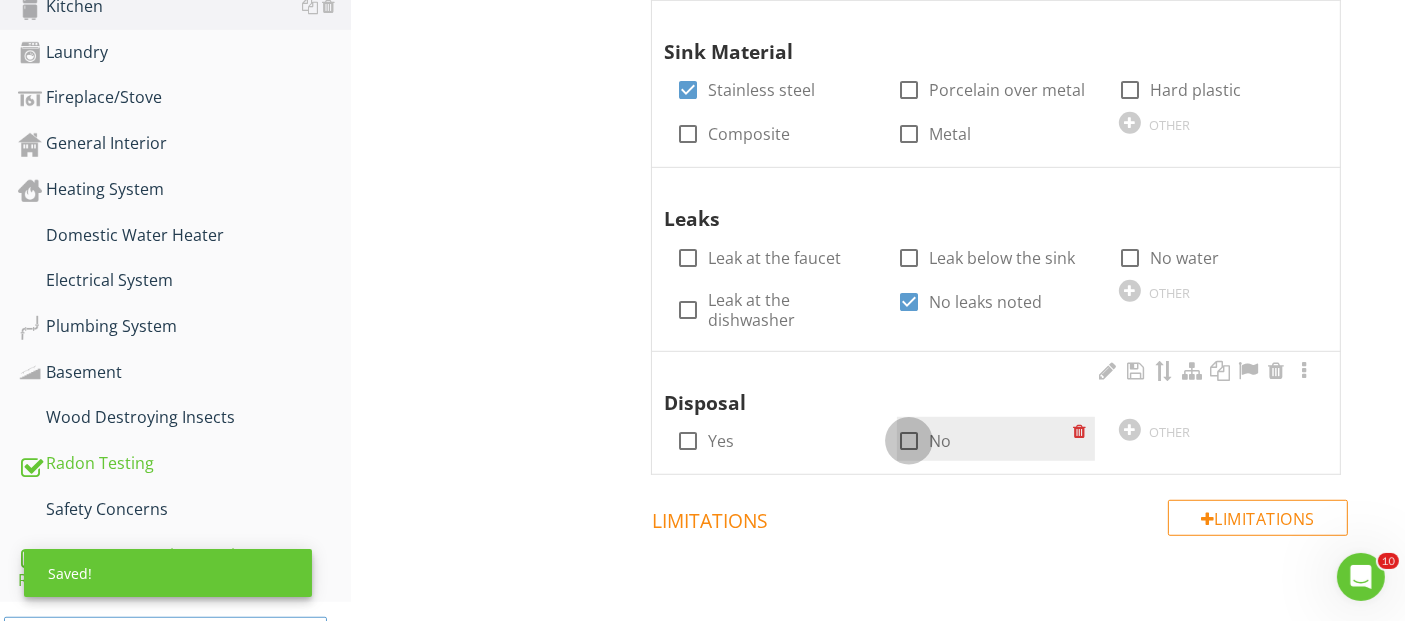 click at bounding box center [909, 441] 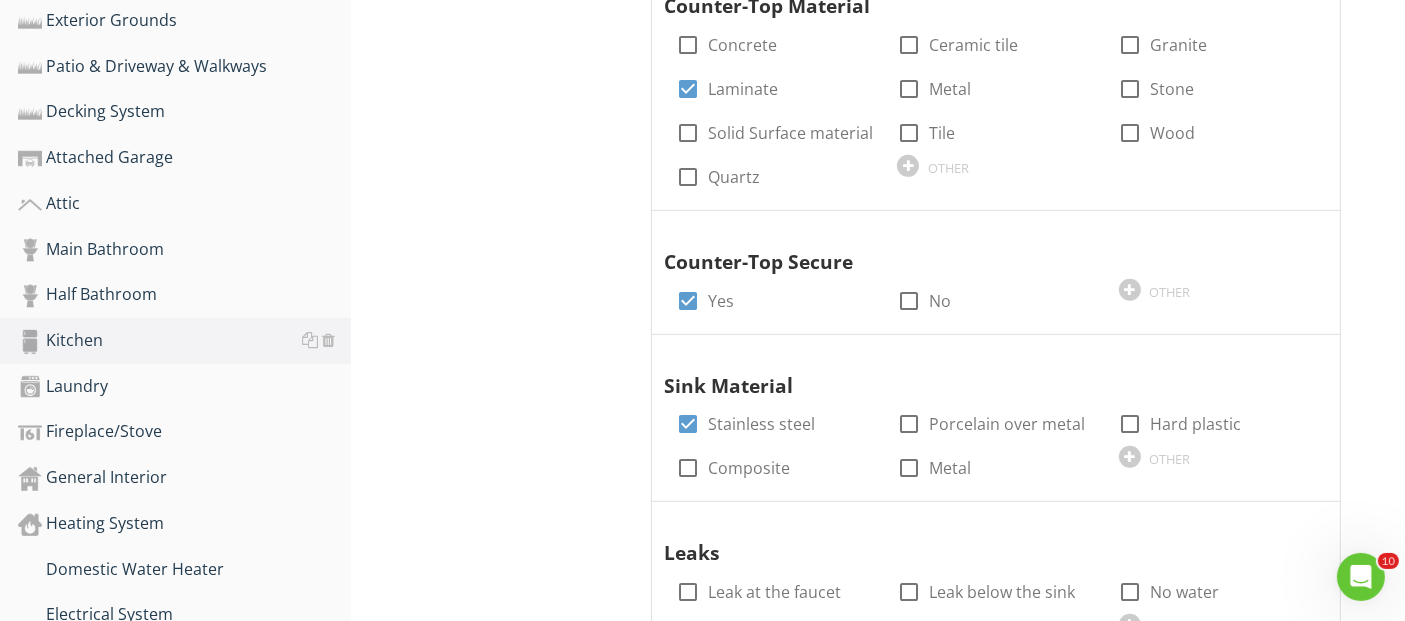 scroll, scrollTop: 869, scrollLeft: 0, axis: vertical 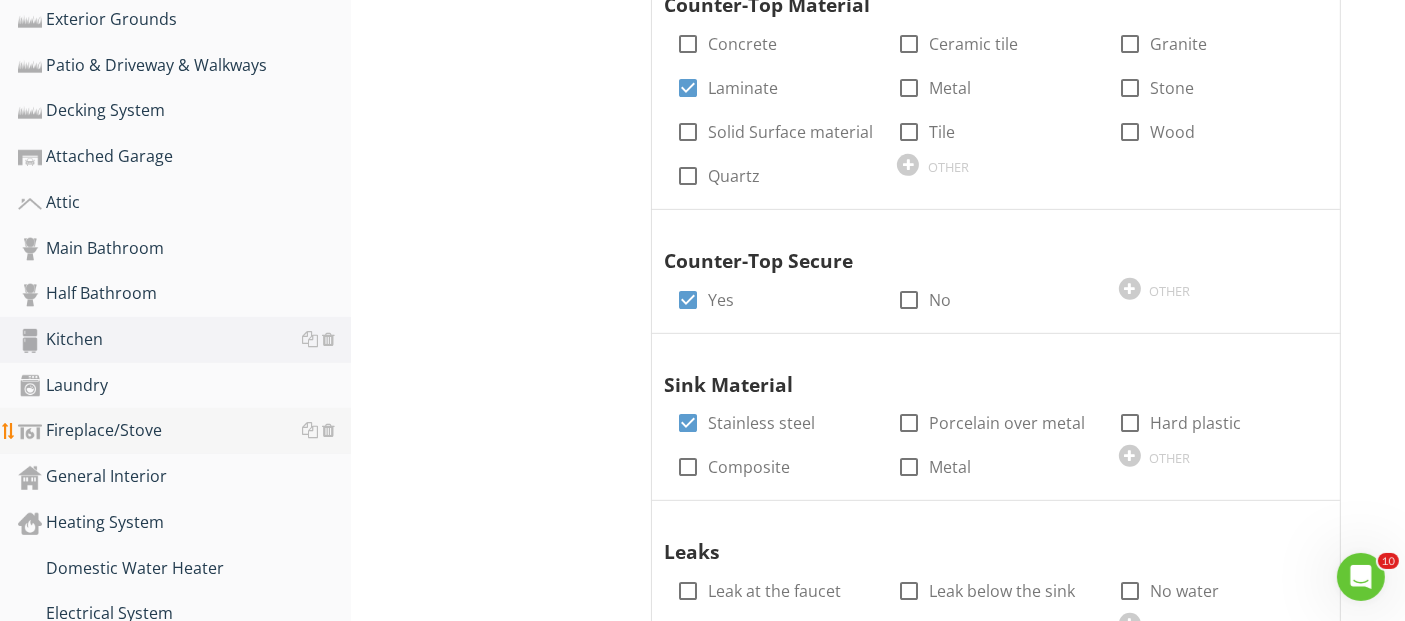 click on "Fireplace/Stove" at bounding box center [184, 431] 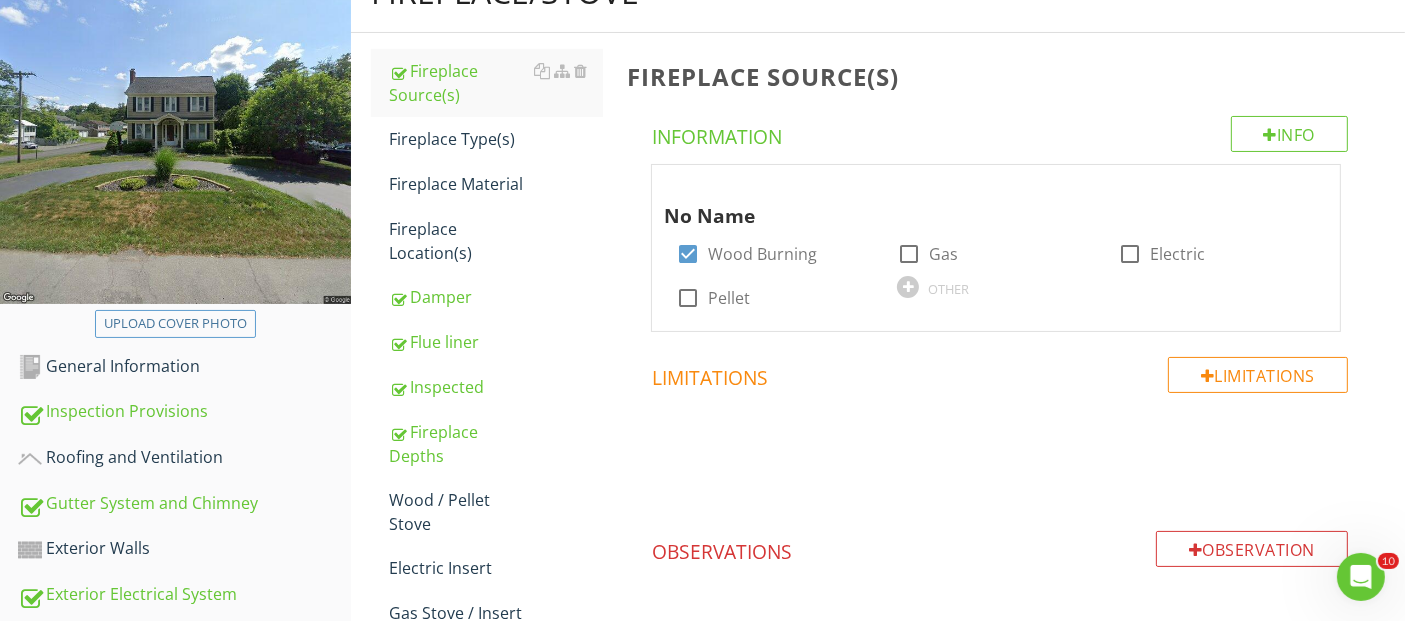 scroll, scrollTop: 202, scrollLeft: 0, axis: vertical 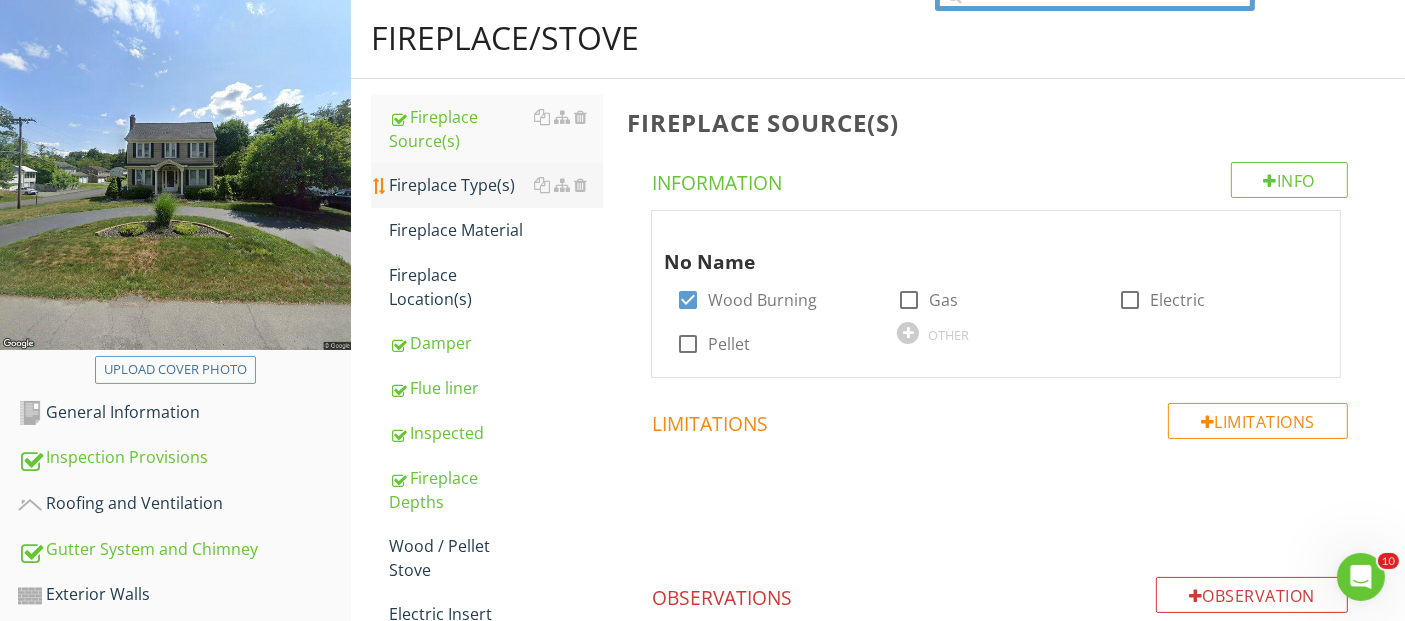 click on "Fireplace Type(s)" at bounding box center (495, 185) 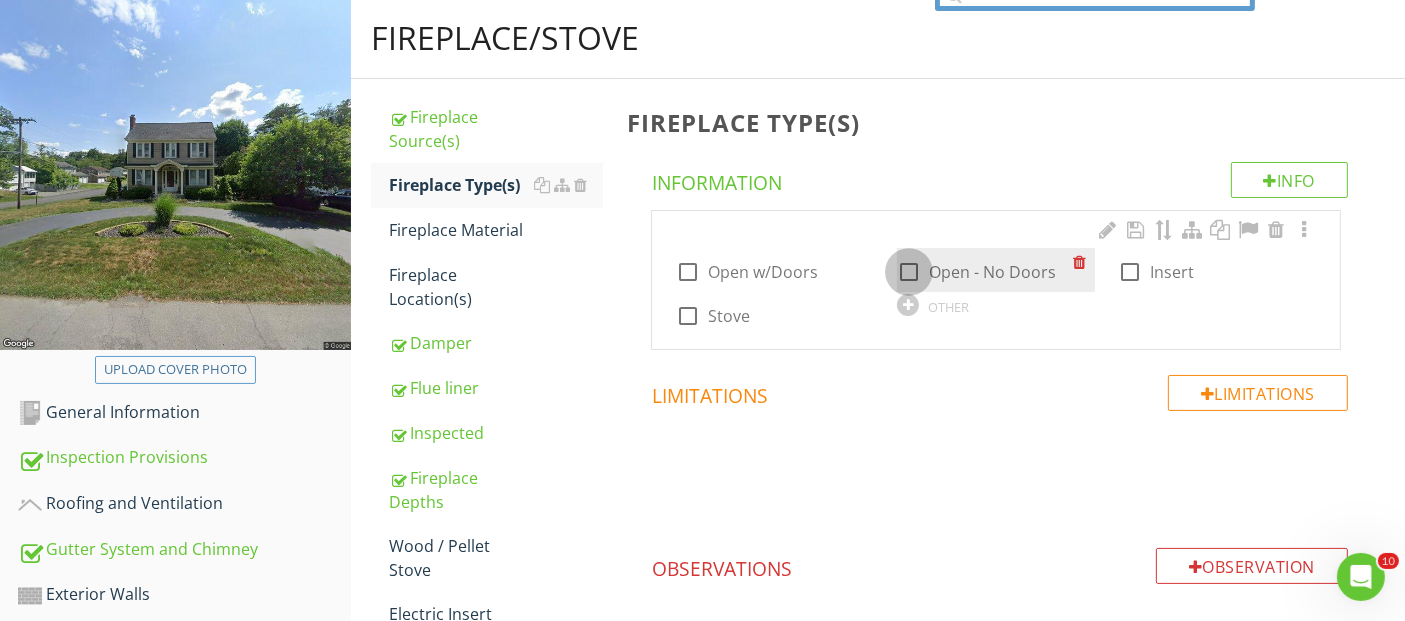 click at bounding box center [909, 272] 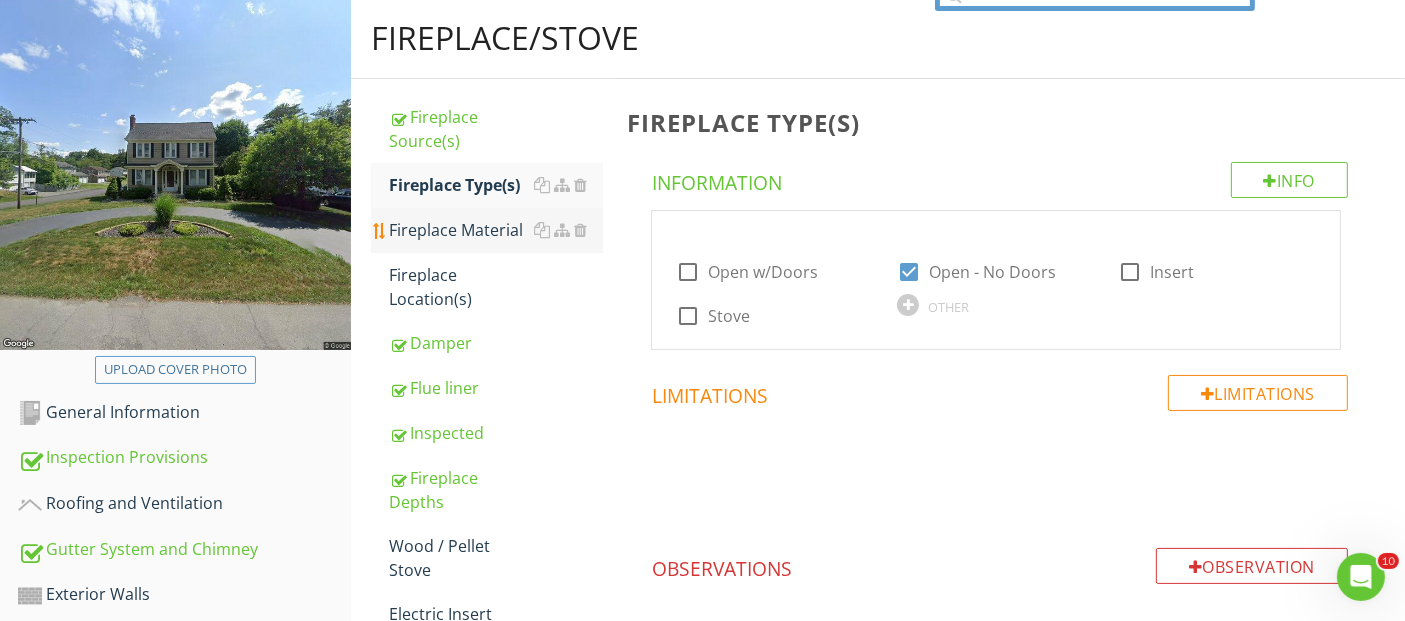 click on "Fireplace Material" at bounding box center [495, 230] 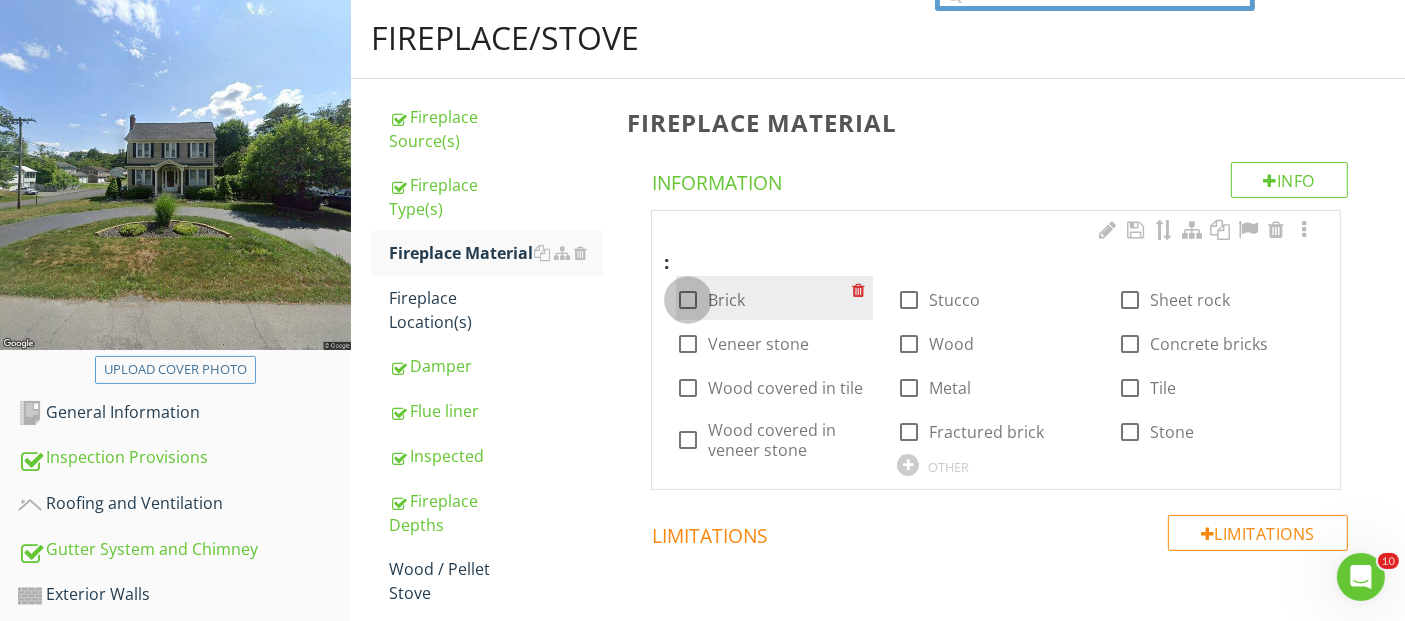 click at bounding box center [688, 300] 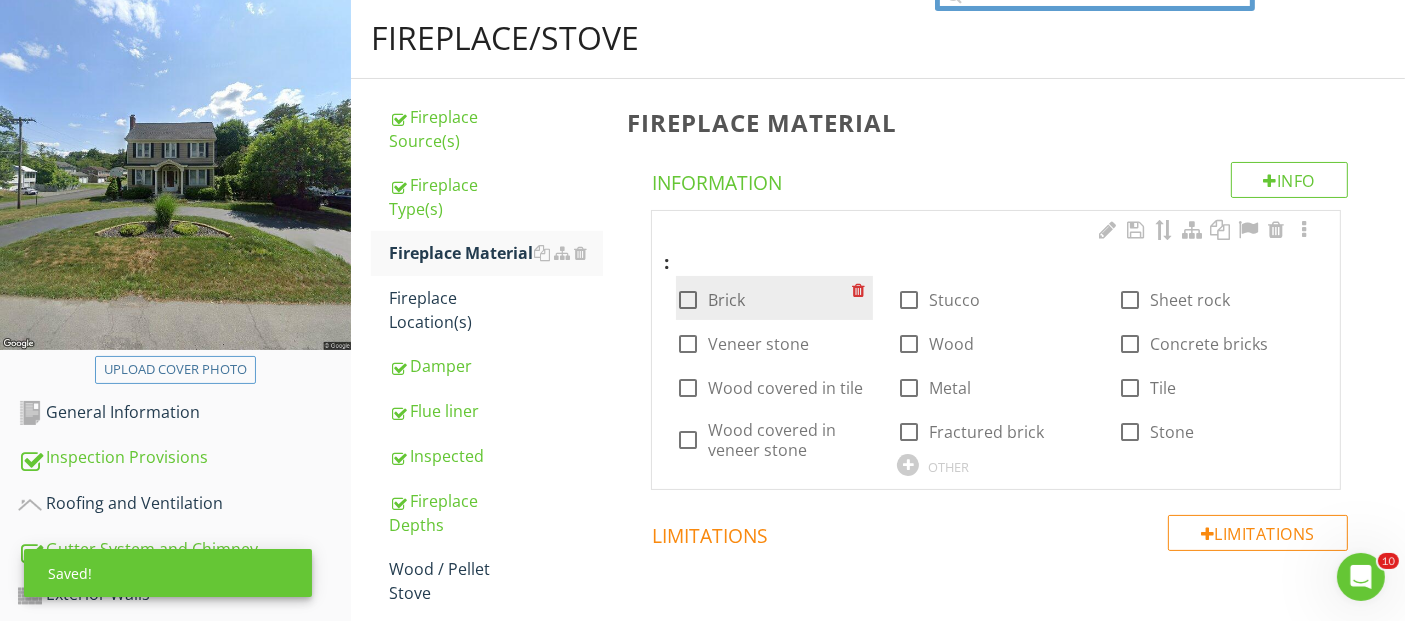 click at bounding box center (688, 300) 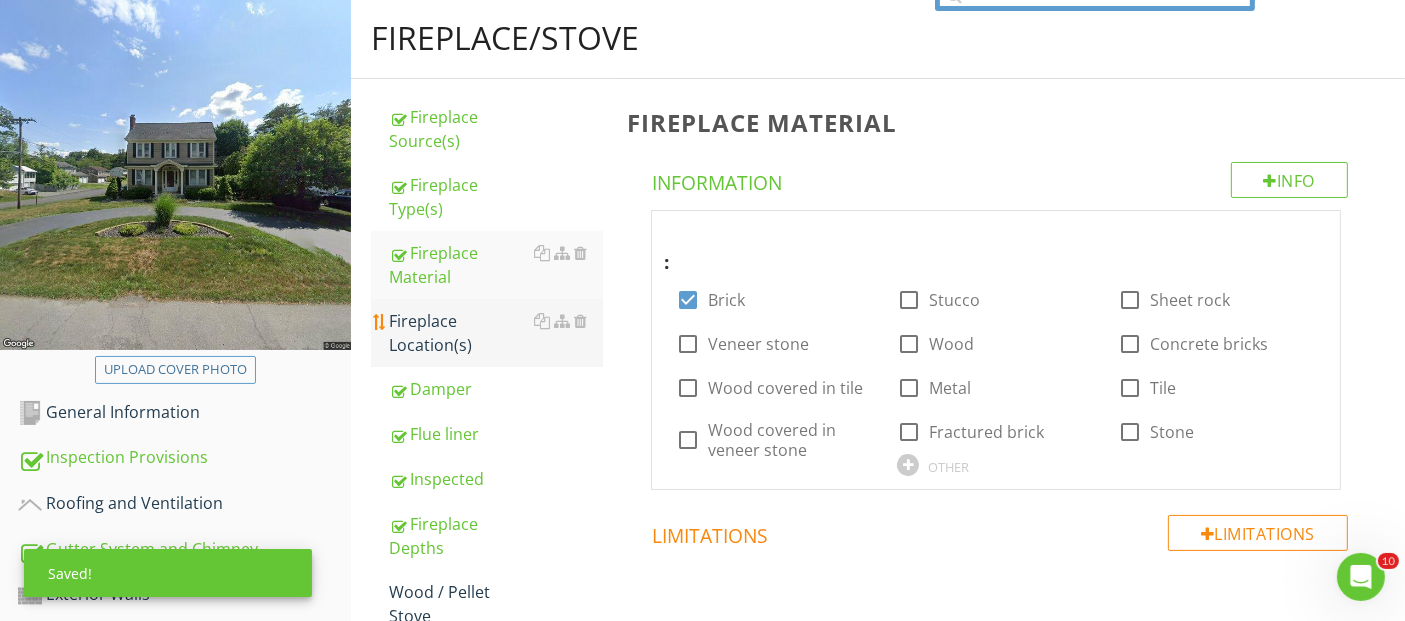 click on "Fireplace Location(s)" at bounding box center (495, 333) 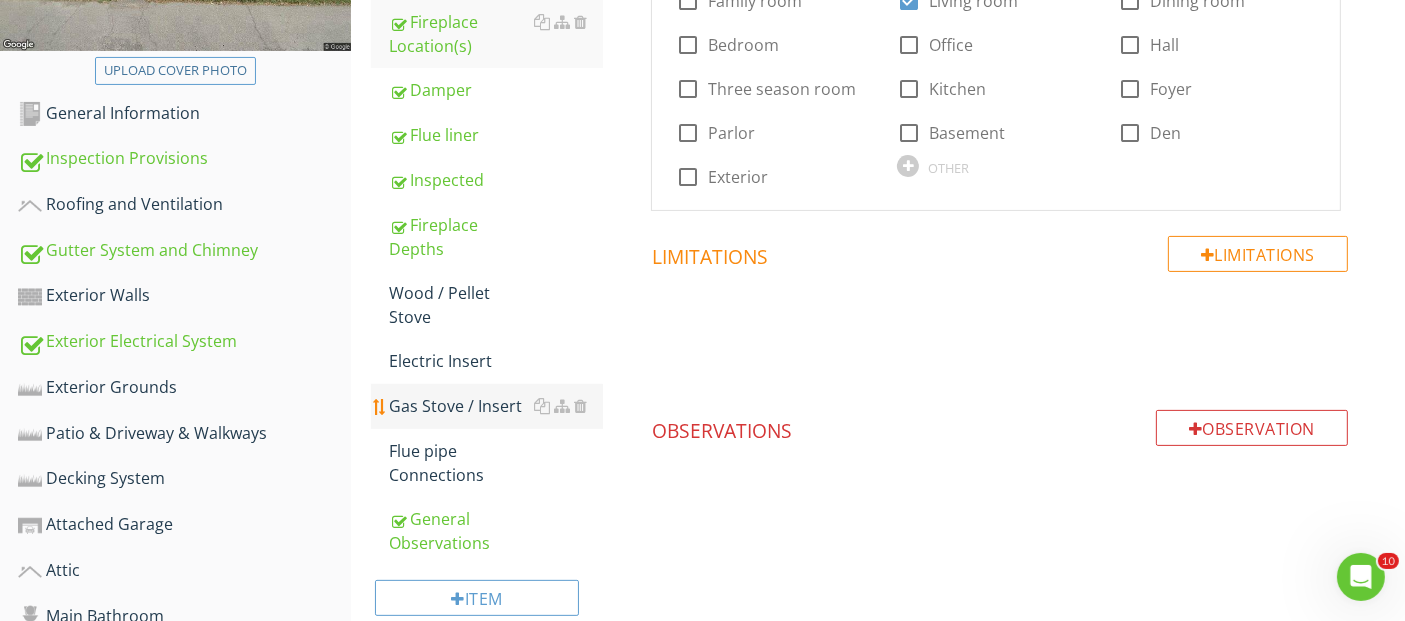 scroll, scrollTop: 536, scrollLeft: 0, axis: vertical 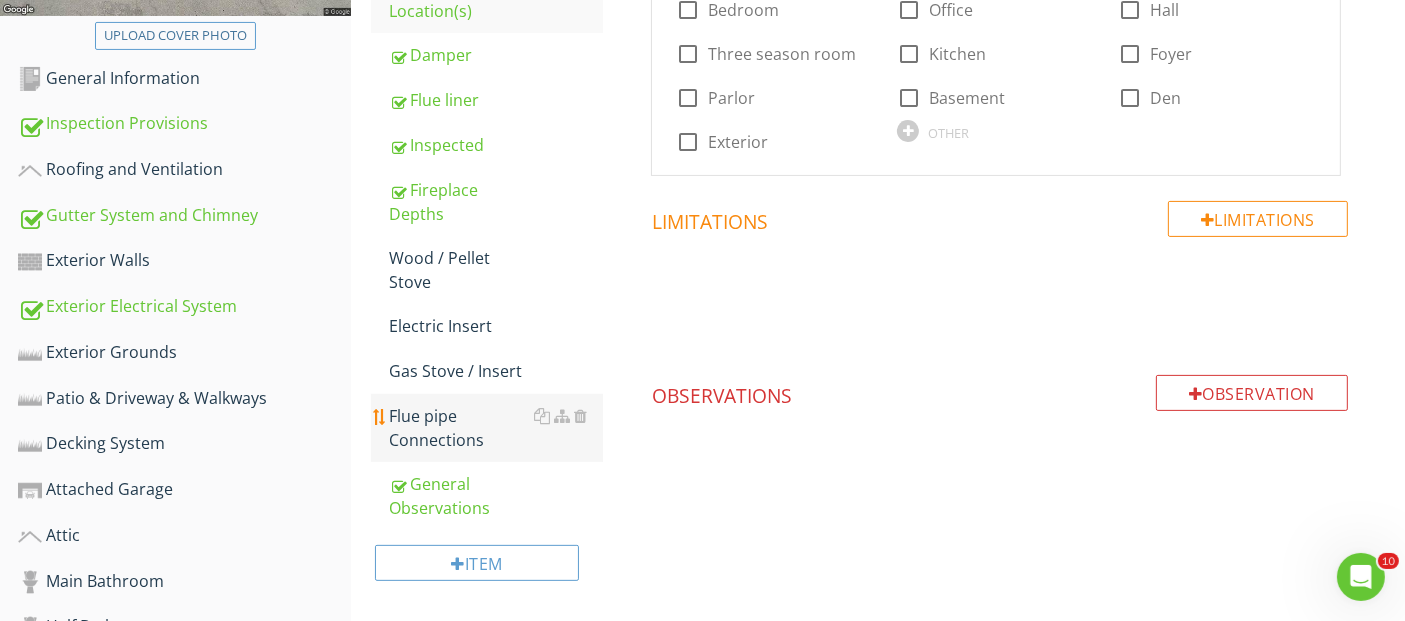 click on "Flue pipe Connections" at bounding box center (495, 428) 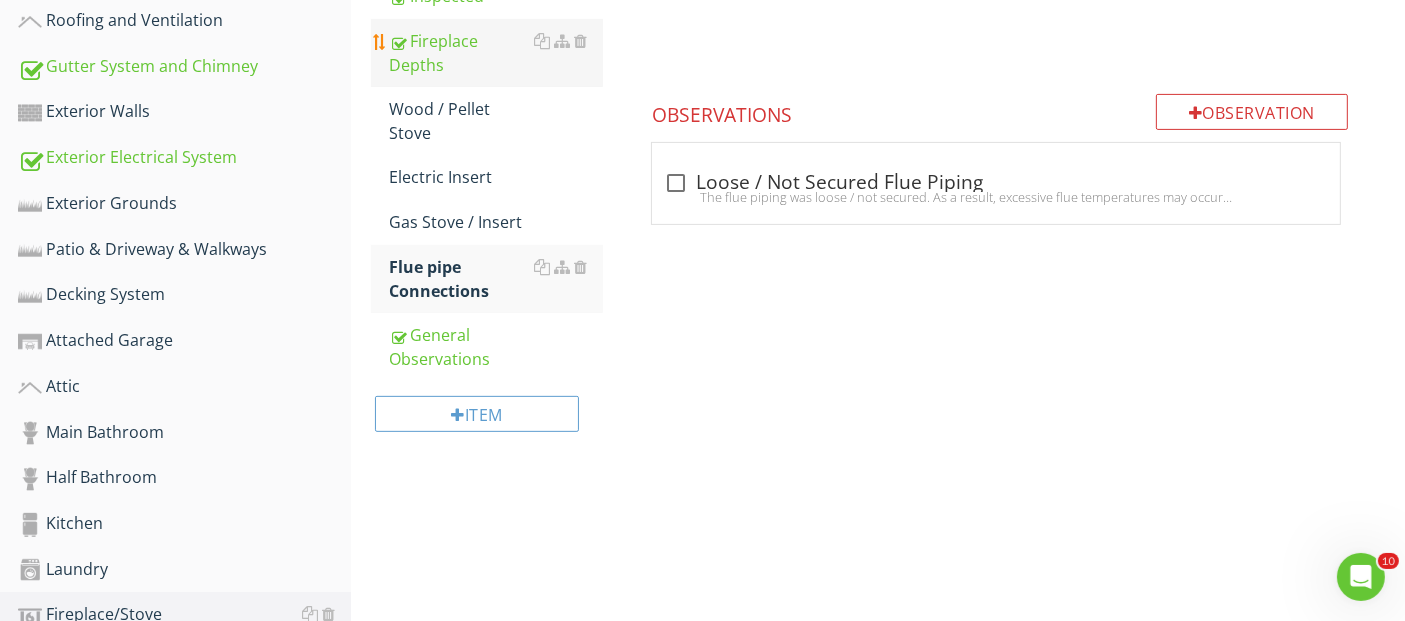 scroll, scrollTop: 758, scrollLeft: 0, axis: vertical 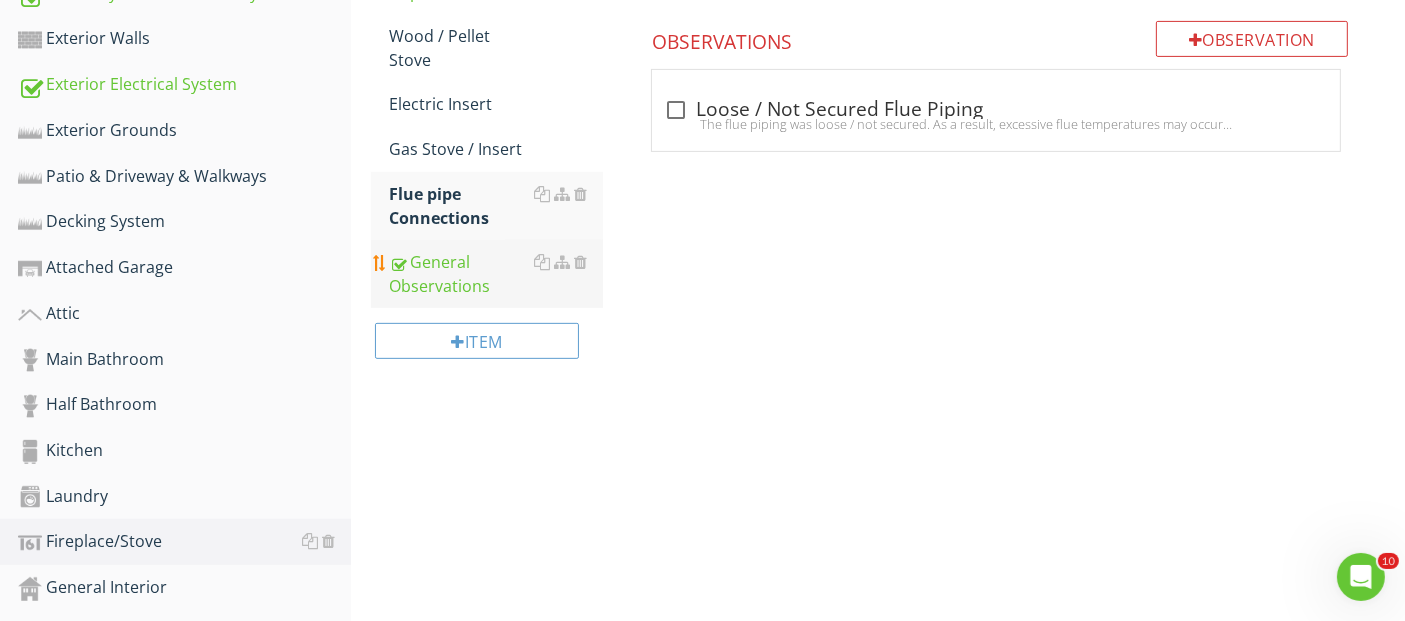 click on "General Observations" at bounding box center (495, 274) 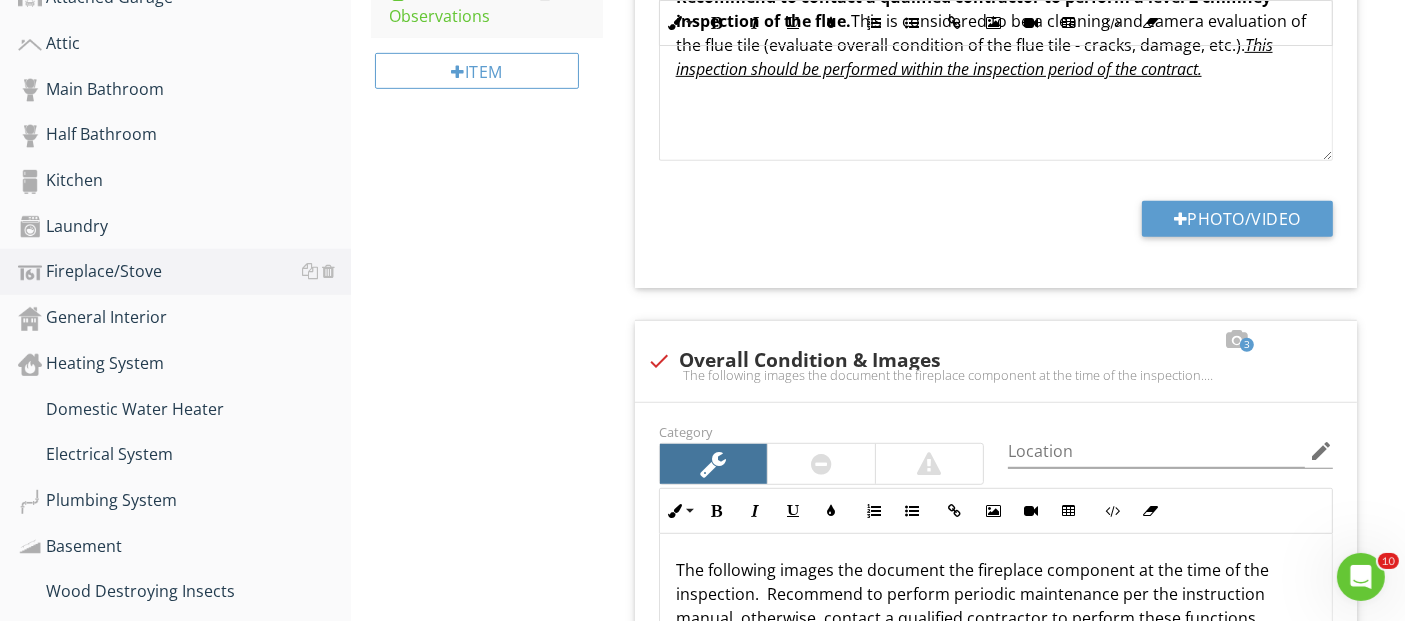 scroll, scrollTop: 1073, scrollLeft: 0, axis: vertical 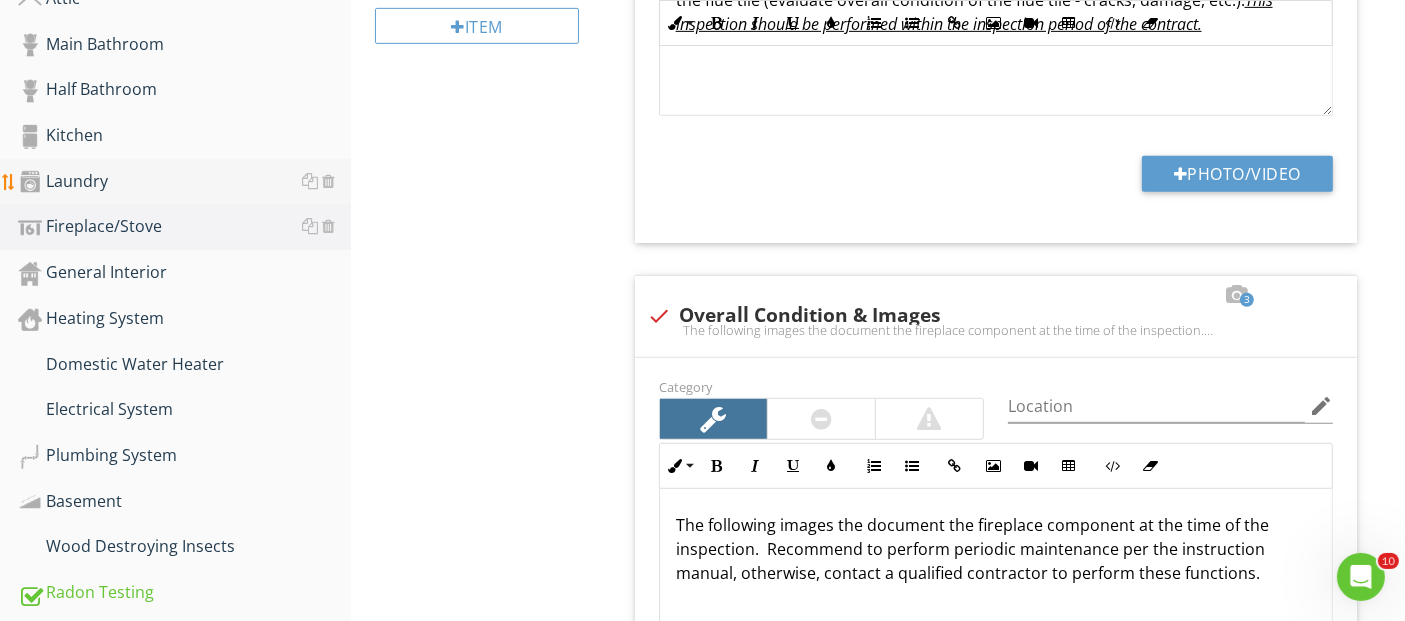 click on "Laundry" at bounding box center [184, 182] 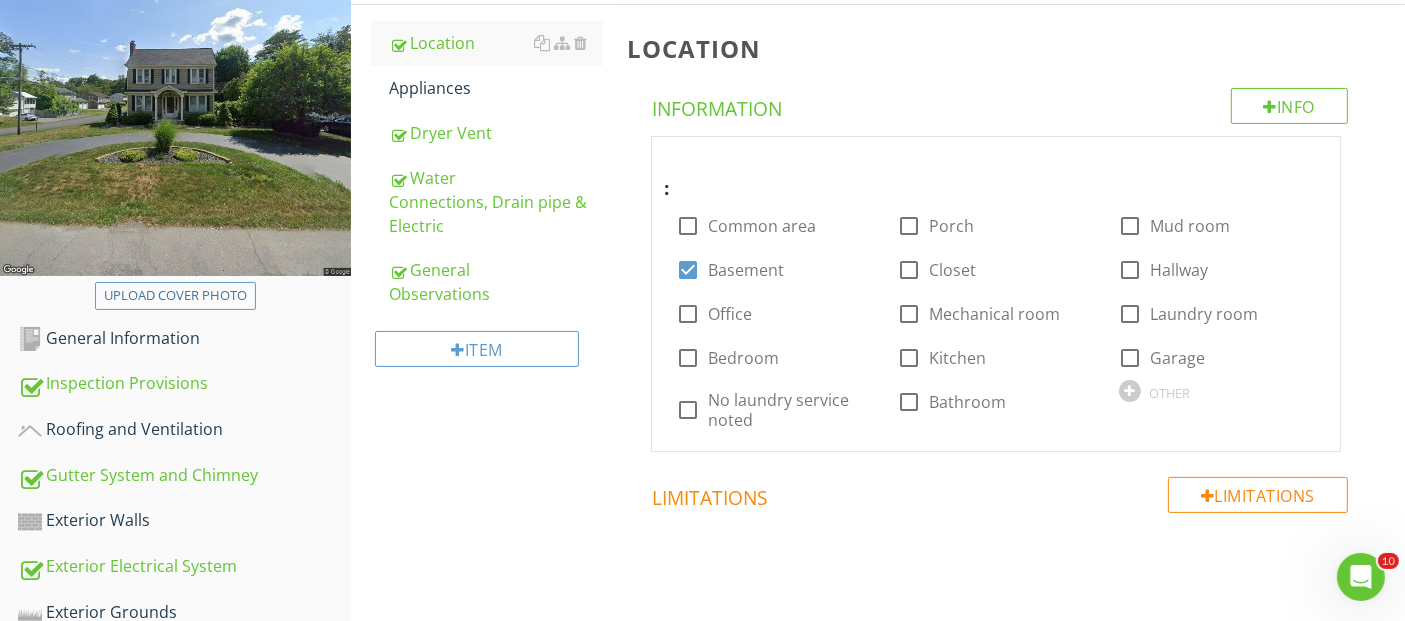 scroll, scrollTop: 184, scrollLeft: 0, axis: vertical 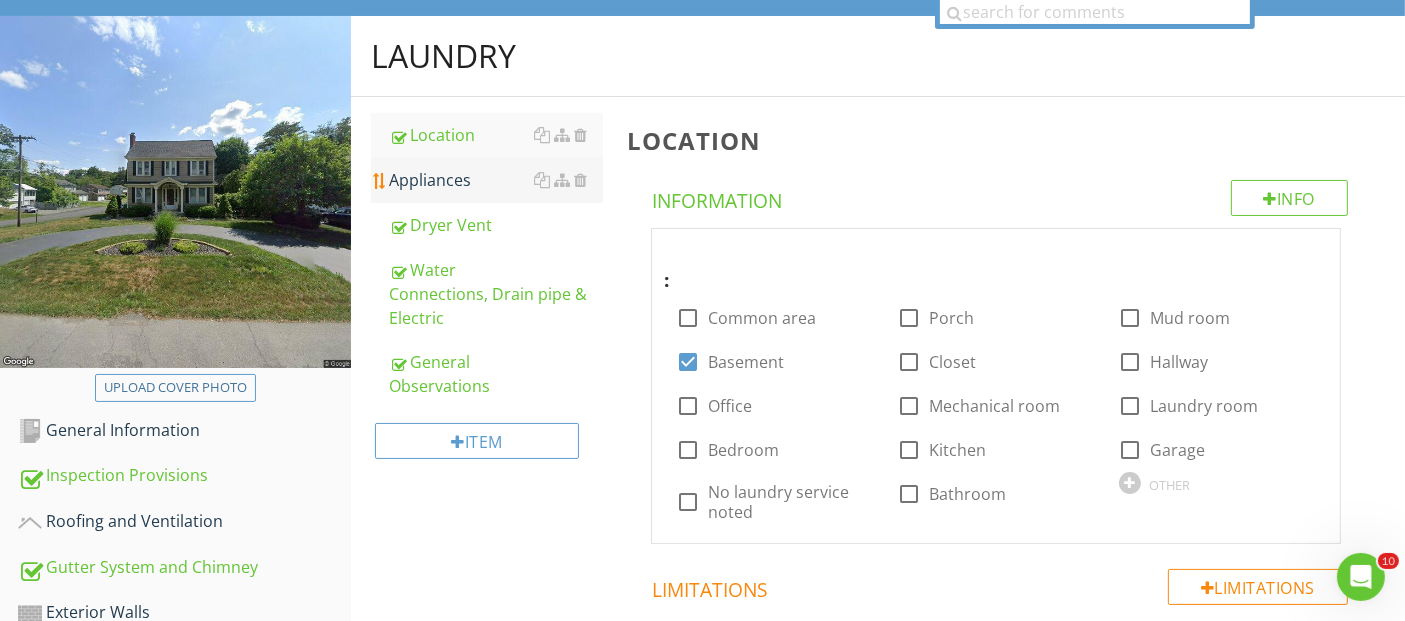 click on "Appliances" at bounding box center (495, 180) 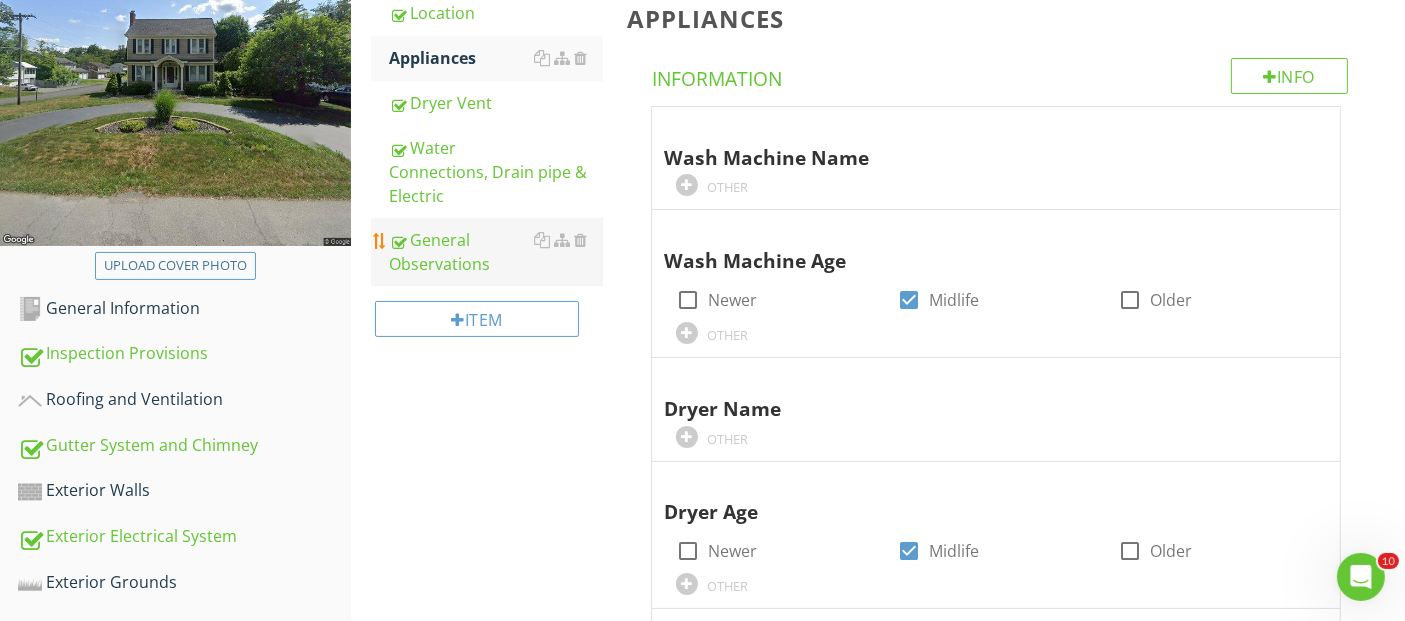 scroll, scrollTop: 277, scrollLeft: 0, axis: vertical 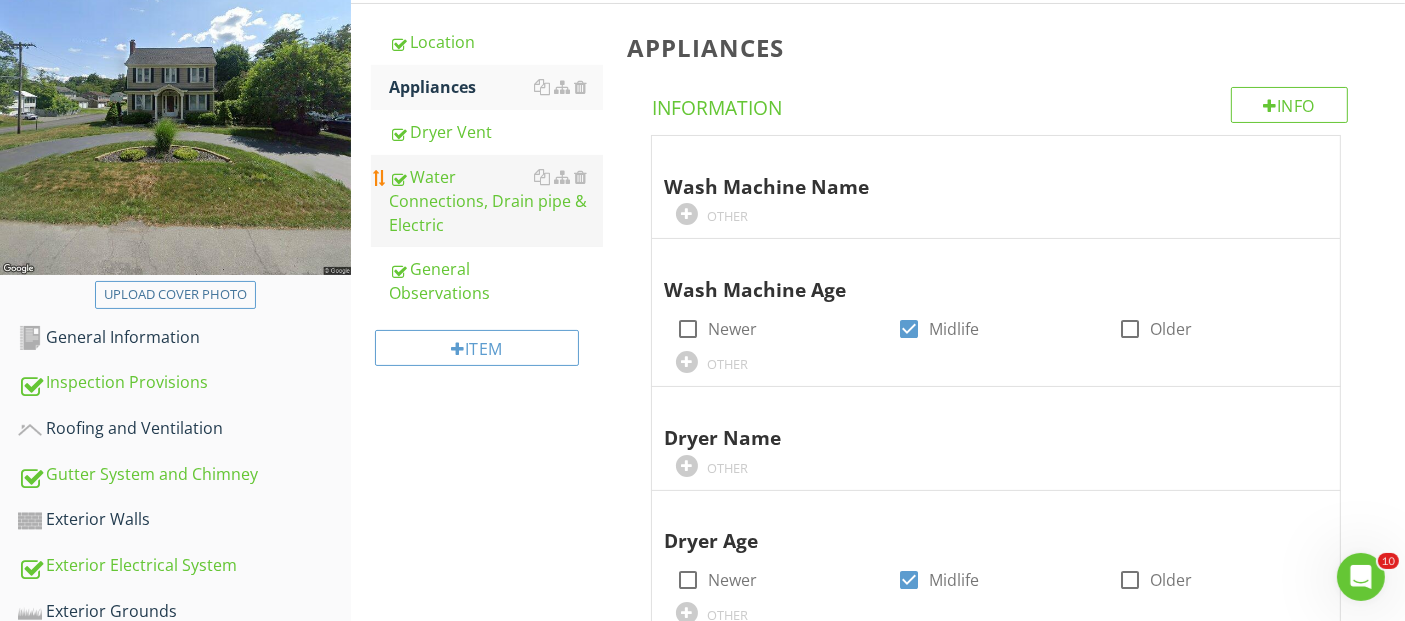 click on "Water Connections, Drain pipe & Electric" at bounding box center (495, 201) 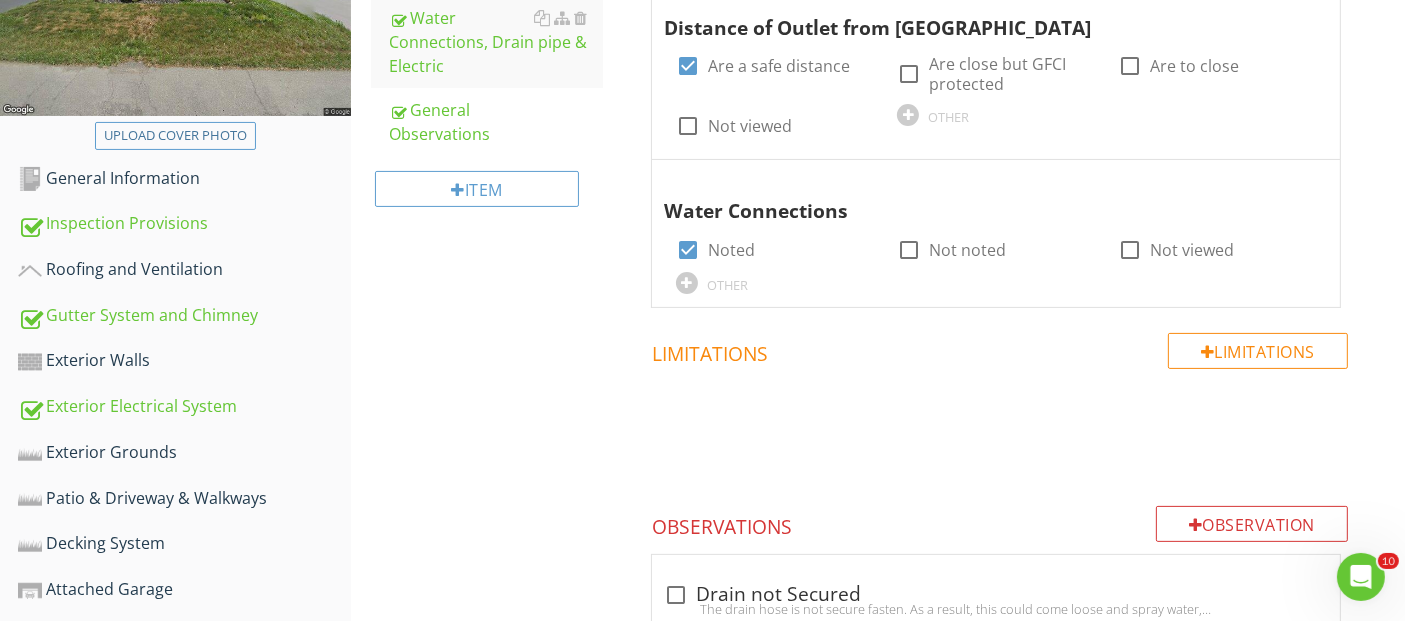 scroll, scrollTop: 555, scrollLeft: 0, axis: vertical 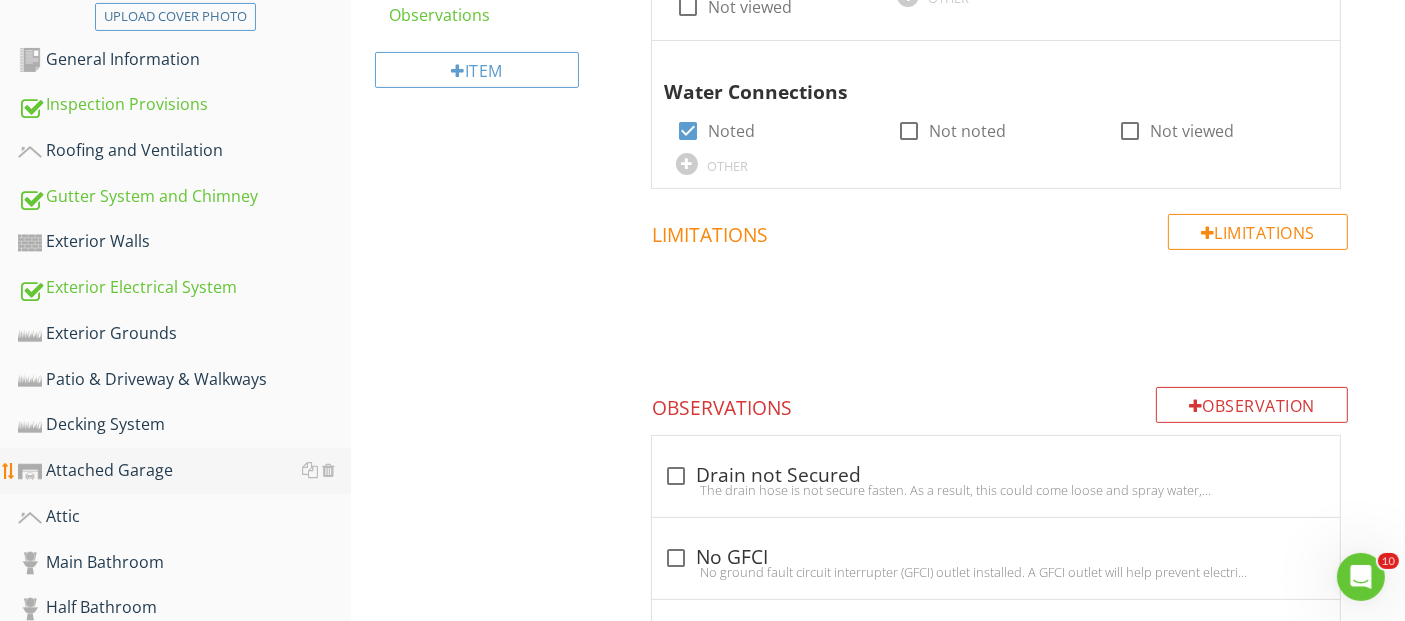 click on "Attached Garage" at bounding box center (184, 471) 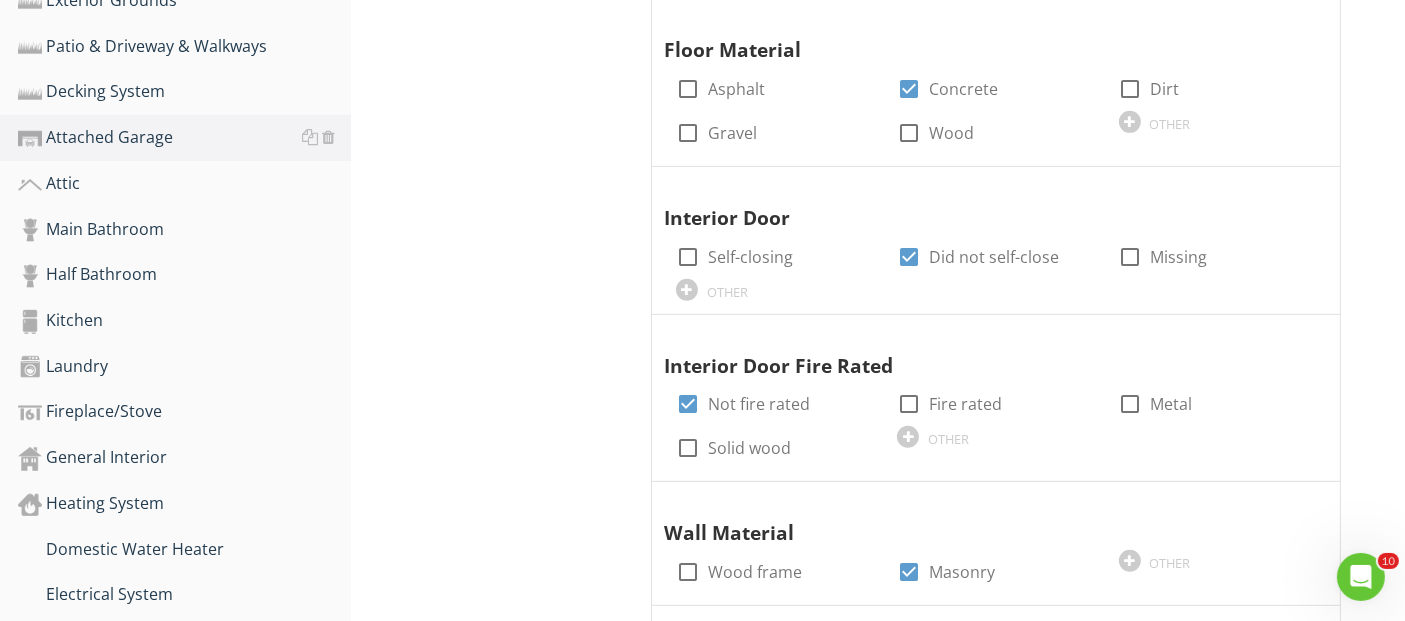 scroll, scrollTop: 333, scrollLeft: 0, axis: vertical 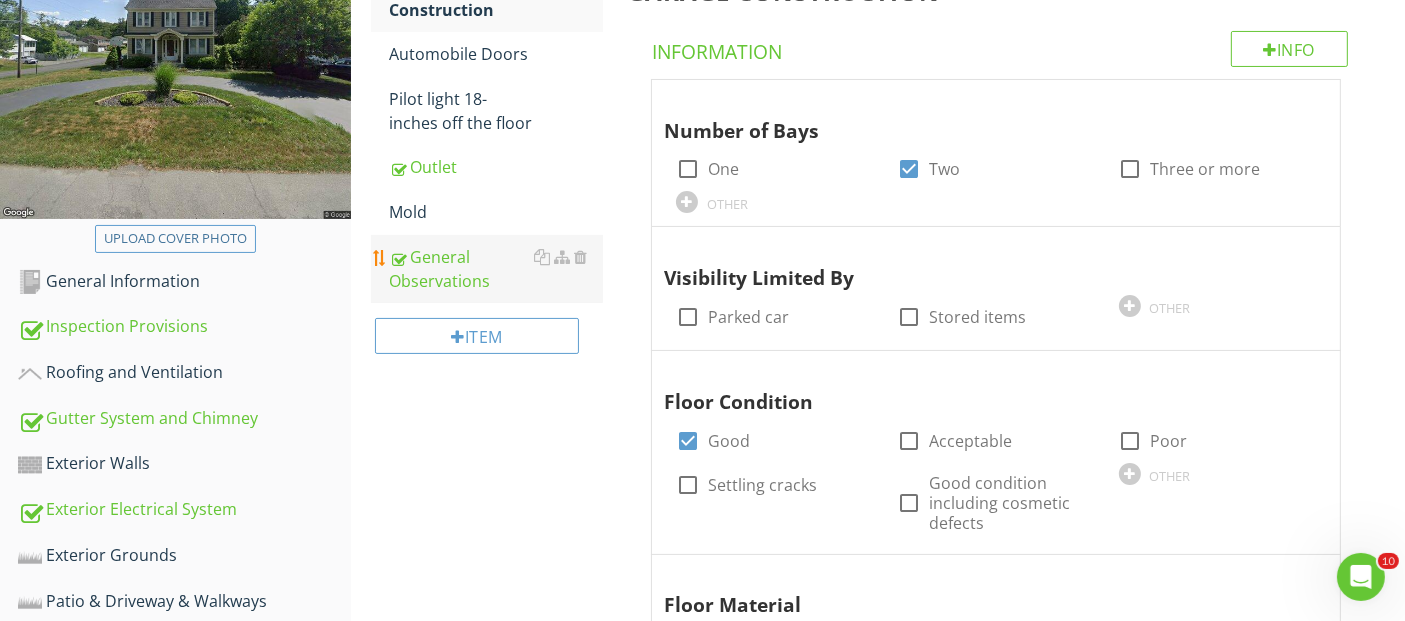 click on "General Observations" at bounding box center [495, 269] 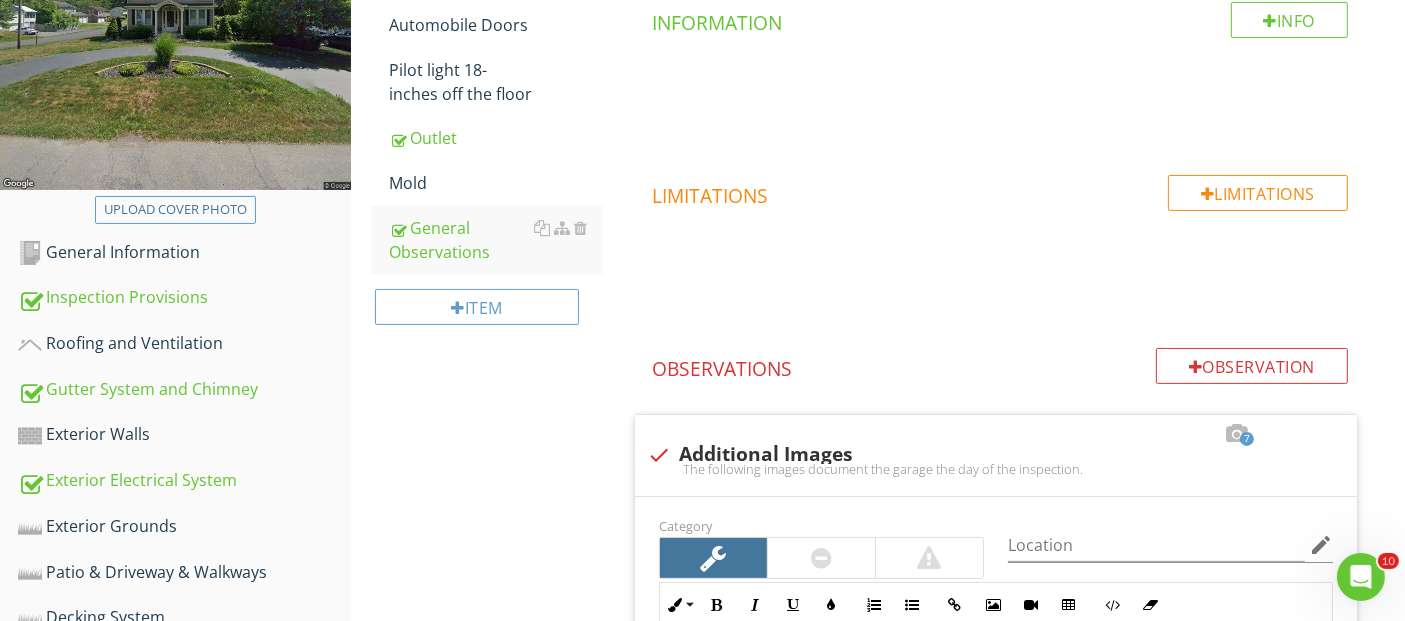 scroll, scrollTop: 111, scrollLeft: 0, axis: vertical 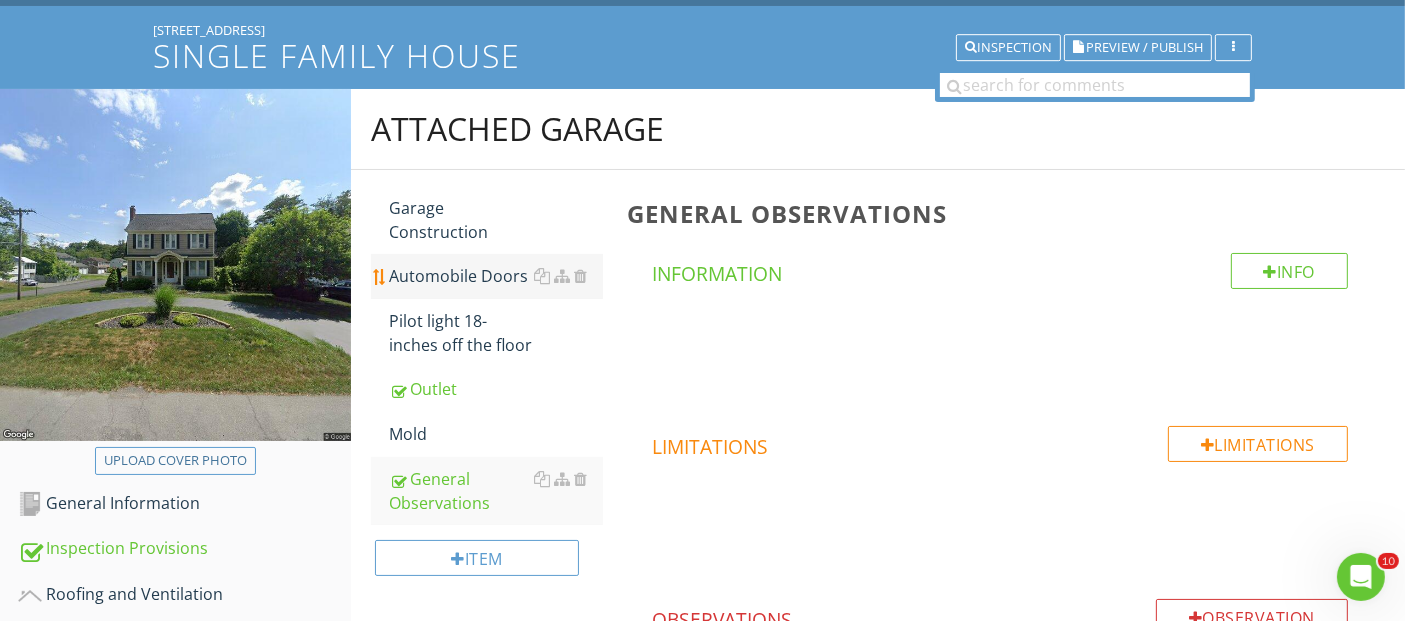 click on "Automobile Doors" at bounding box center (495, 276) 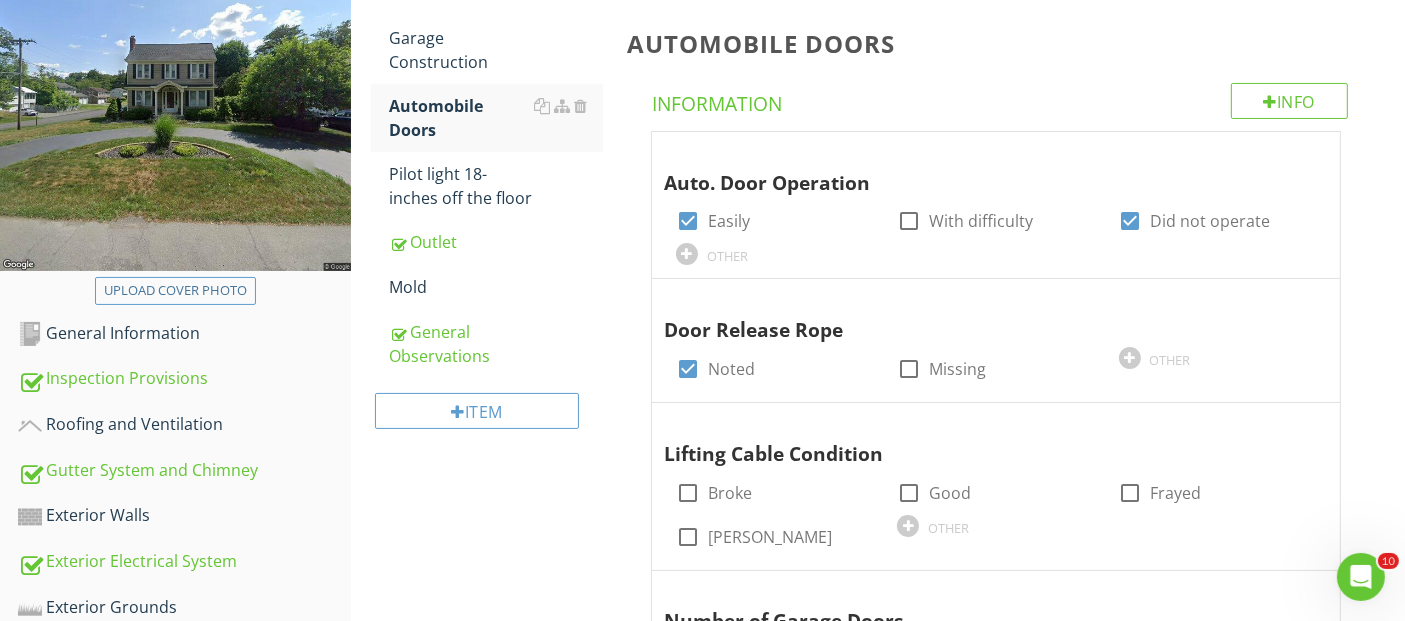 scroll, scrollTop: 222, scrollLeft: 0, axis: vertical 